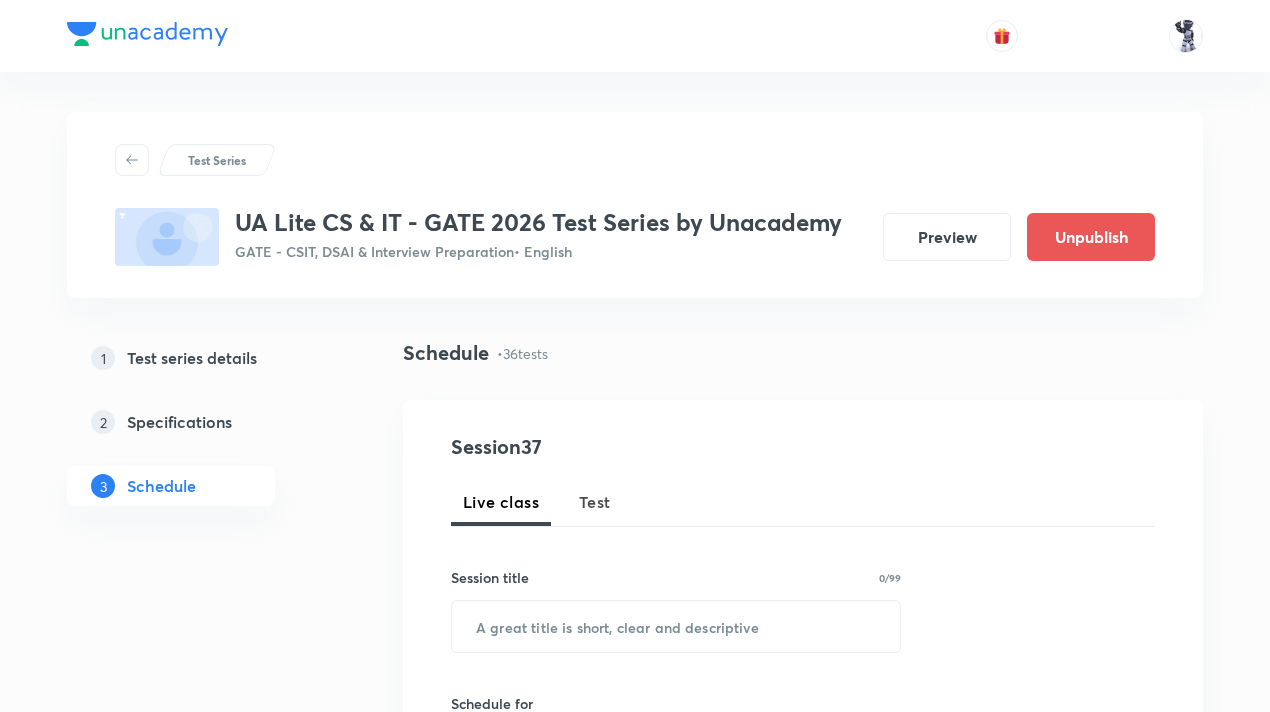 scroll, scrollTop: 7770, scrollLeft: 0, axis: vertical 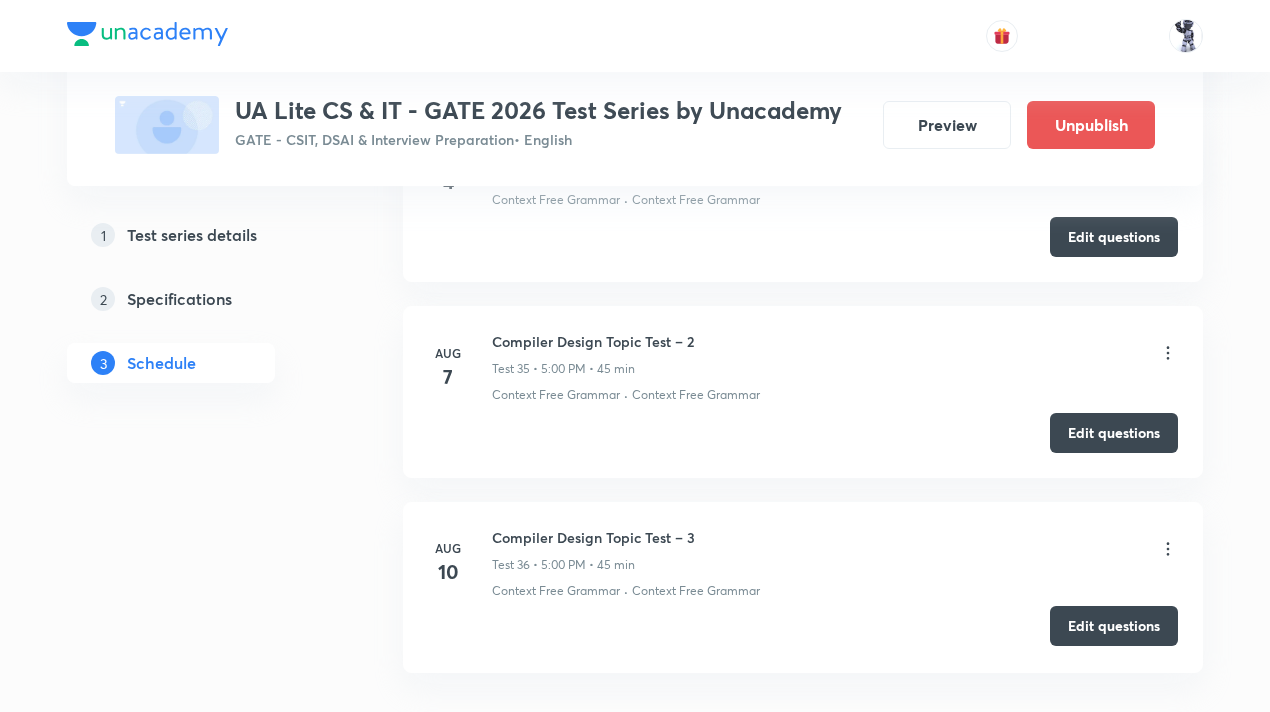 click on "Edit questions" at bounding box center [1114, 626] 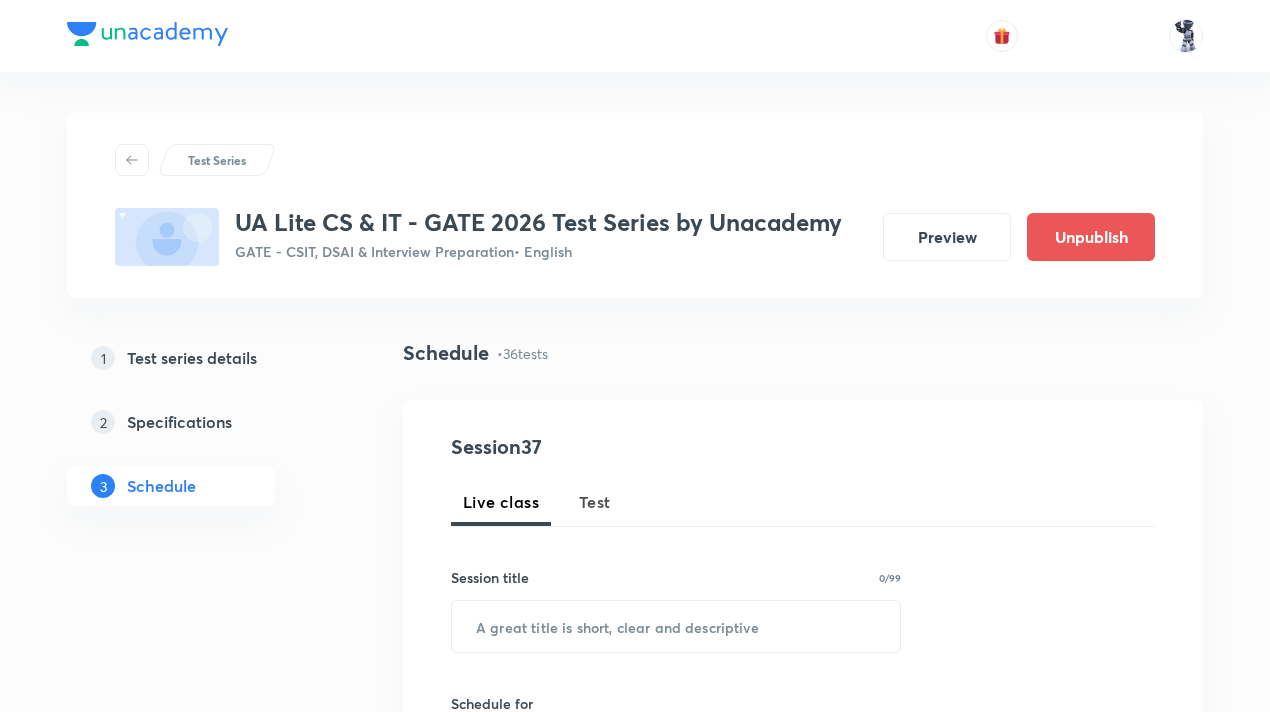 scroll, scrollTop: 1, scrollLeft: 0, axis: vertical 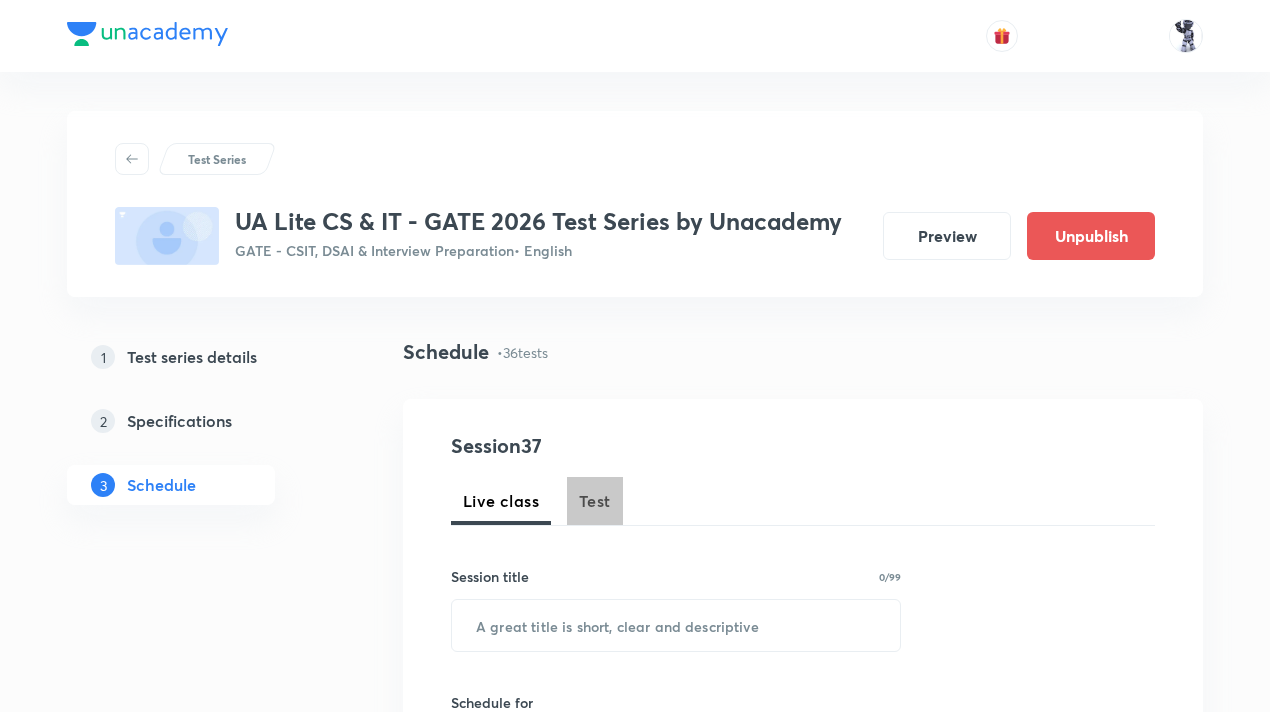 click on "Test" at bounding box center [595, 501] 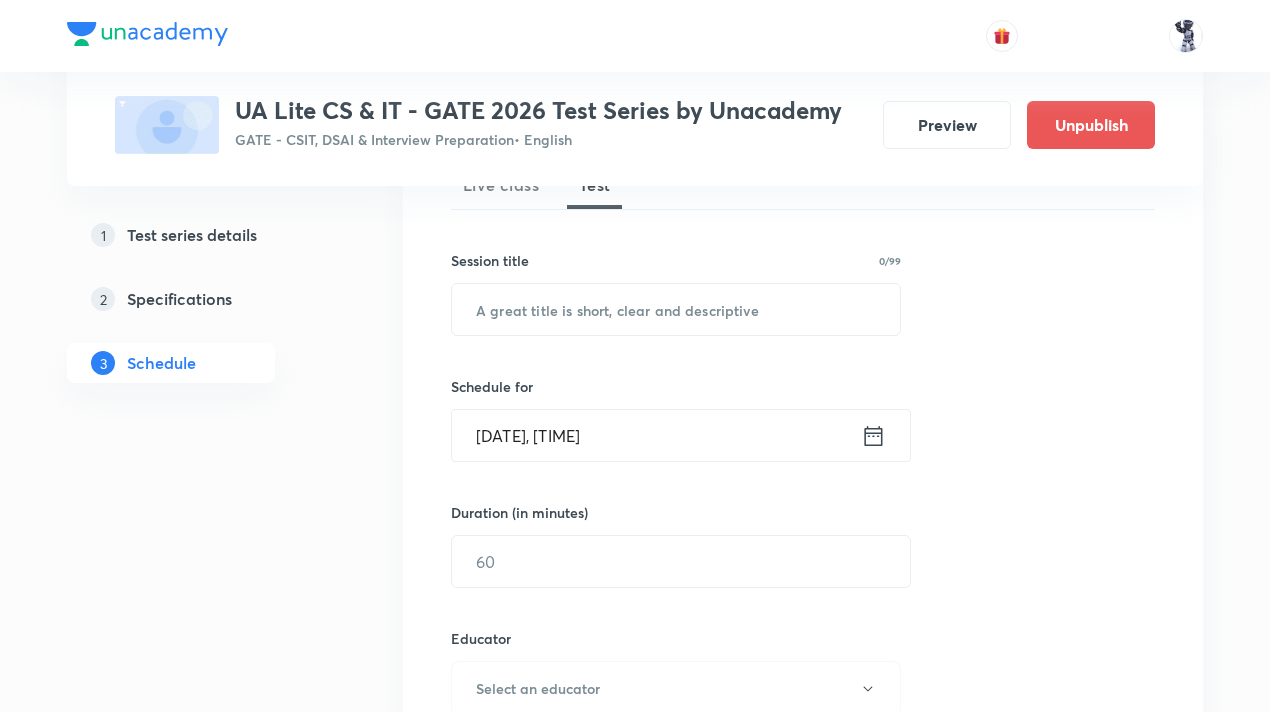 scroll, scrollTop: 339, scrollLeft: 0, axis: vertical 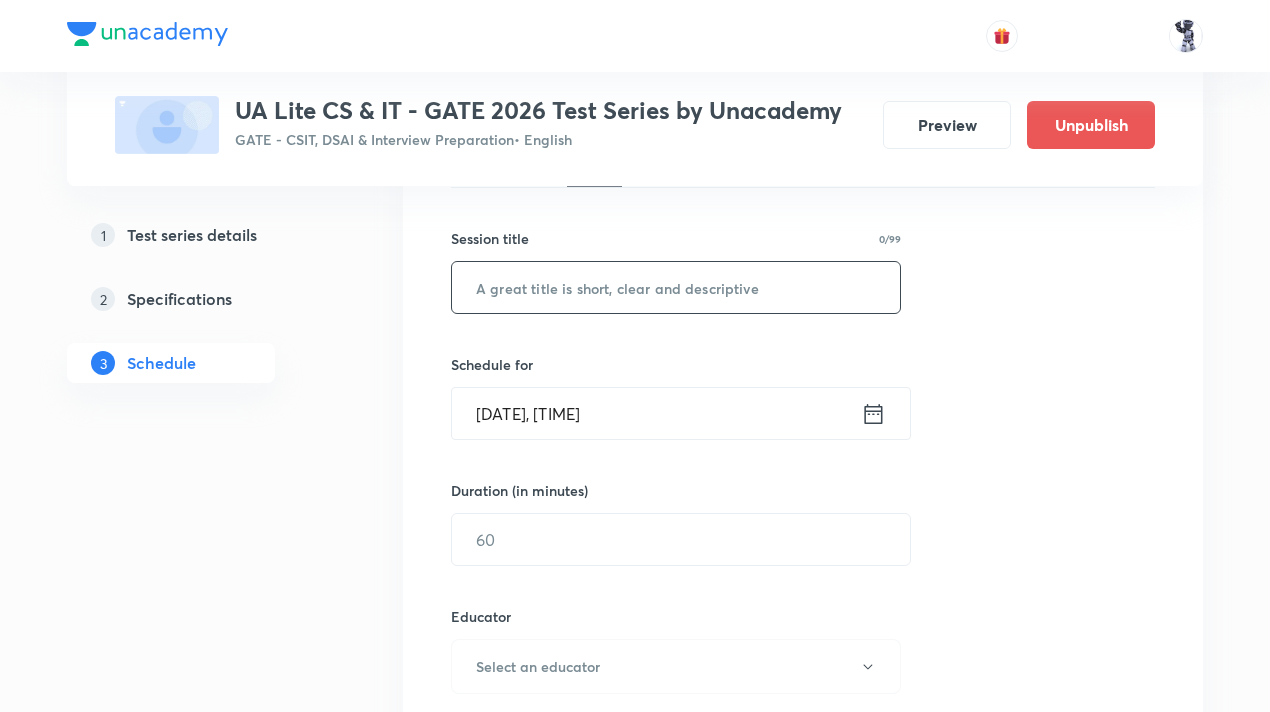 click at bounding box center (676, 287) 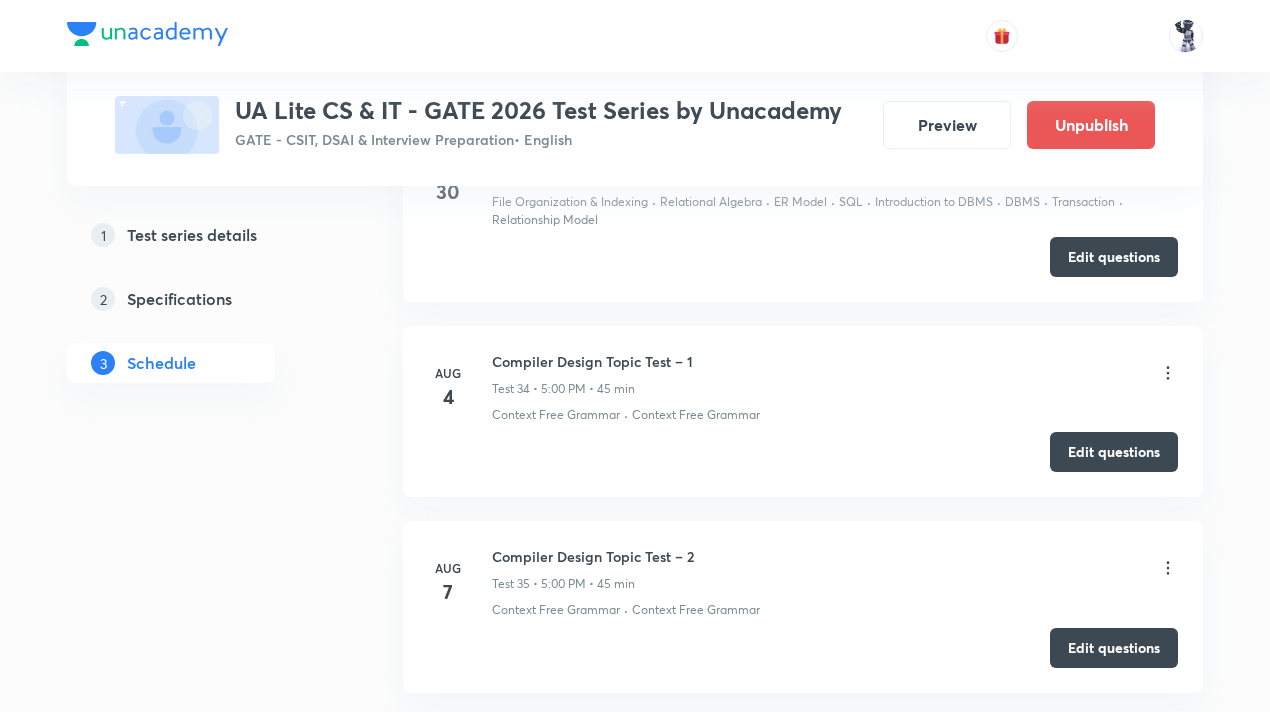 scroll, scrollTop: 8018, scrollLeft: 0, axis: vertical 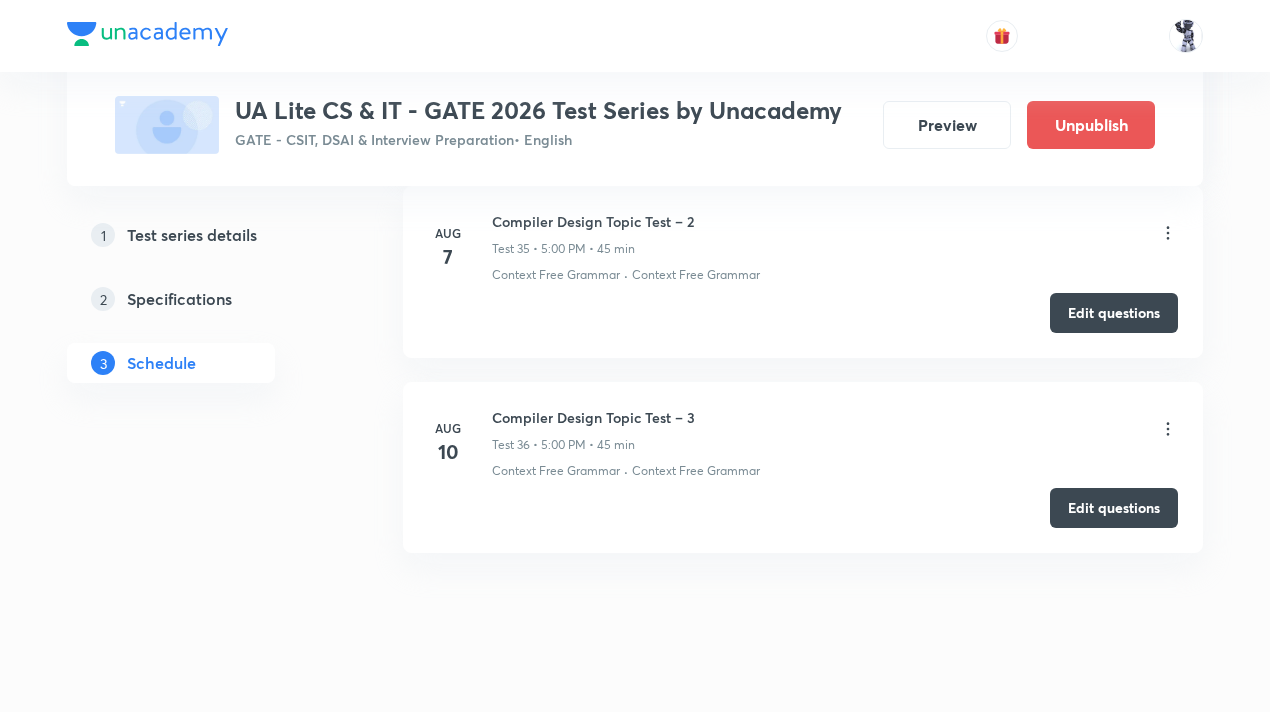 click on "Compiler Design Topic Test – 3" at bounding box center [593, 417] 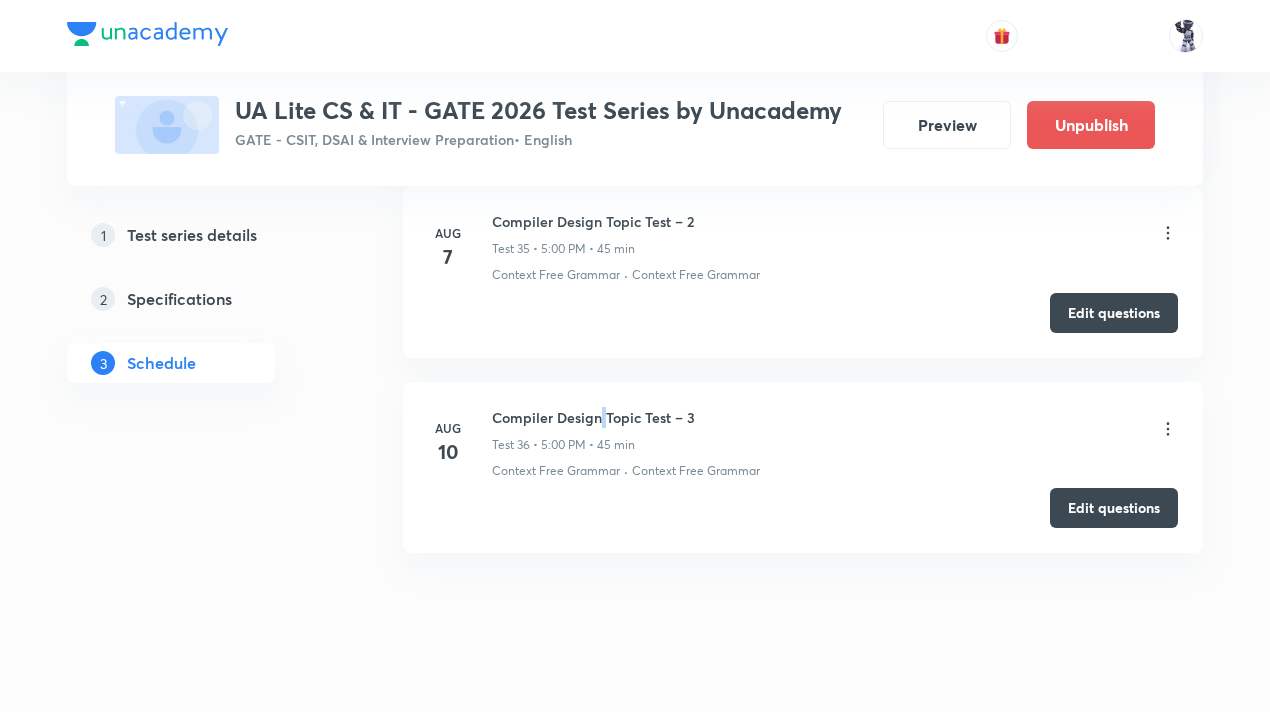 click on "Compiler Design Topic Test – 3" at bounding box center [593, 417] 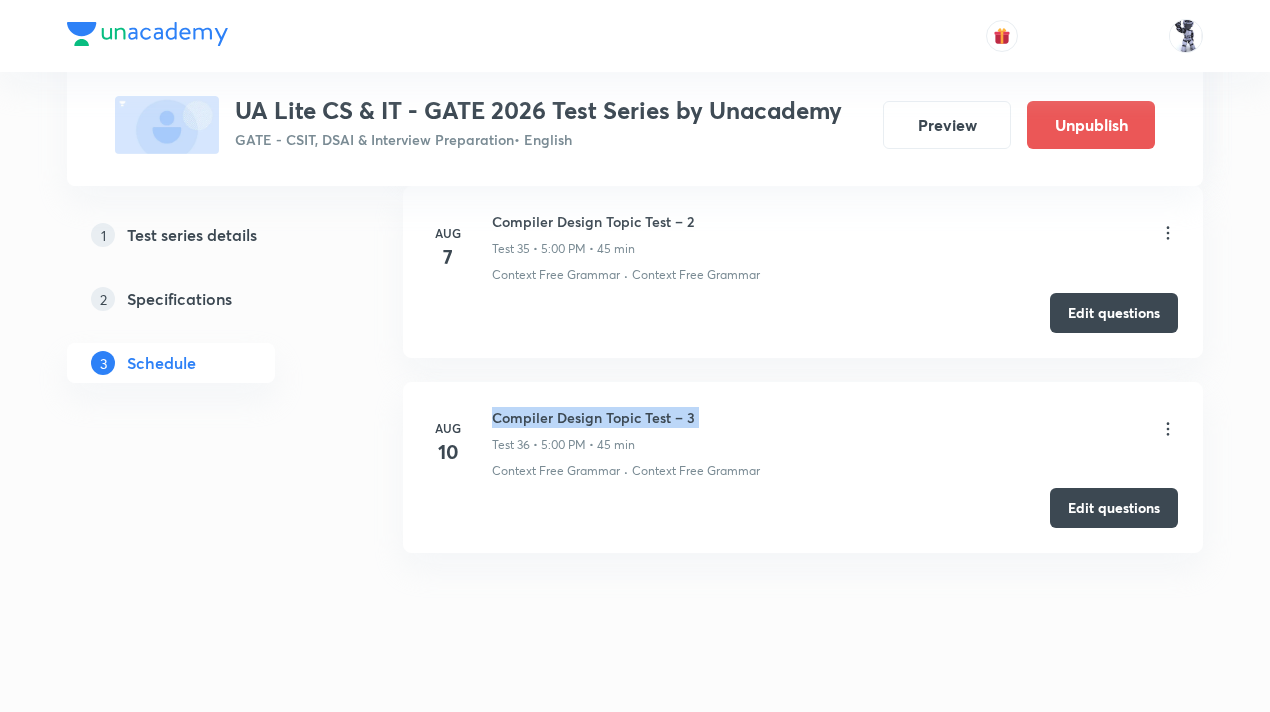 click on "Compiler Design Topic Test – 3" at bounding box center (593, 417) 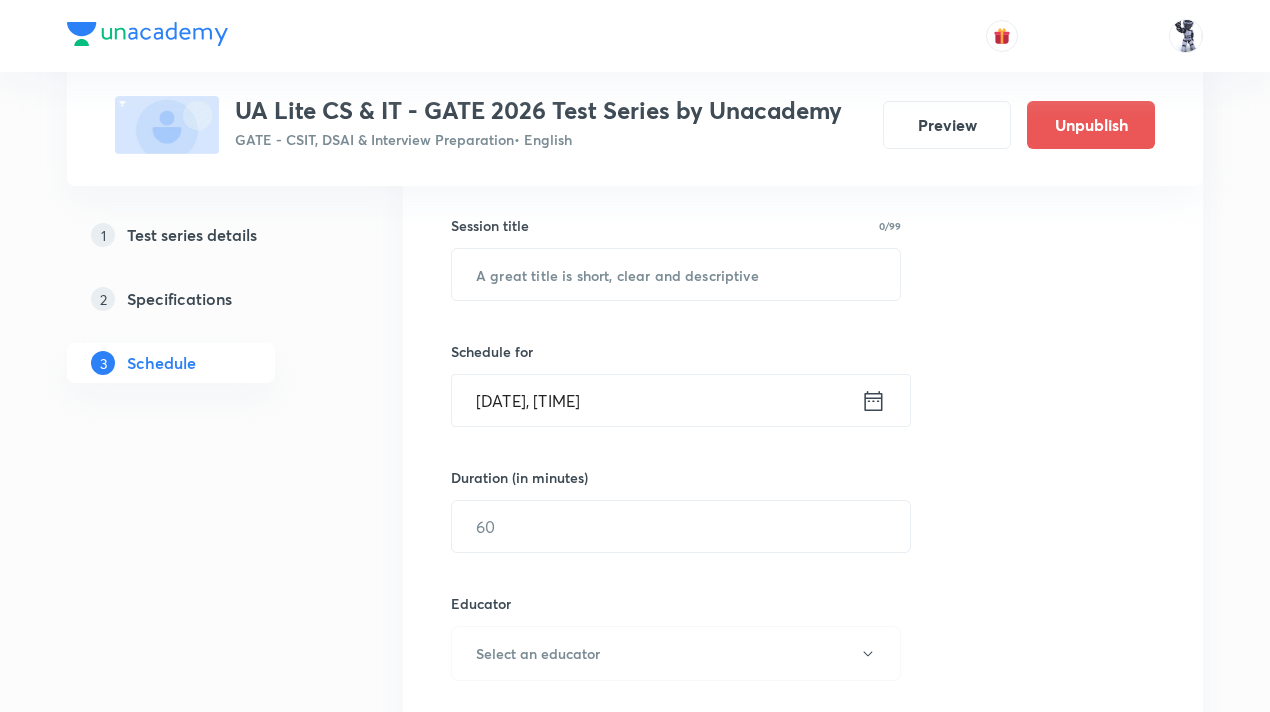 scroll, scrollTop: 0, scrollLeft: 0, axis: both 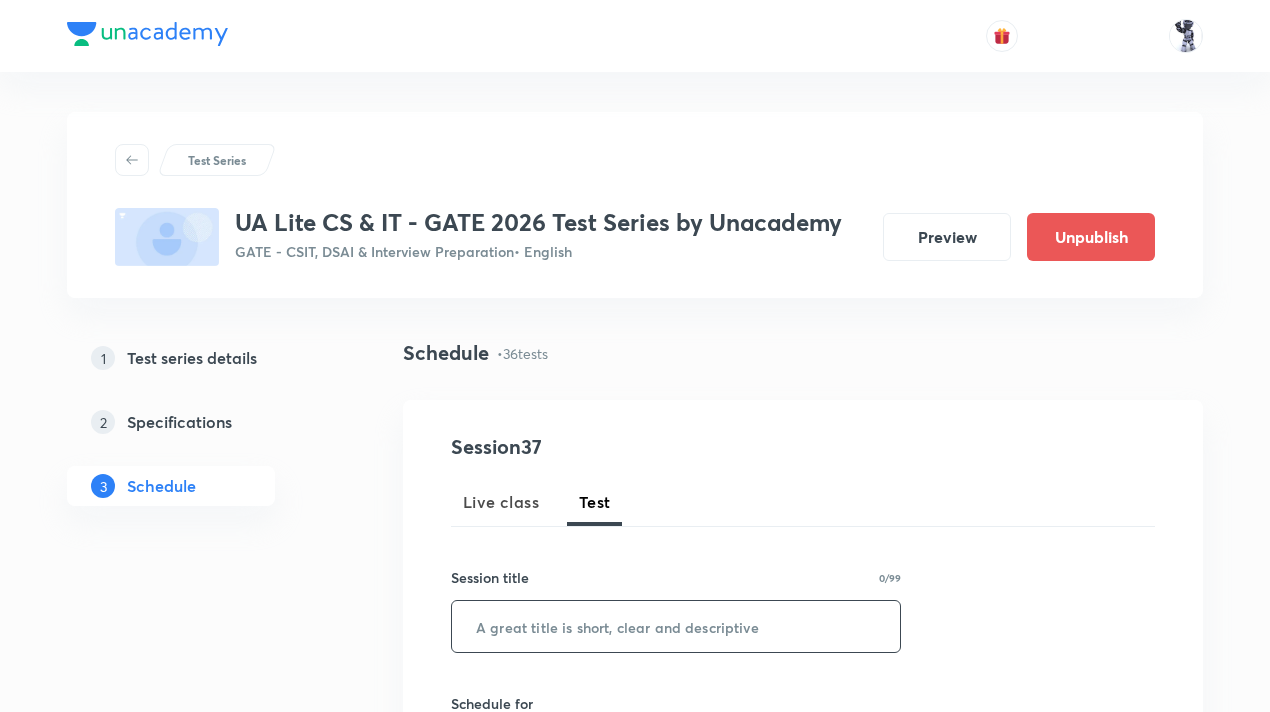 click at bounding box center (676, 626) 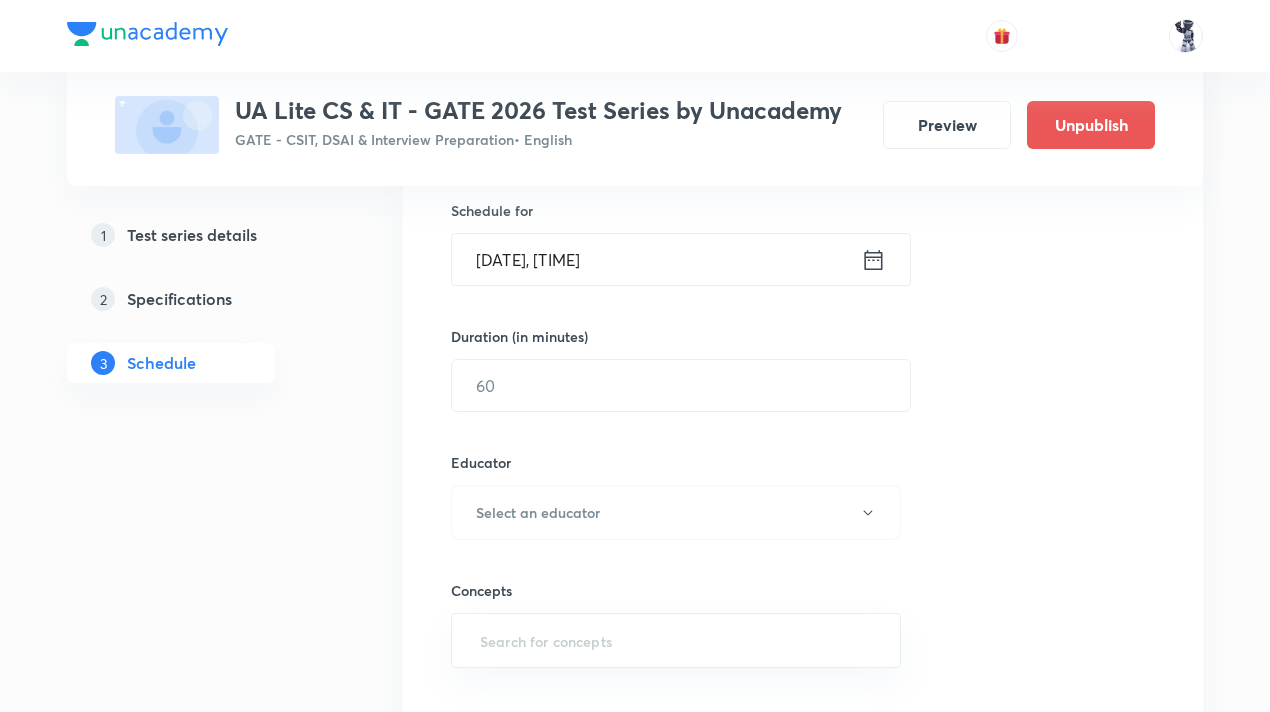 scroll, scrollTop: 492, scrollLeft: 0, axis: vertical 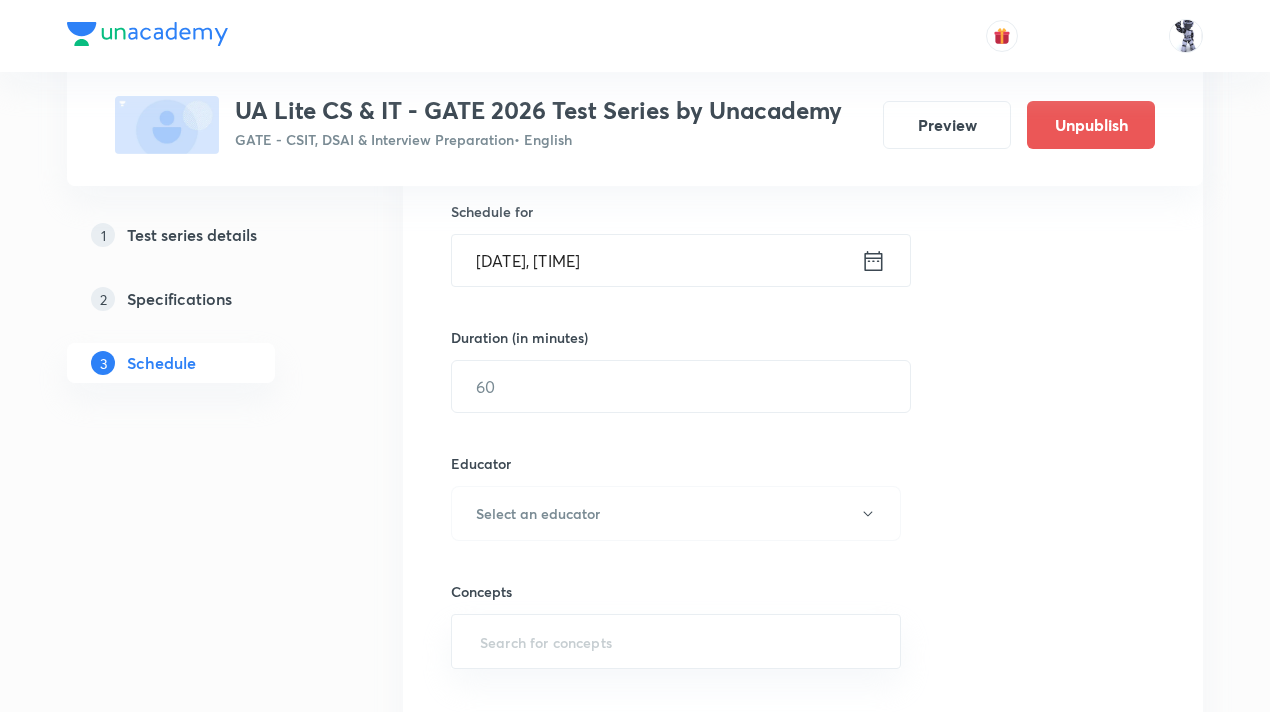 type on "Compiler Design Topic Test – 3" 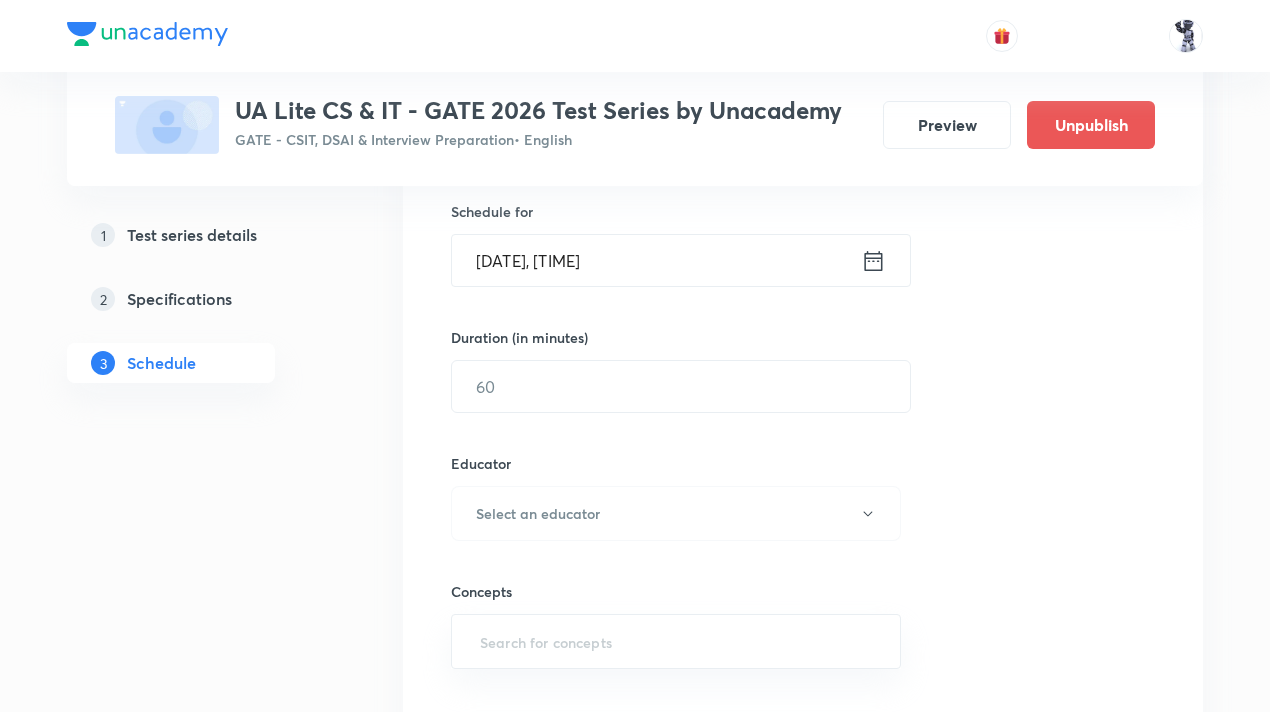 click 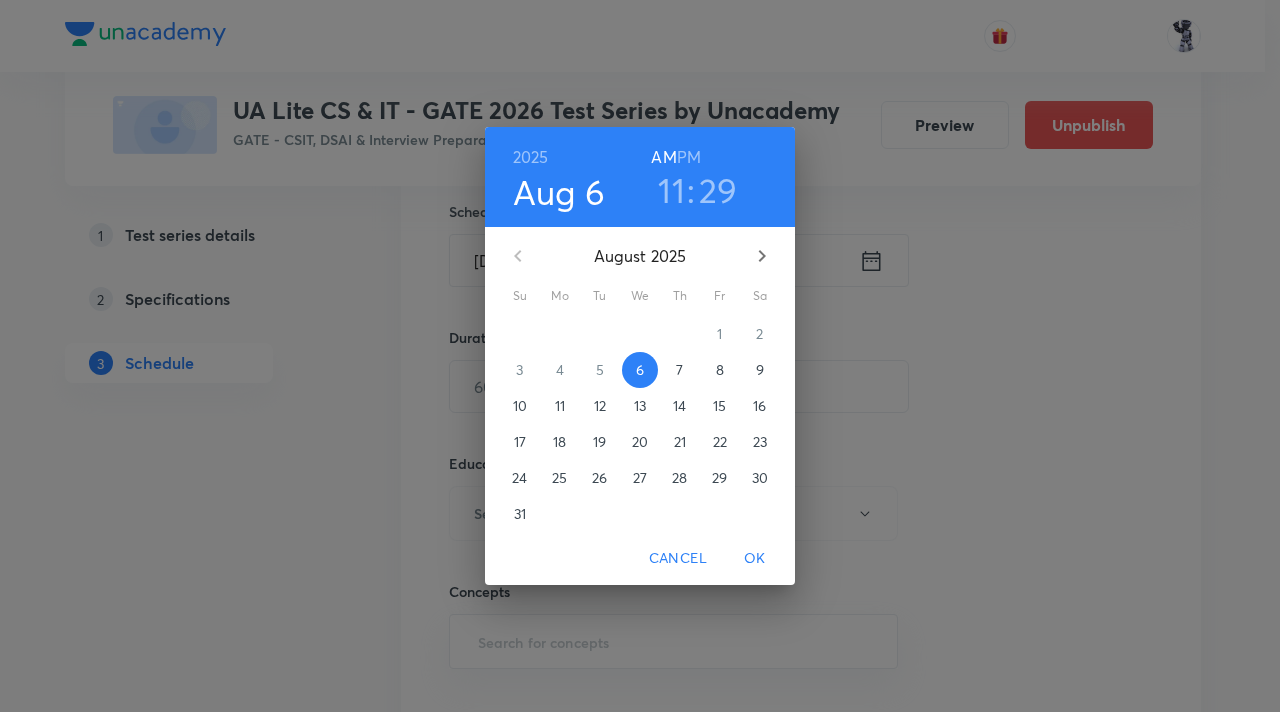 click on "10" at bounding box center [520, 406] 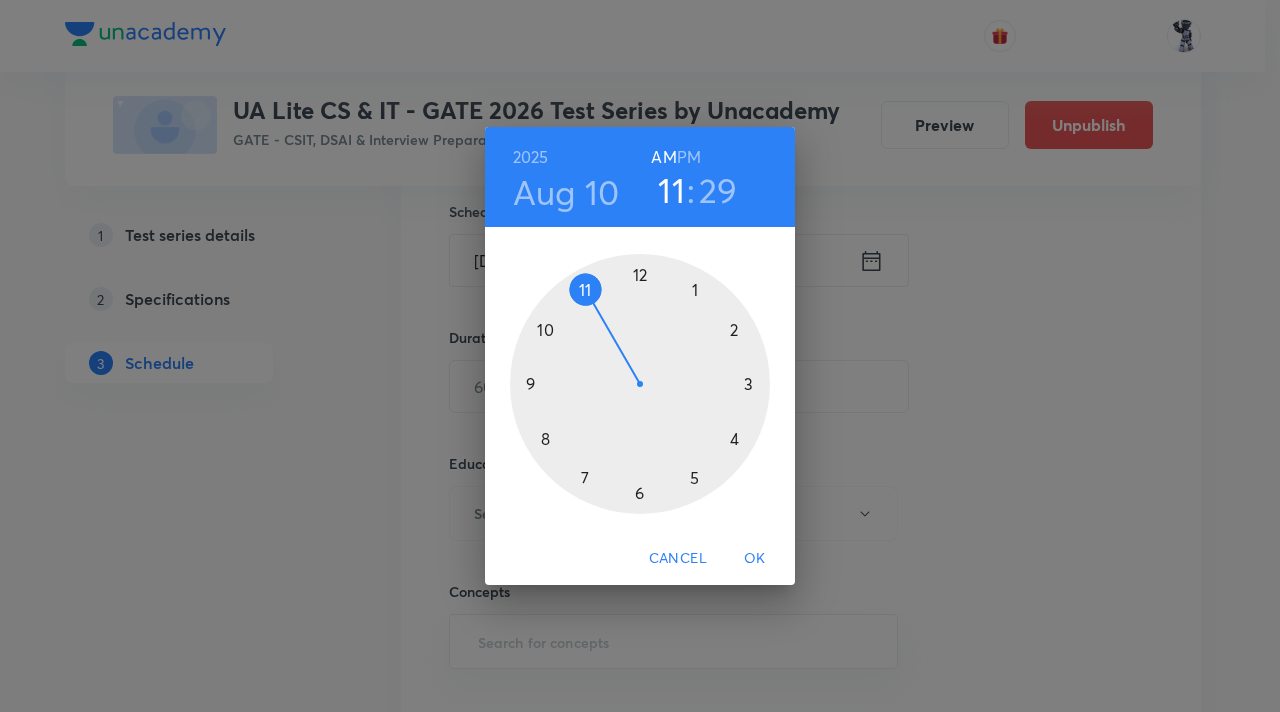 click at bounding box center [640, 384] 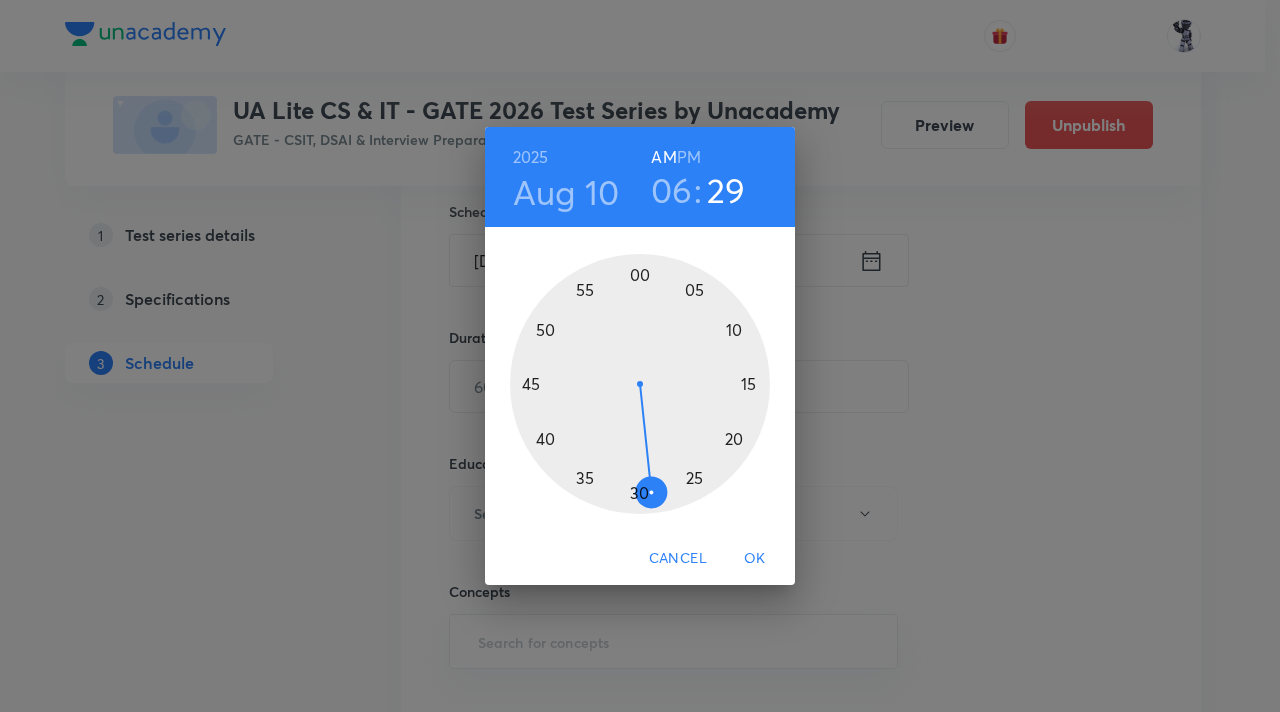 click at bounding box center [640, 384] 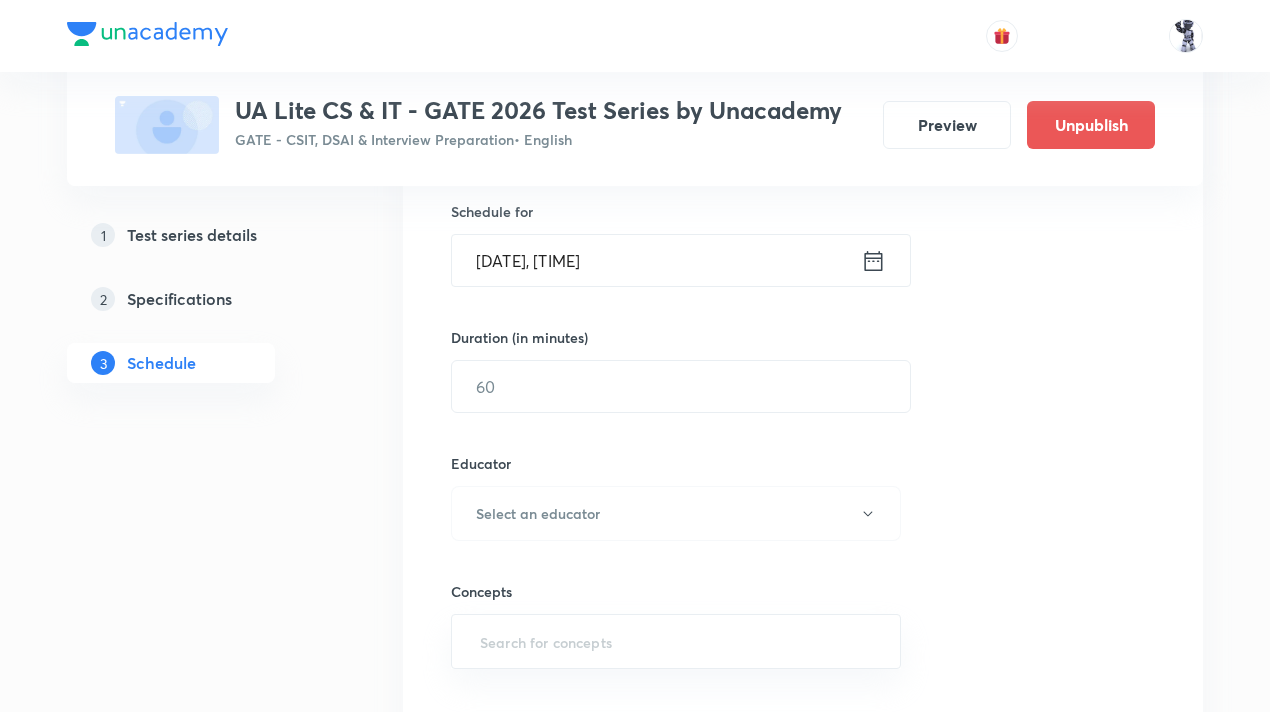 click on "Aug 10, 2025, 6:00 AM" at bounding box center [656, 260] 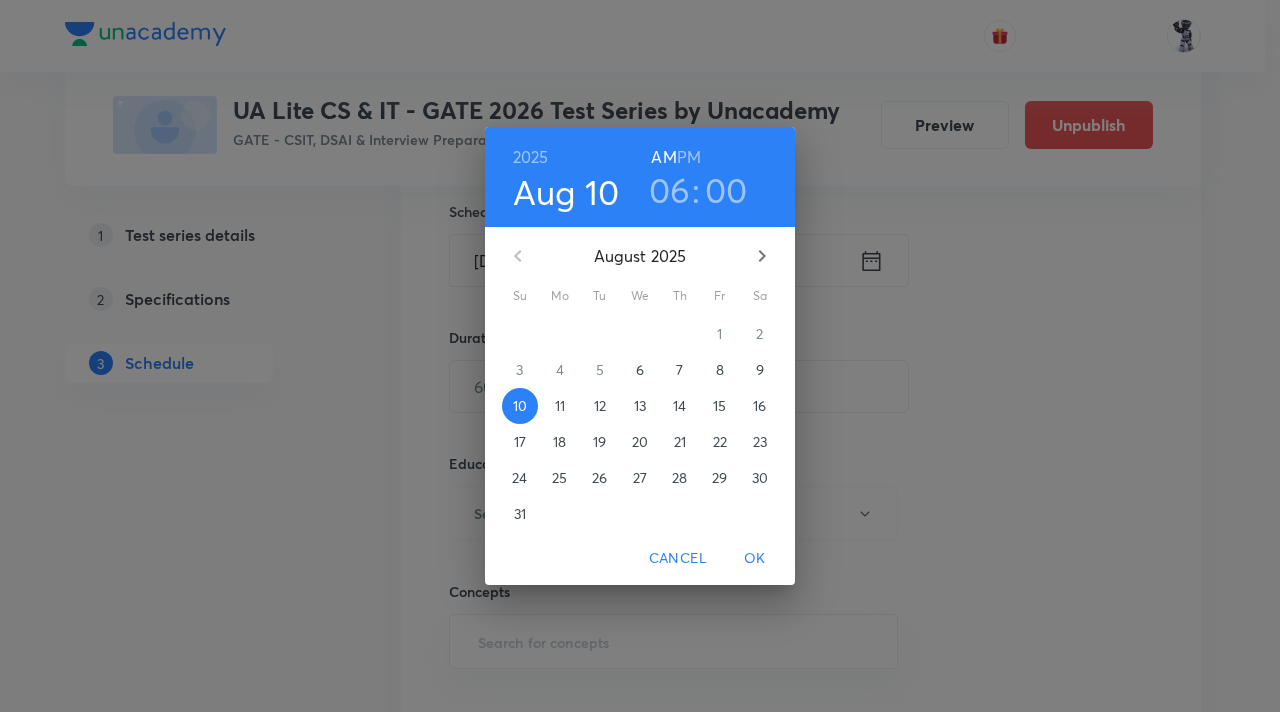 click on "PM" at bounding box center (689, 157) 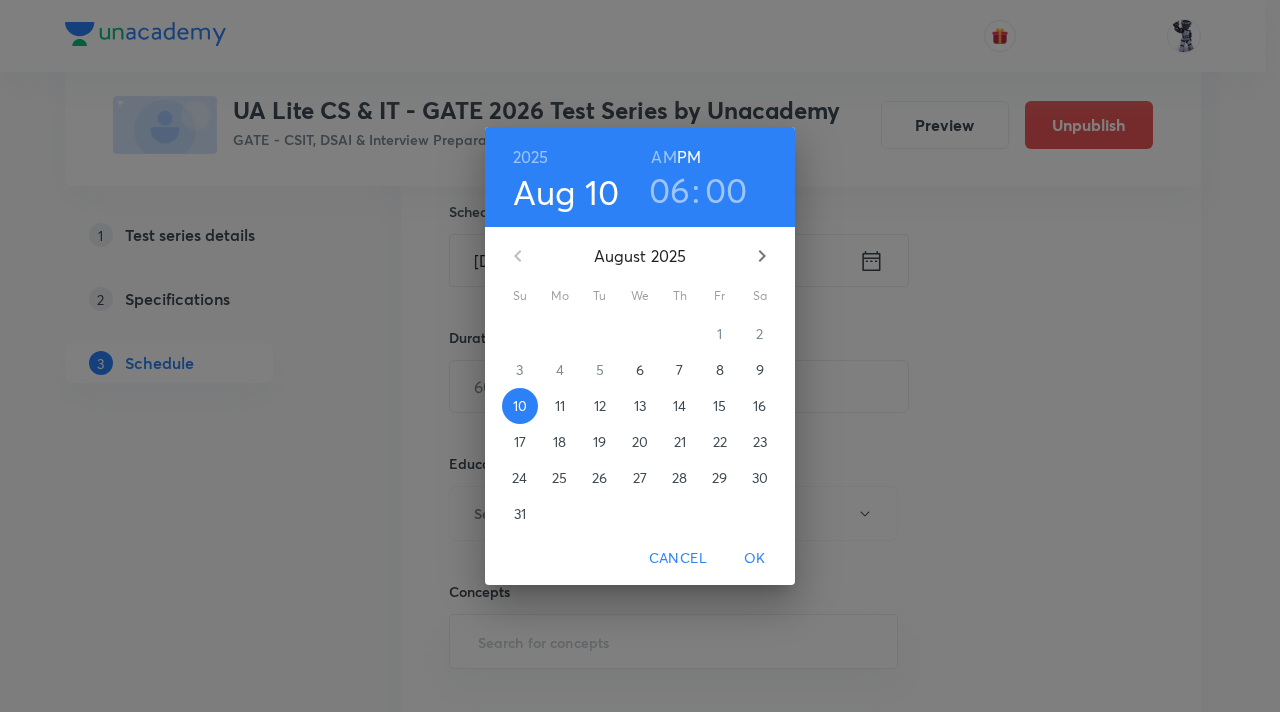 click on "OK" at bounding box center [755, 558] 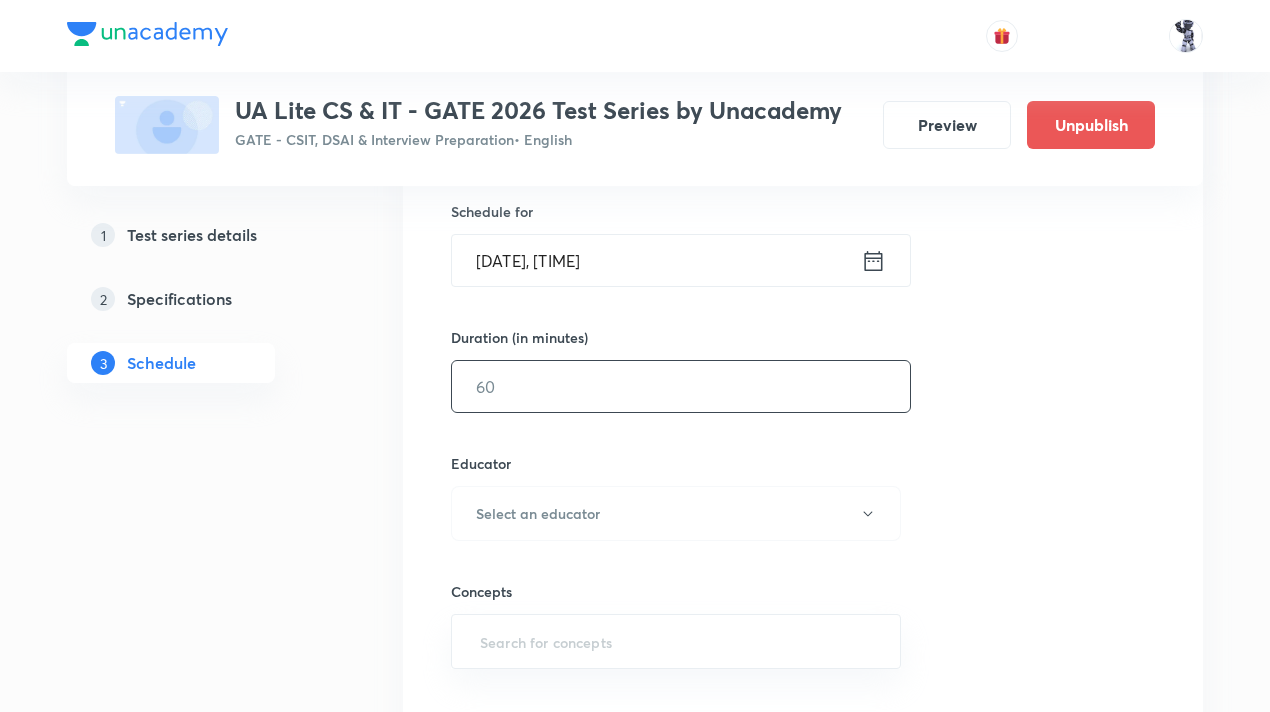click at bounding box center (681, 386) 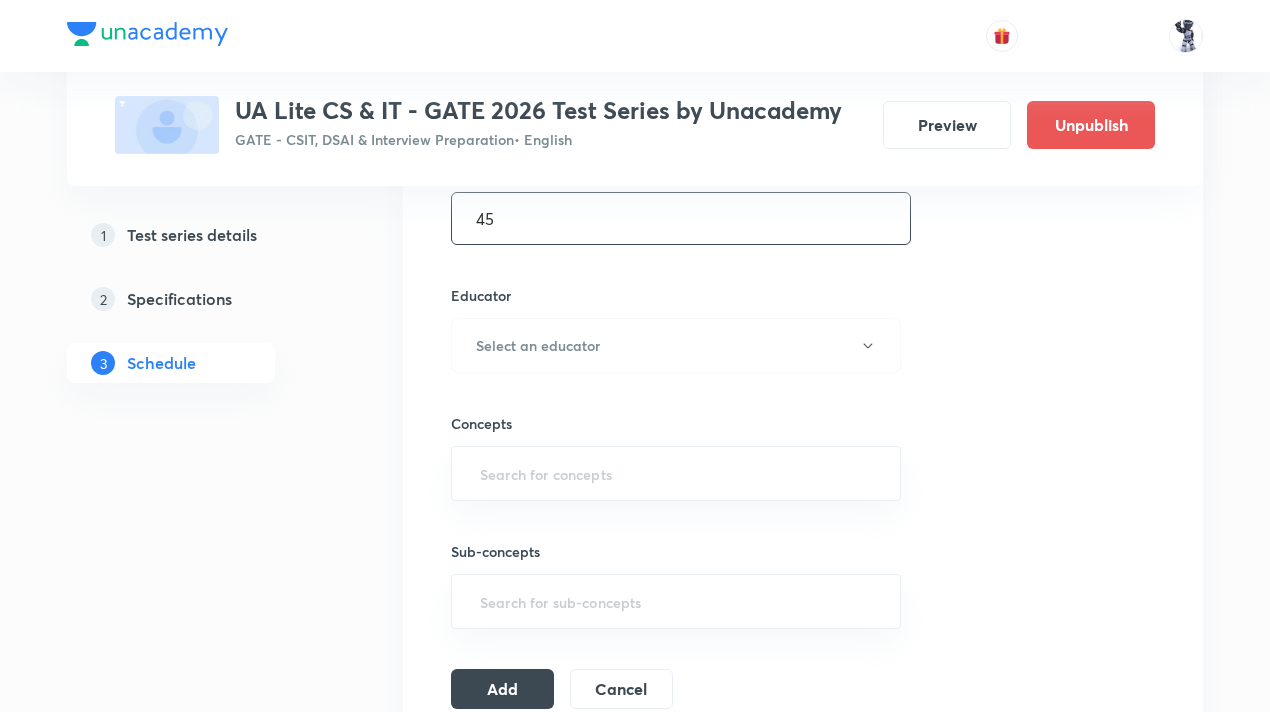 scroll, scrollTop: 662, scrollLeft: 0, axis: vertical 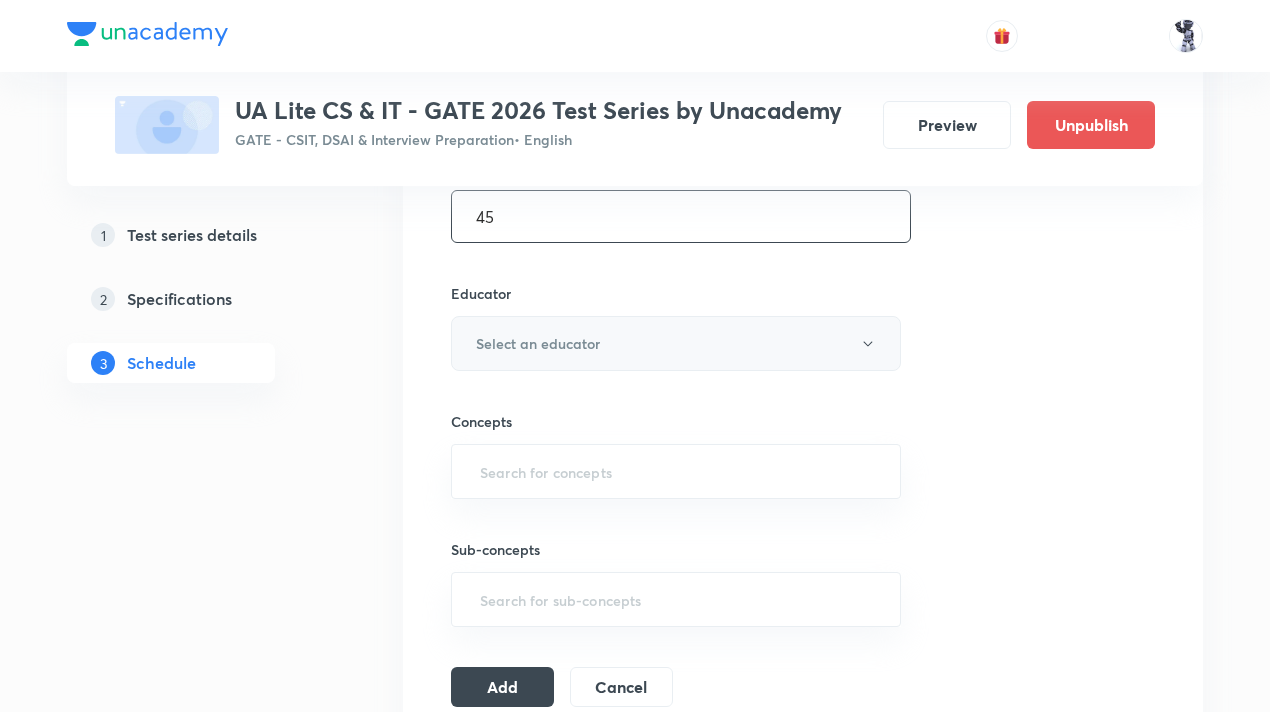 type on "45" 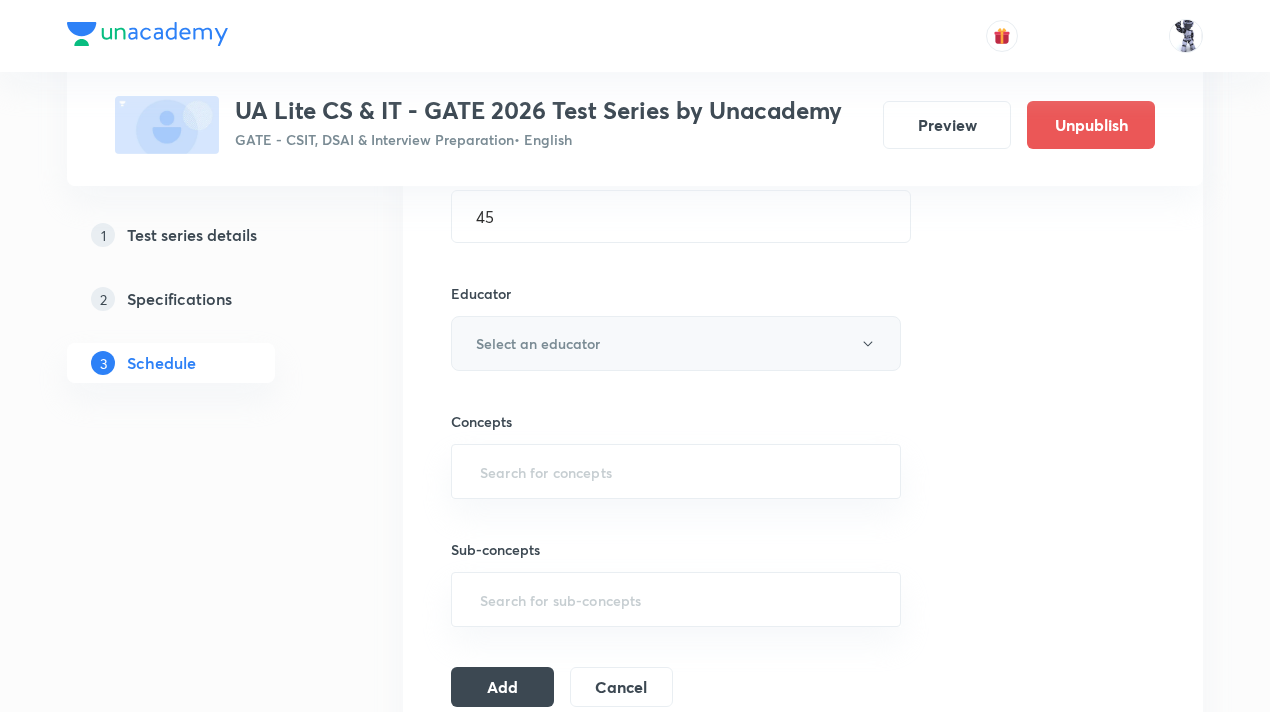 click on "Select an educator" at bounding box center [676, 343] 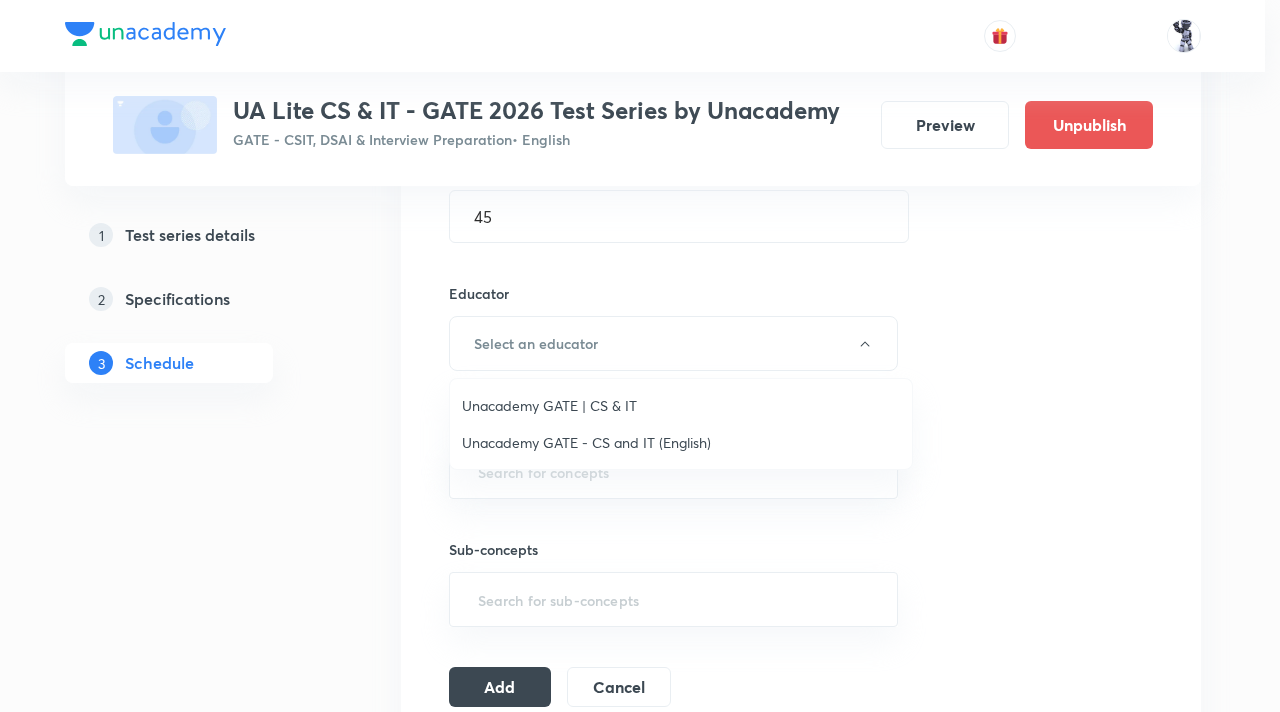 click on "Unacademy GATE | CS & IT" at bounding box center (681, 405) 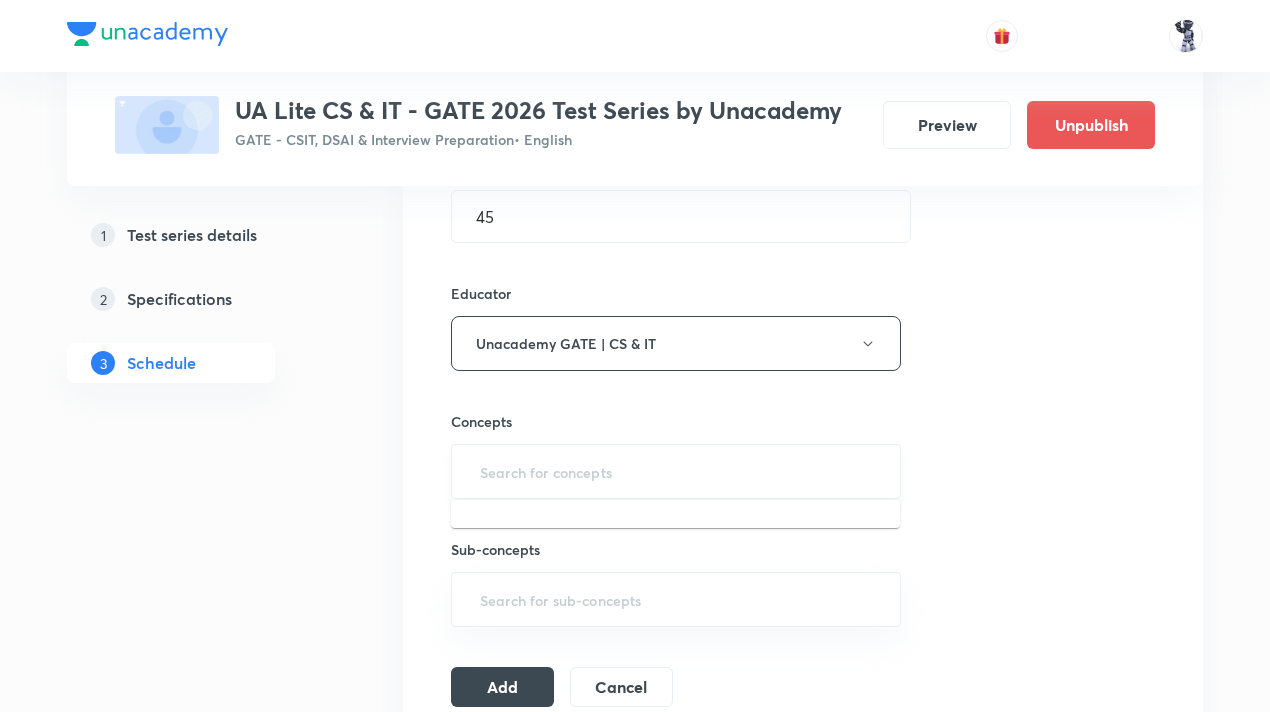 click at bounding box center (676, 471) 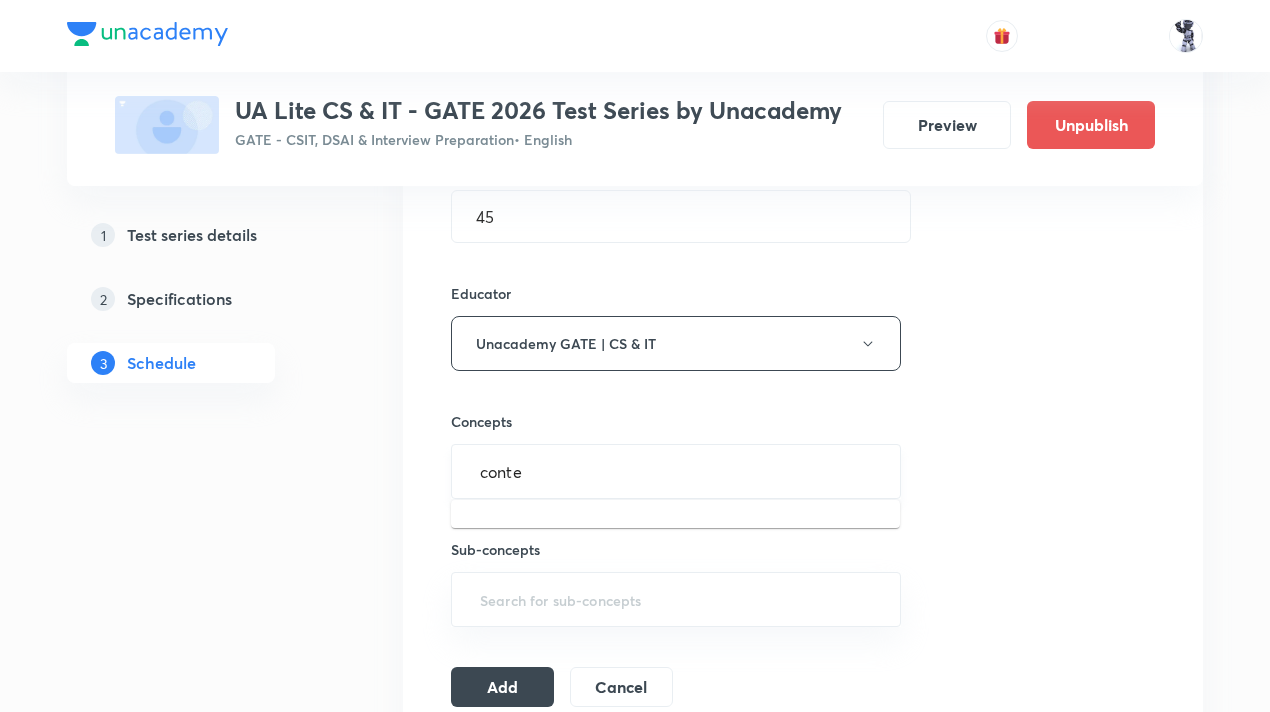 type on "contex" 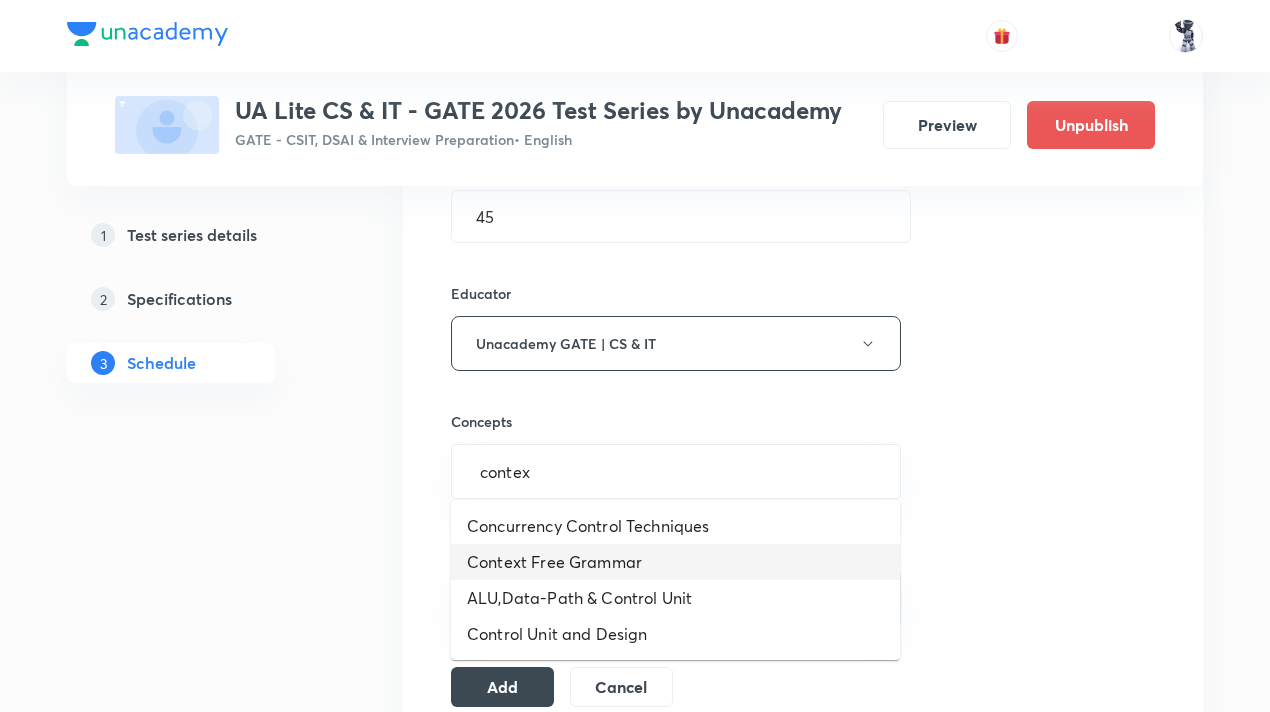 click on "Context Free Grammar" at bounding box center [675, 562] 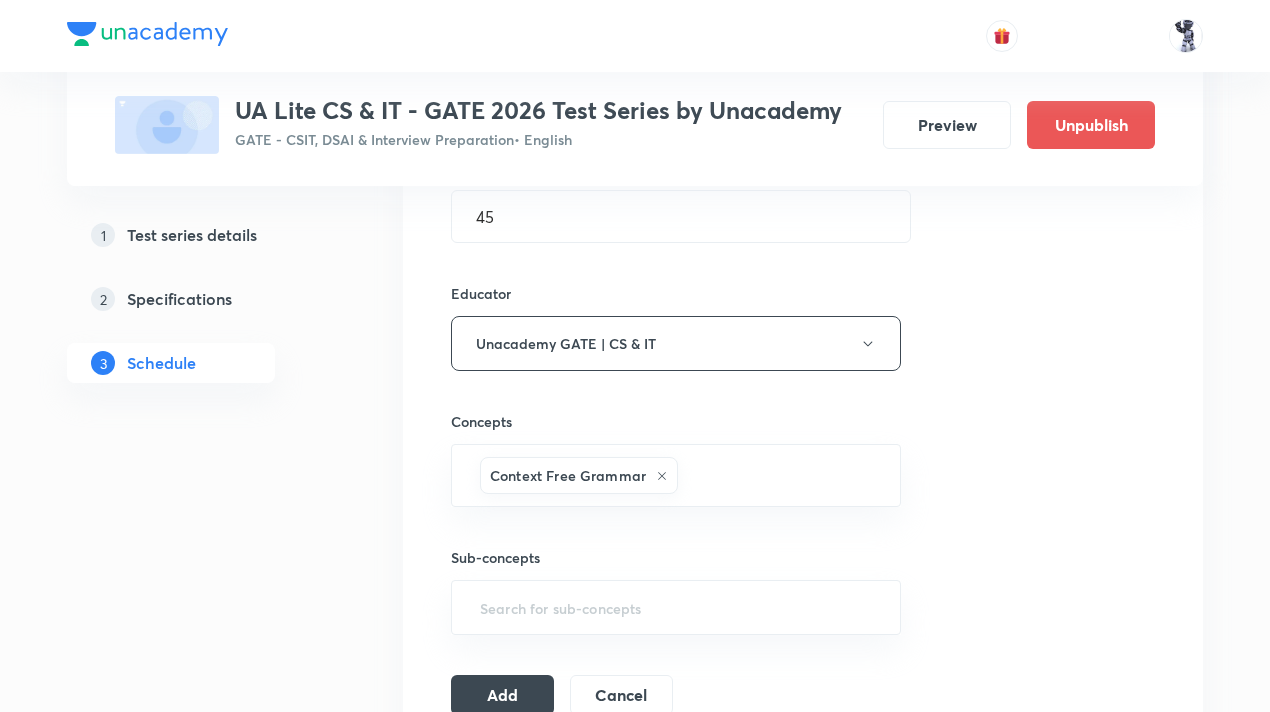 scroll, scrollTop: 734, scrollLeft: 0, axis: vertical 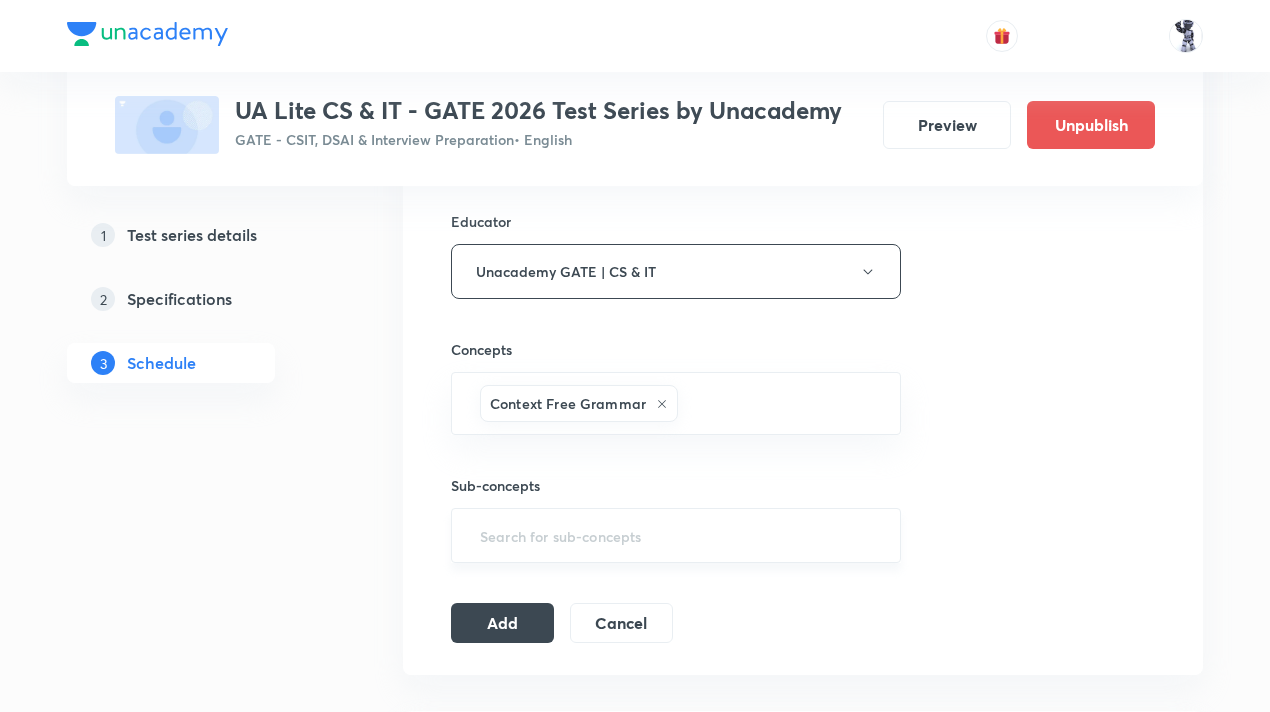click on "​" at bounding box center (676, 535) 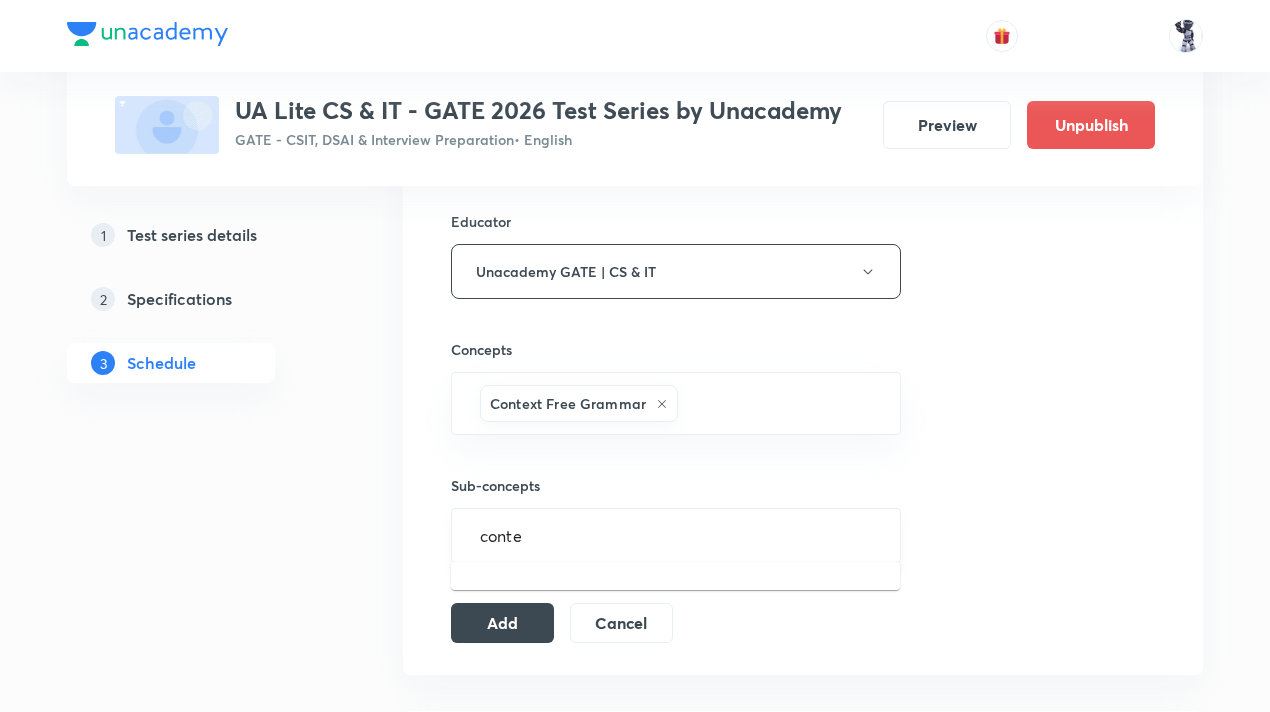 type on "conte" 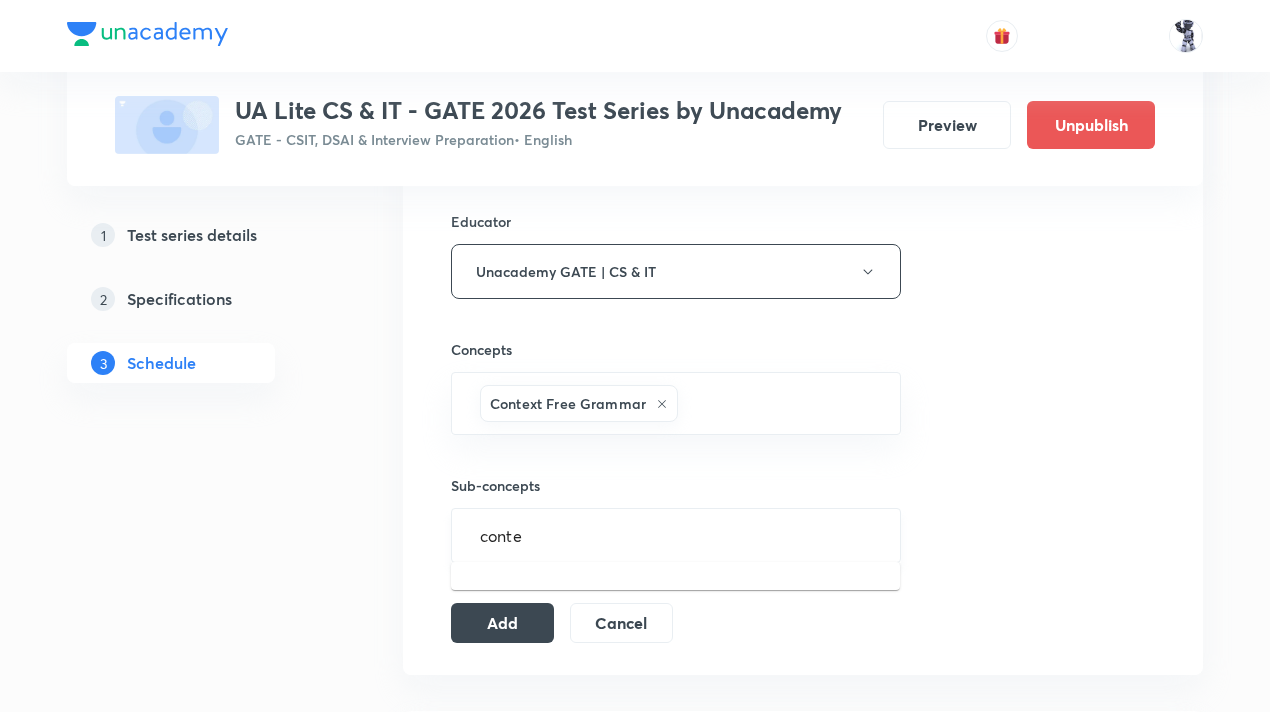 type 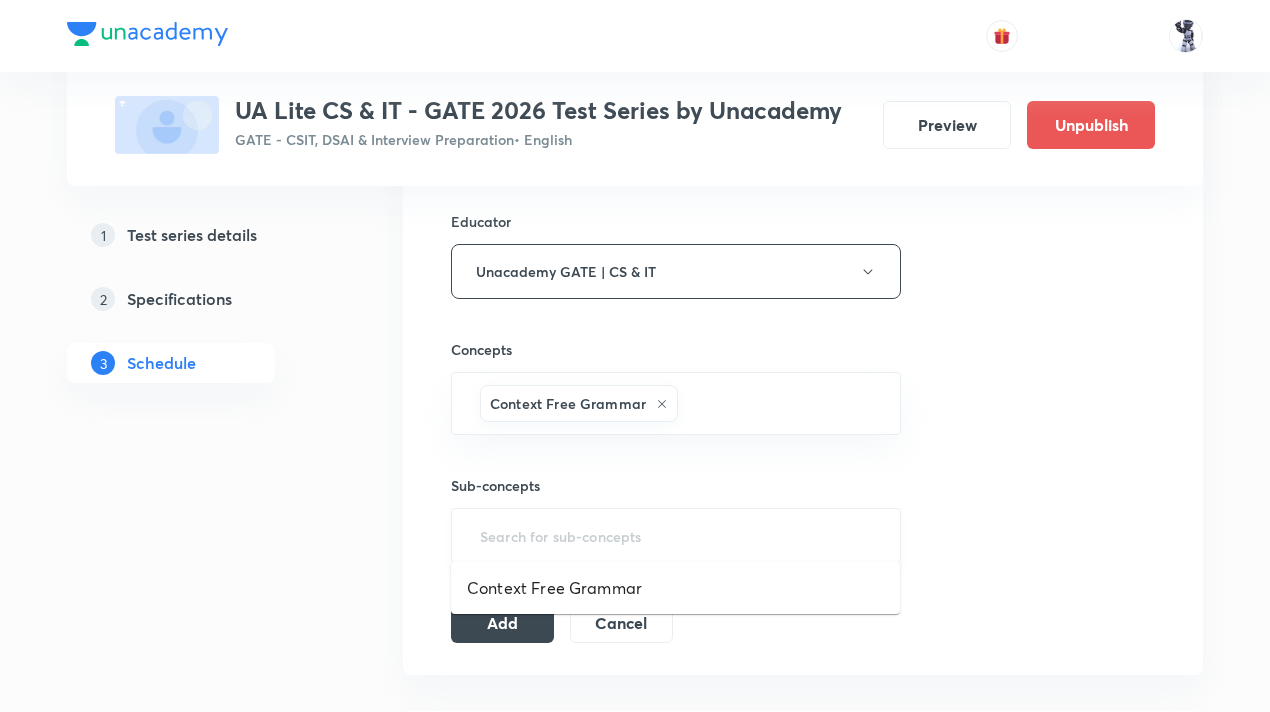 click at bounding box center [676, 535] 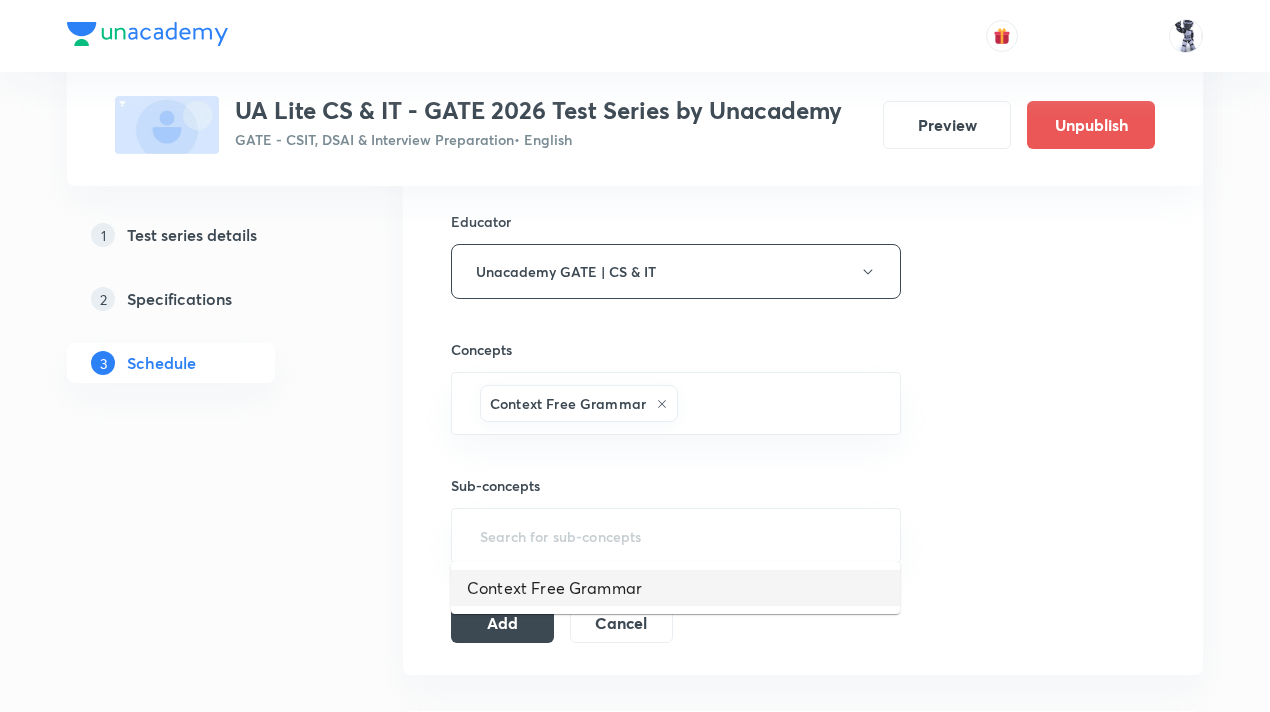 click on "Context Free Grammar" at bounding box center (675, 588) 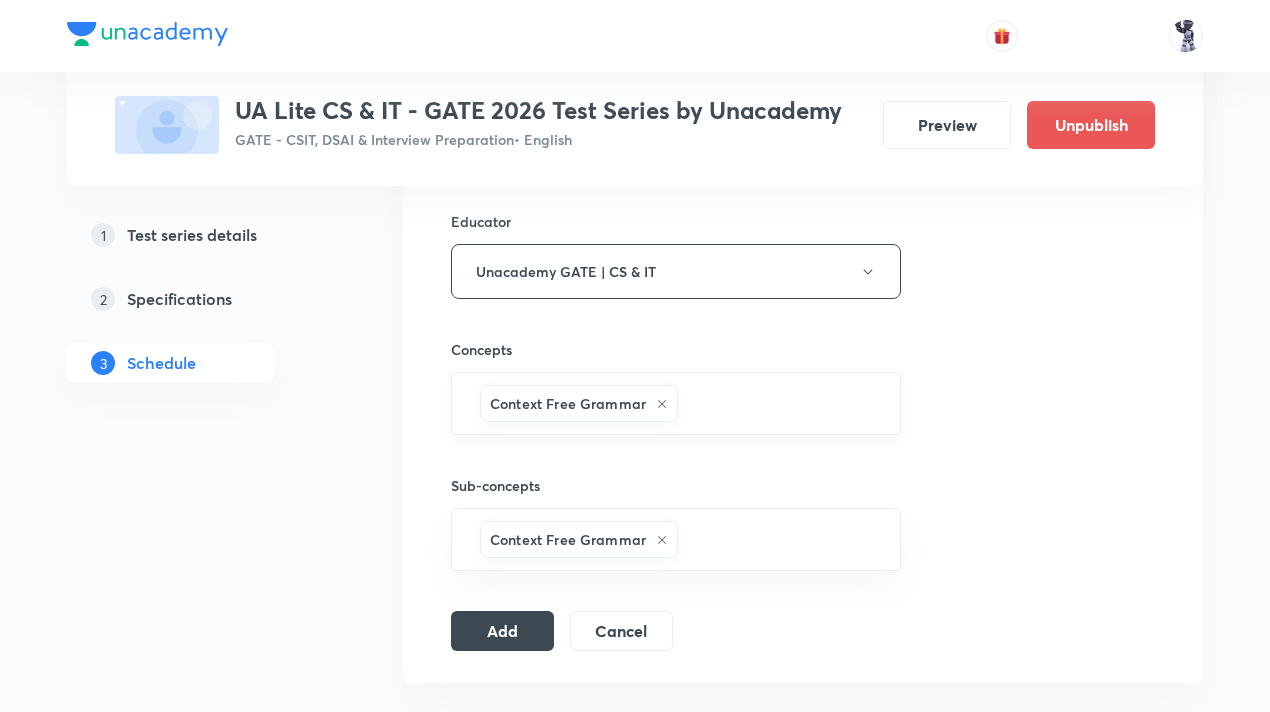 scroll, scrollTop: 918, scrollLeft: 0, axis: vertical 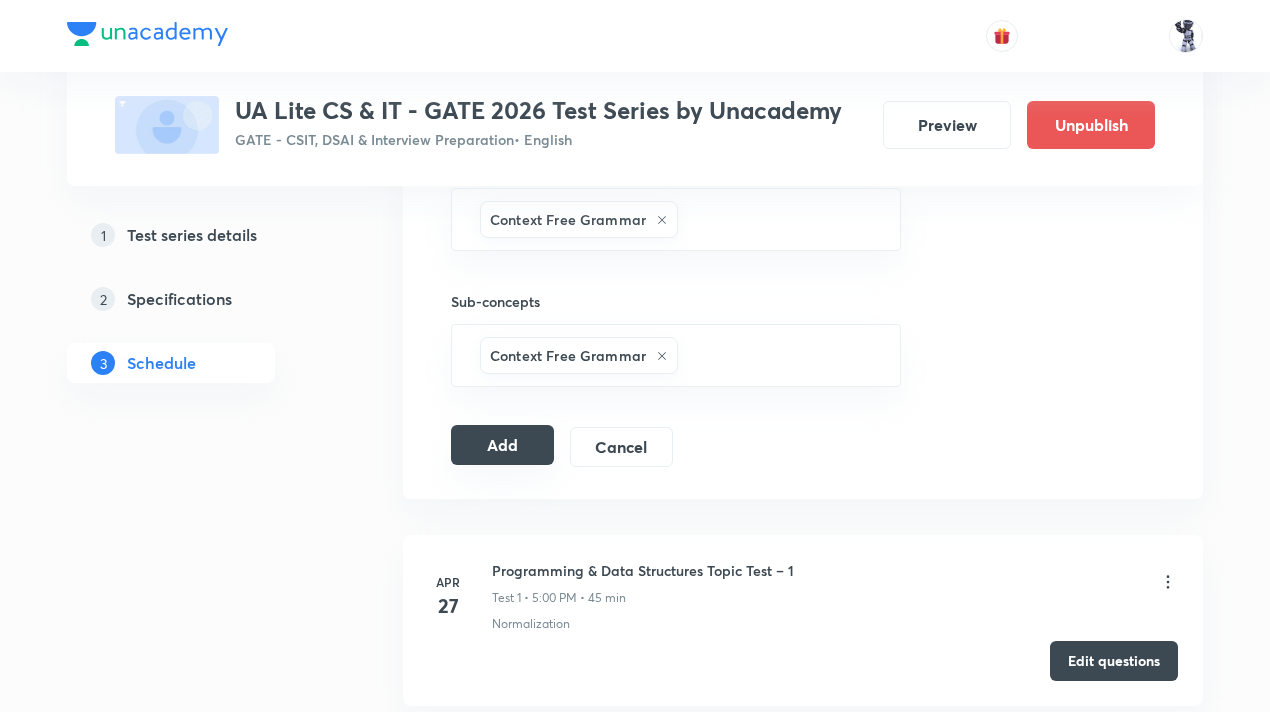 click on "Add" at bounding box center (502, 445) 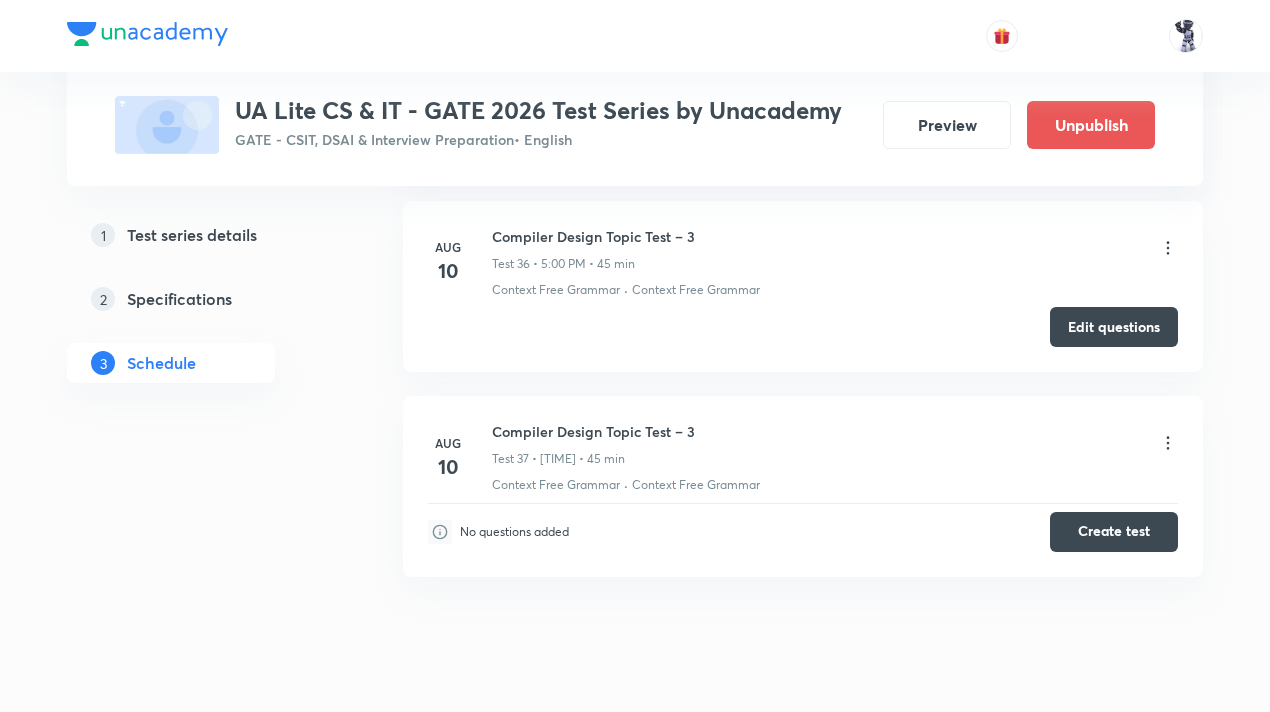 scroll, scrollTop: 7310, scrollLeft: 0, axis: vertical 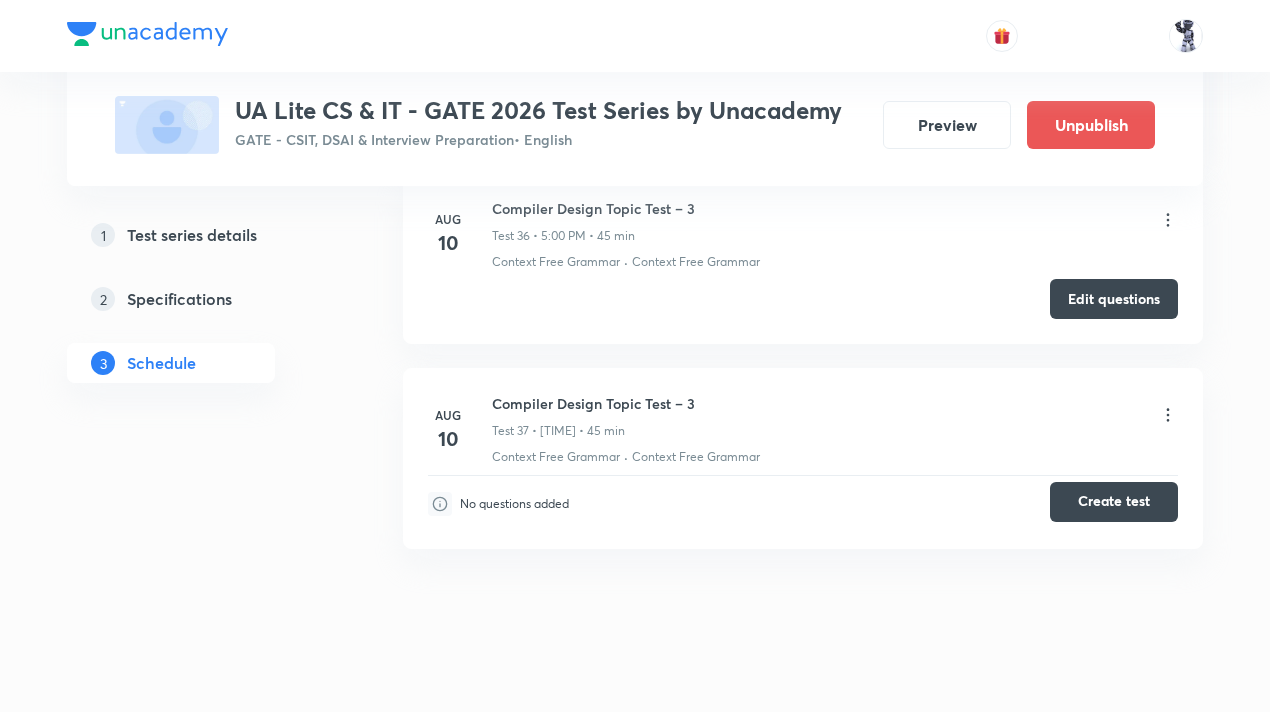 click on "Create test" at bounding box center [1114, 502] 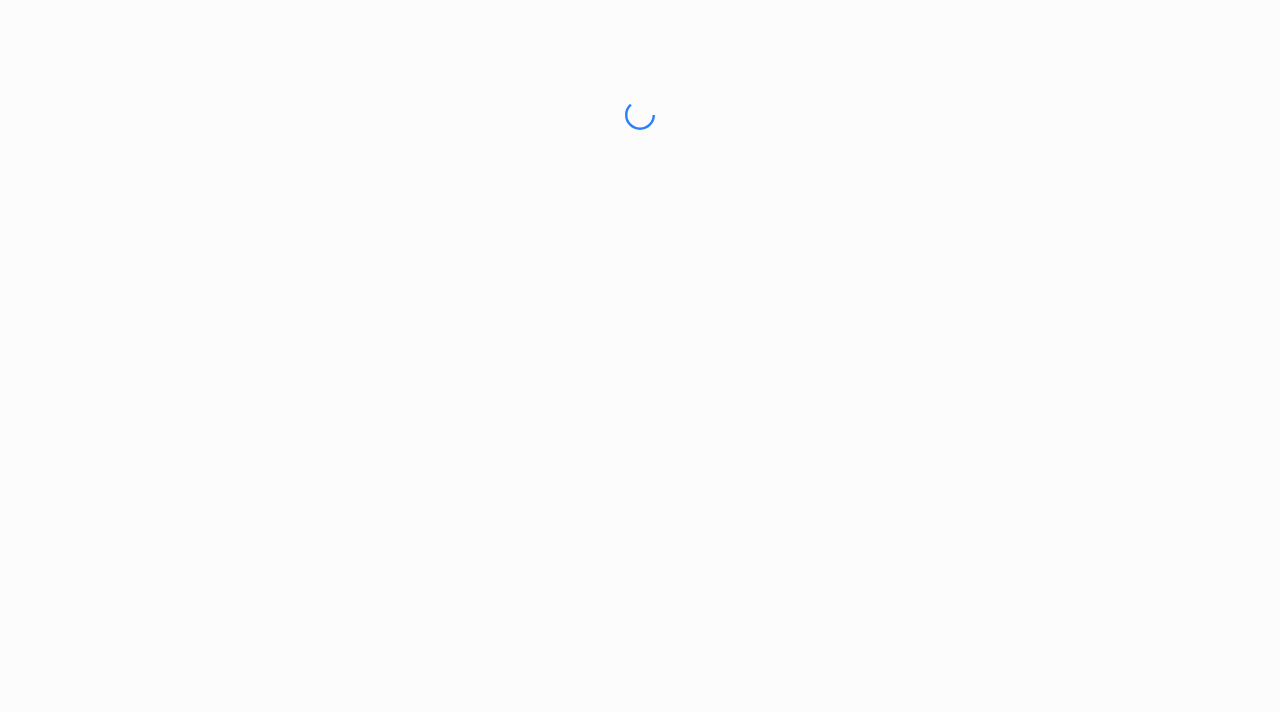 scroll, scrollTop: 0, scrollLeft: 0, axis: both 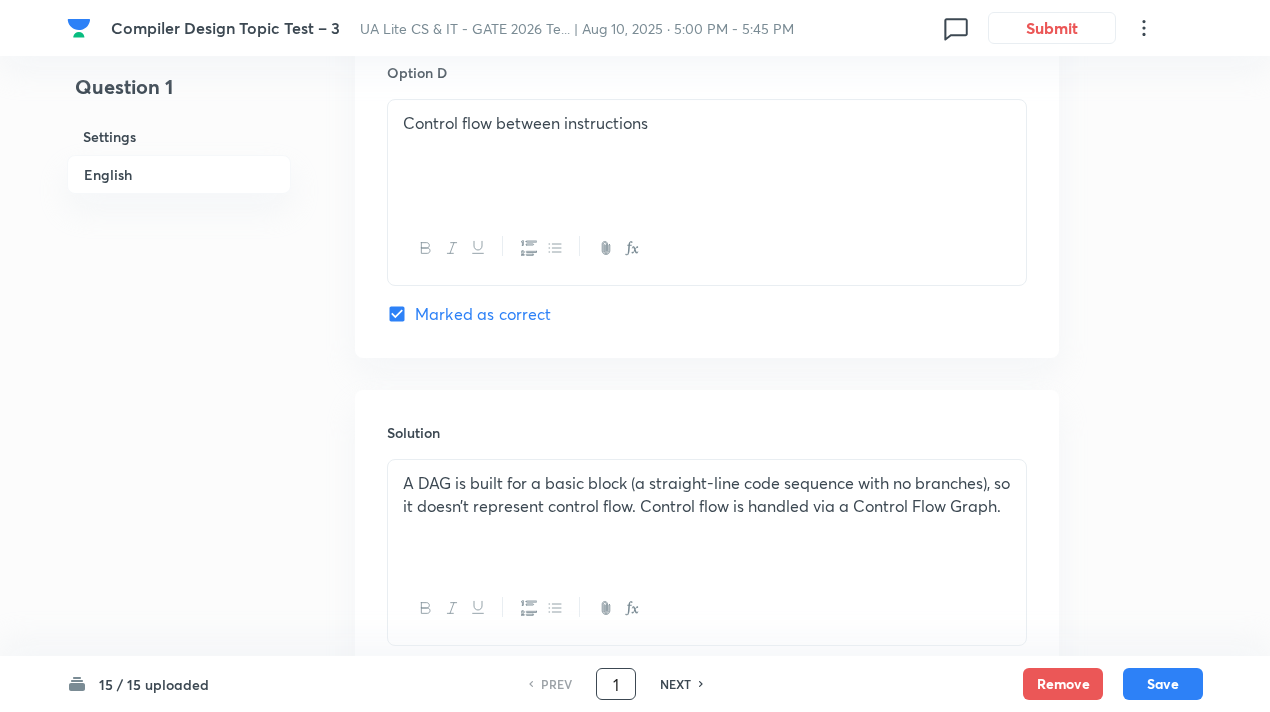 click on "1" at bounding box center [616, 684] 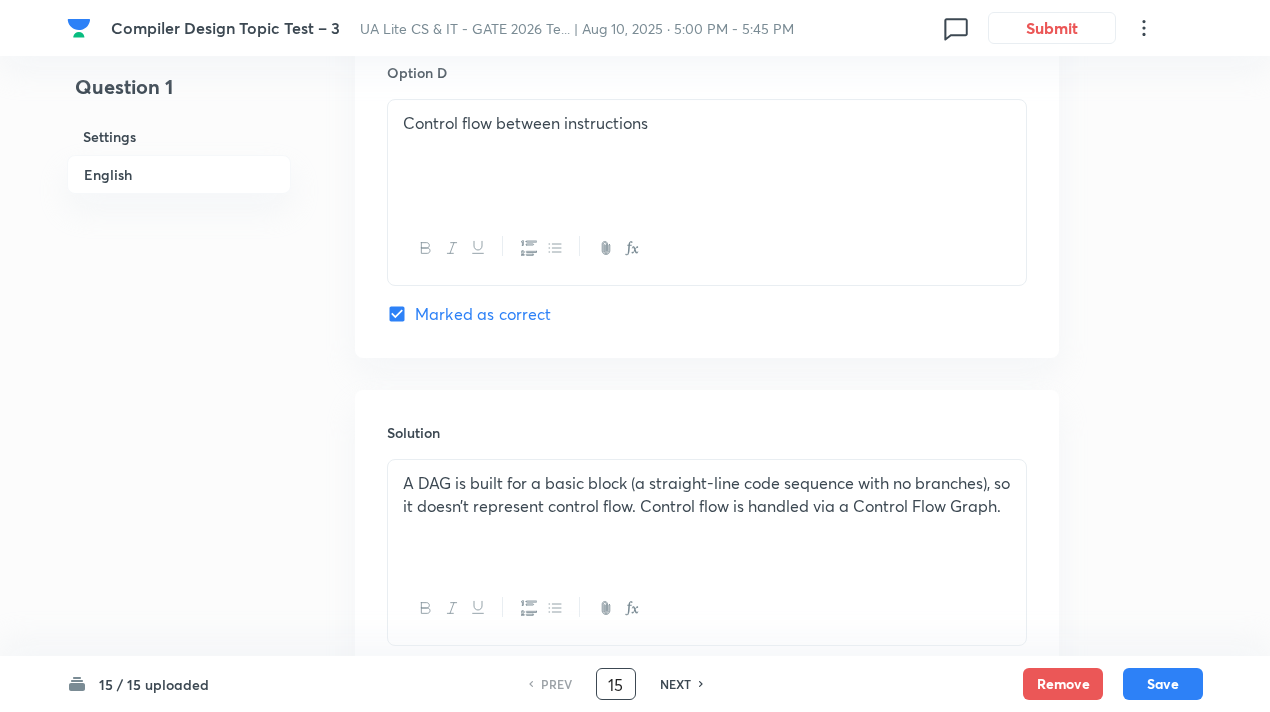 type on "15" 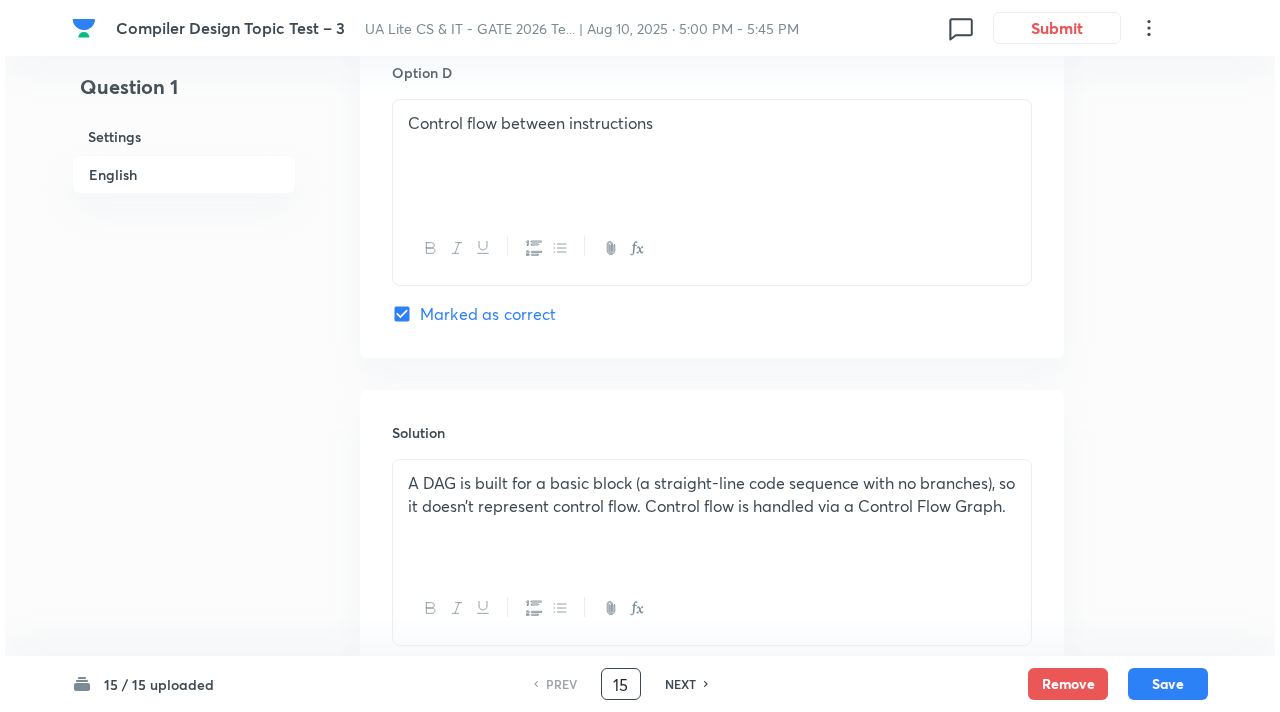 scroll, scrollTop: 0, scrollLeft: 0, axis: both 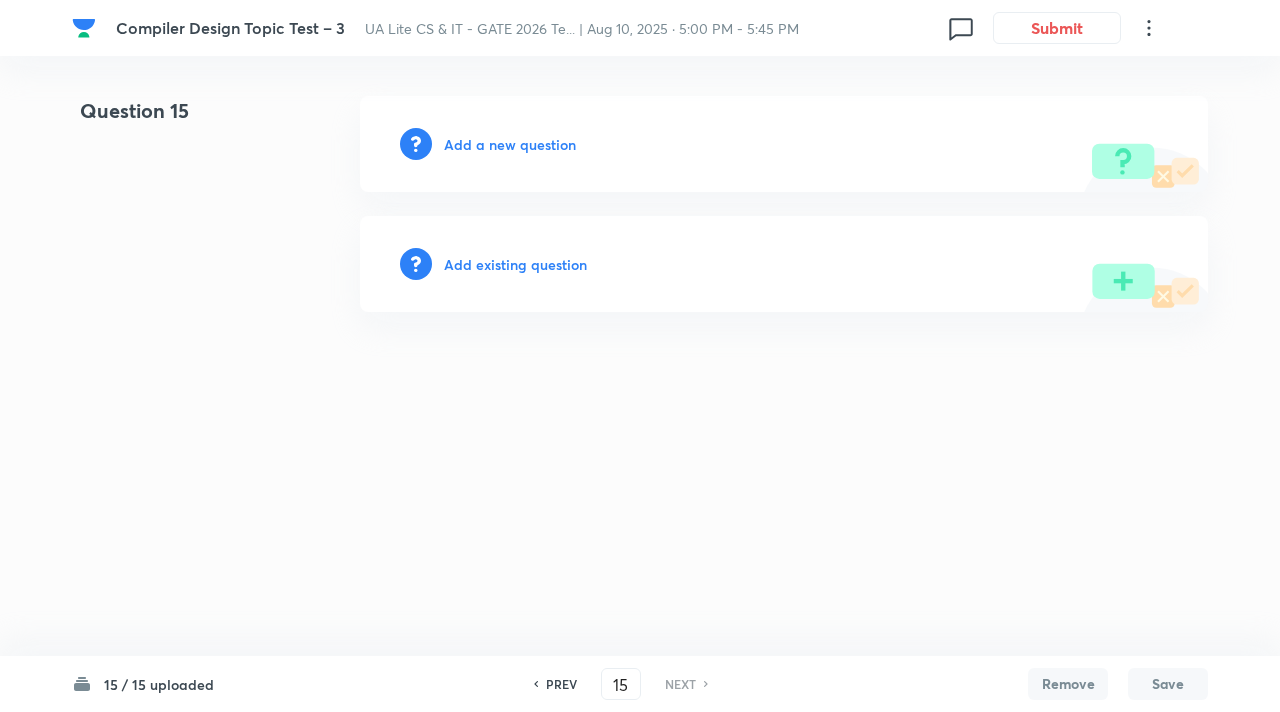 click on "Add a new question" at bounding box center [510, 144] 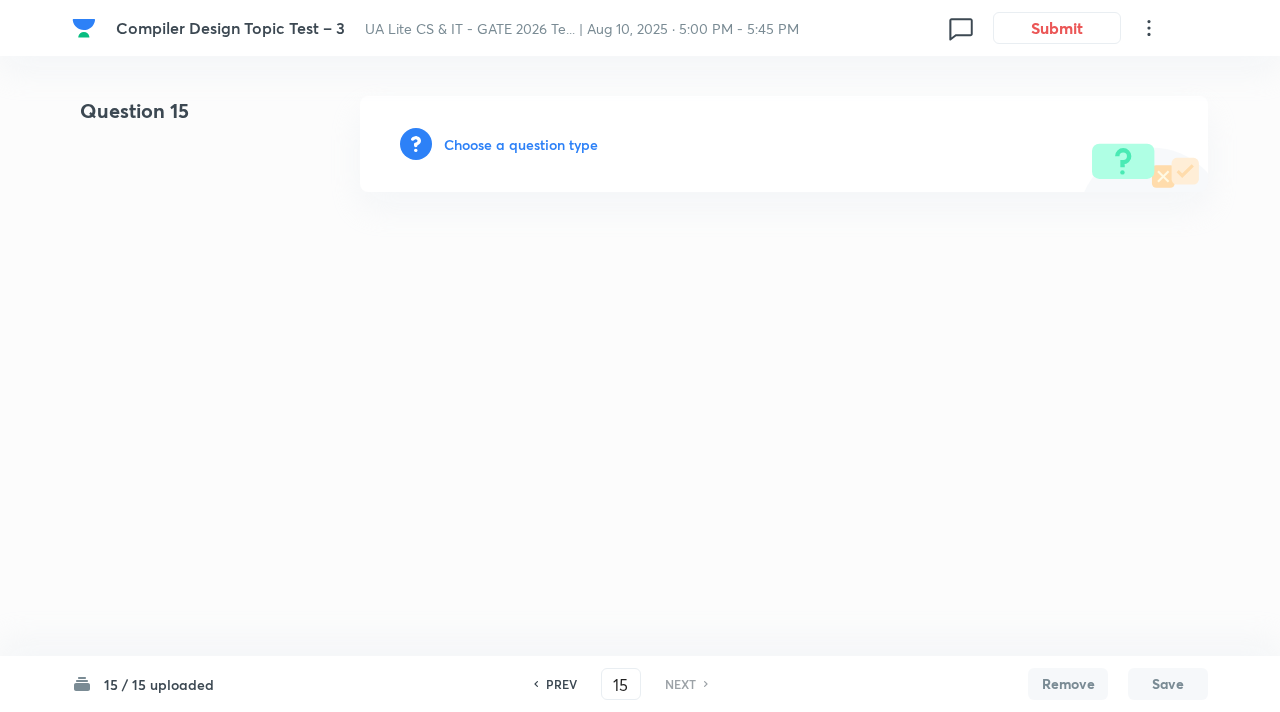 click on "Choose a question type" at bounding box center (521, 144) 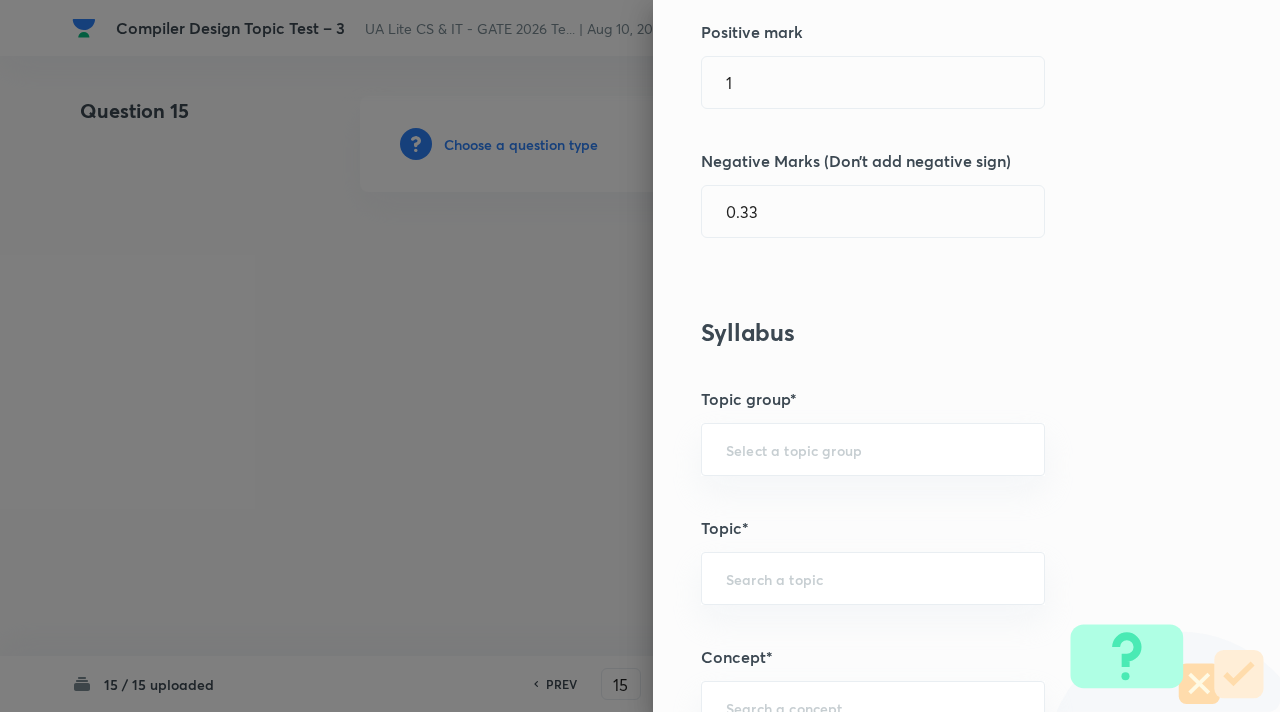 scroll, scrollTop: 519, scrollLeft: 0, axis: vertical 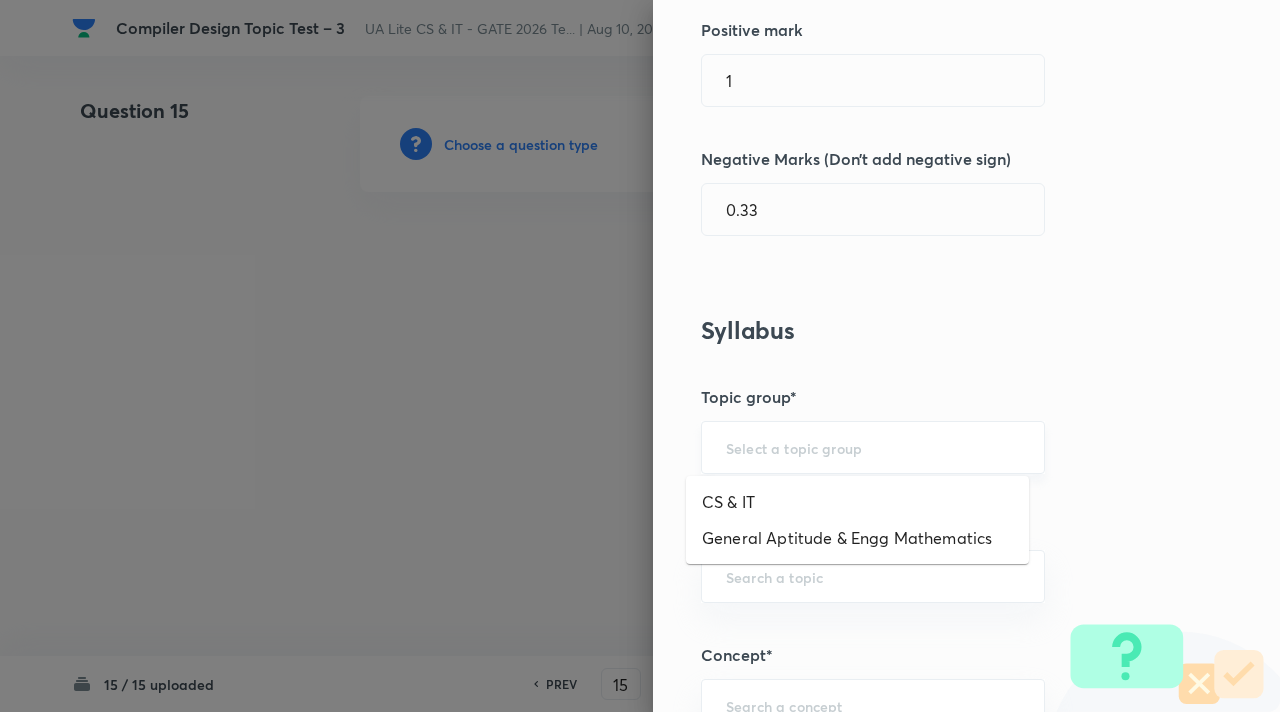 click at bounding box center (873, 447) 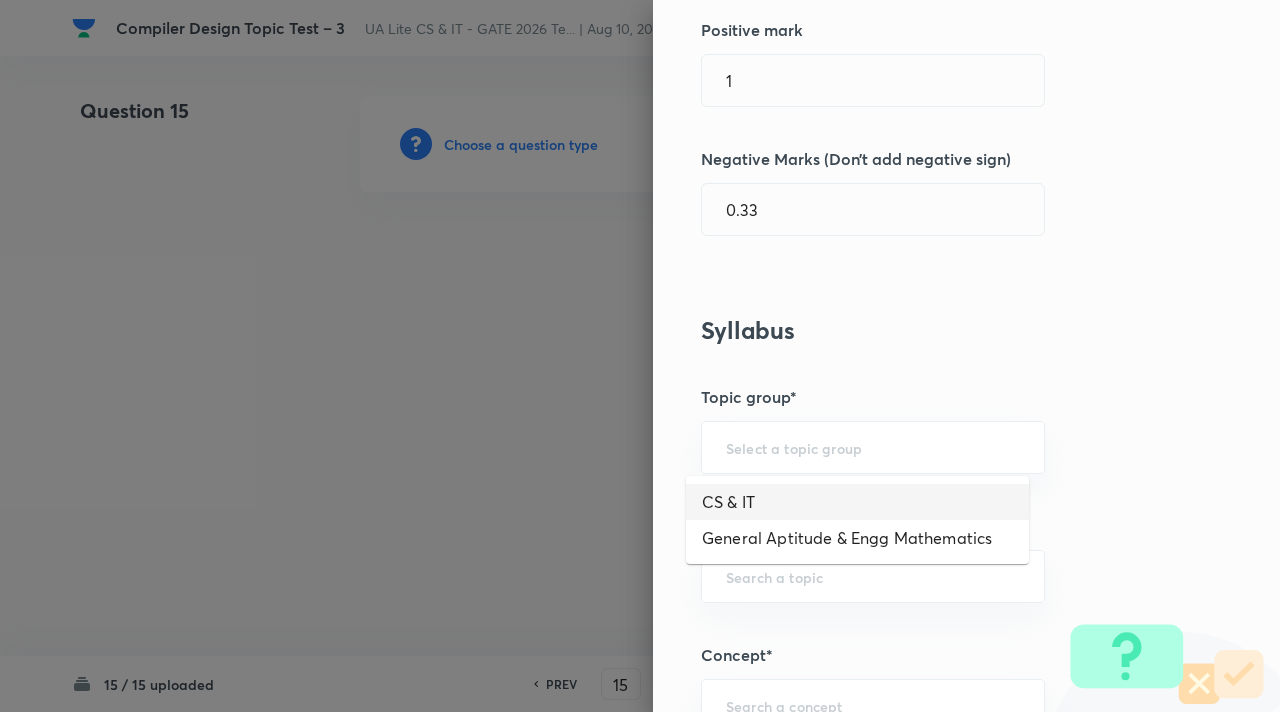 click on "CS & IT" at bounding box center [857, 502] 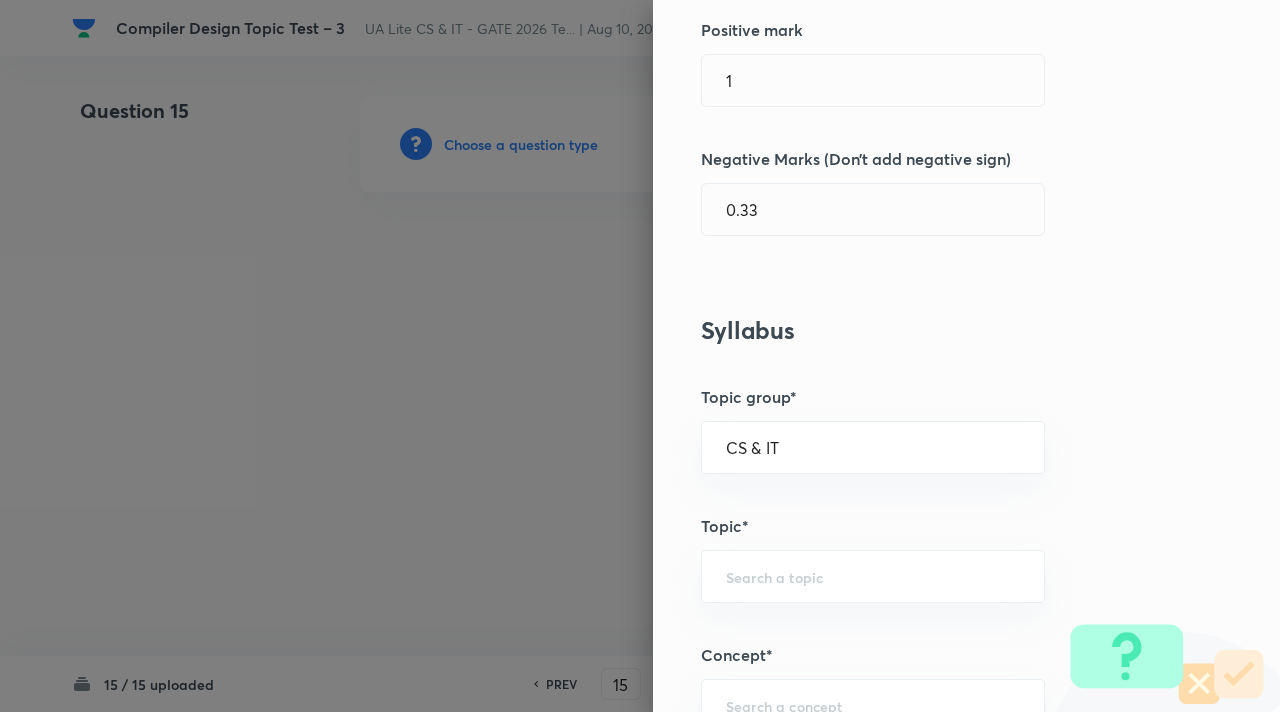 scroll, scrollTop: 743, scrollLeft: 0, axis: vertical 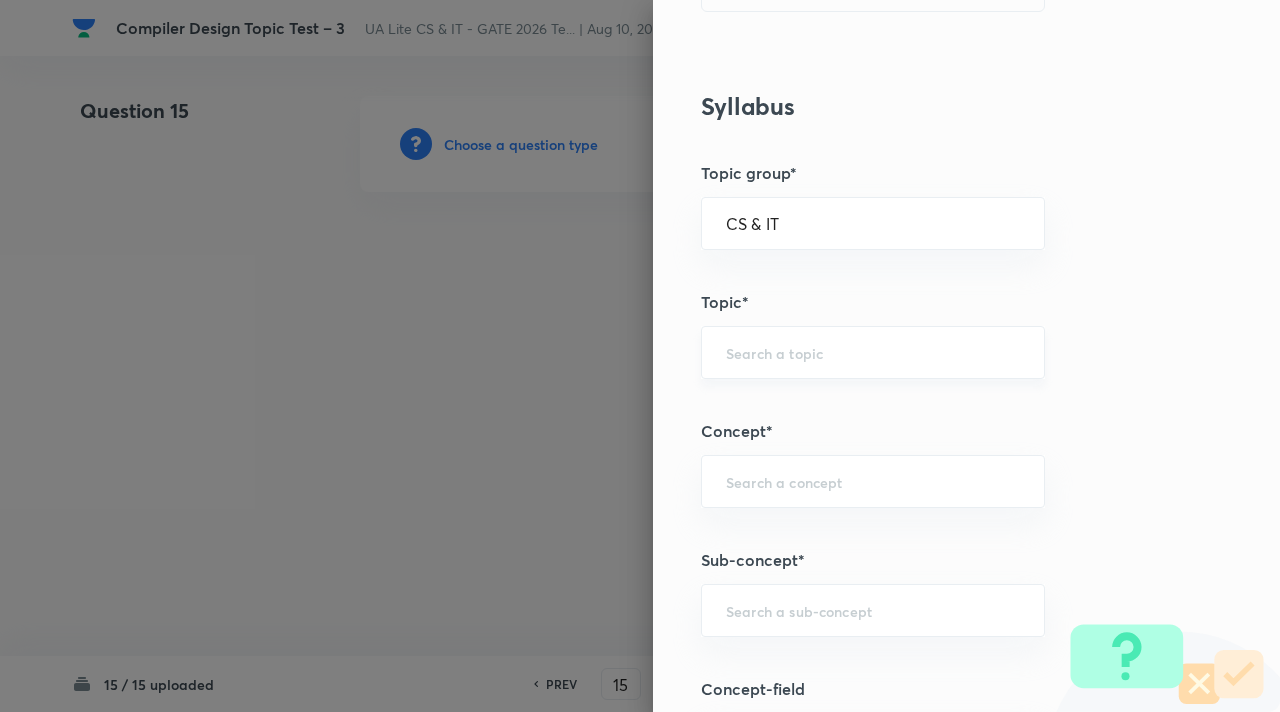 click on "​" at bounding box center [873, 352] 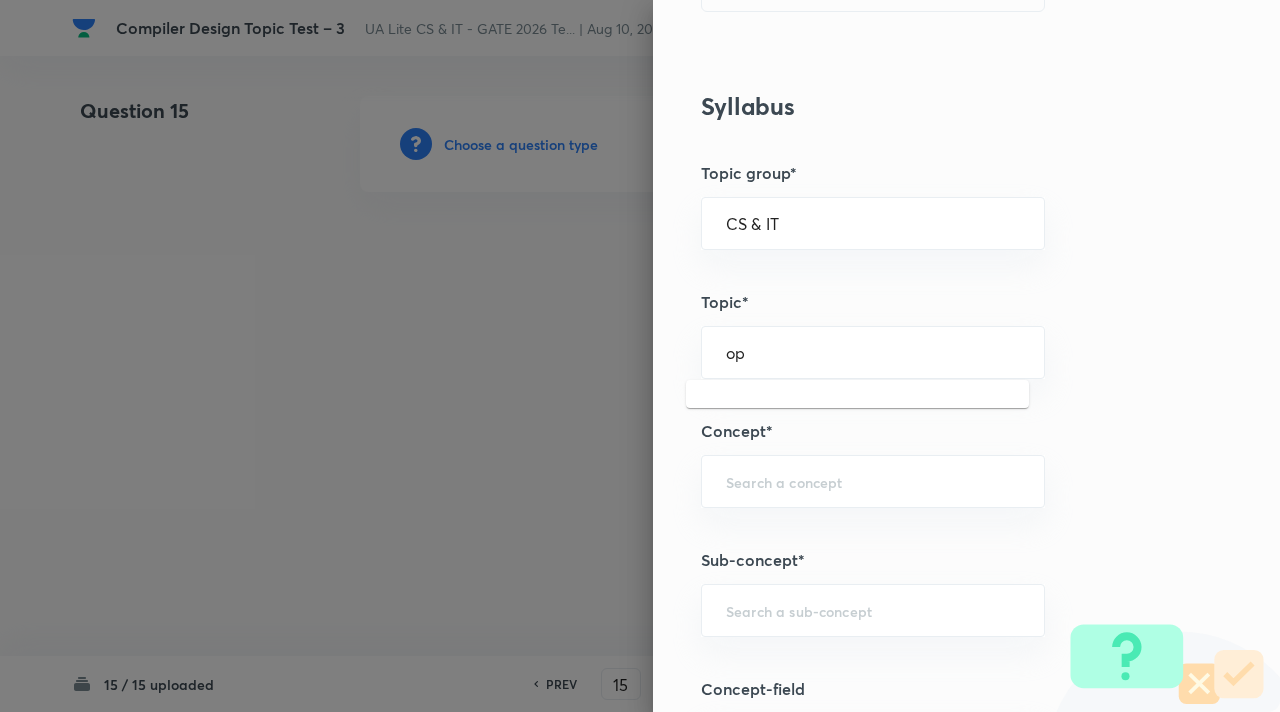 type on "o" 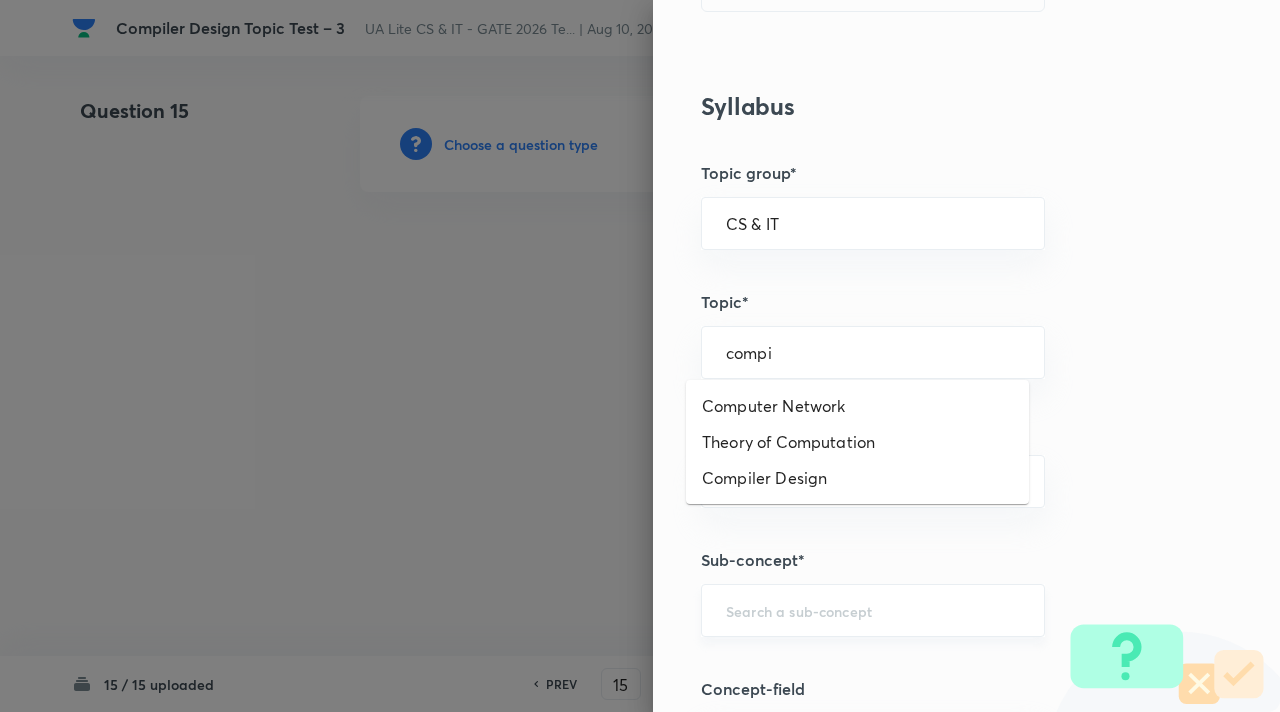 type on "compi" 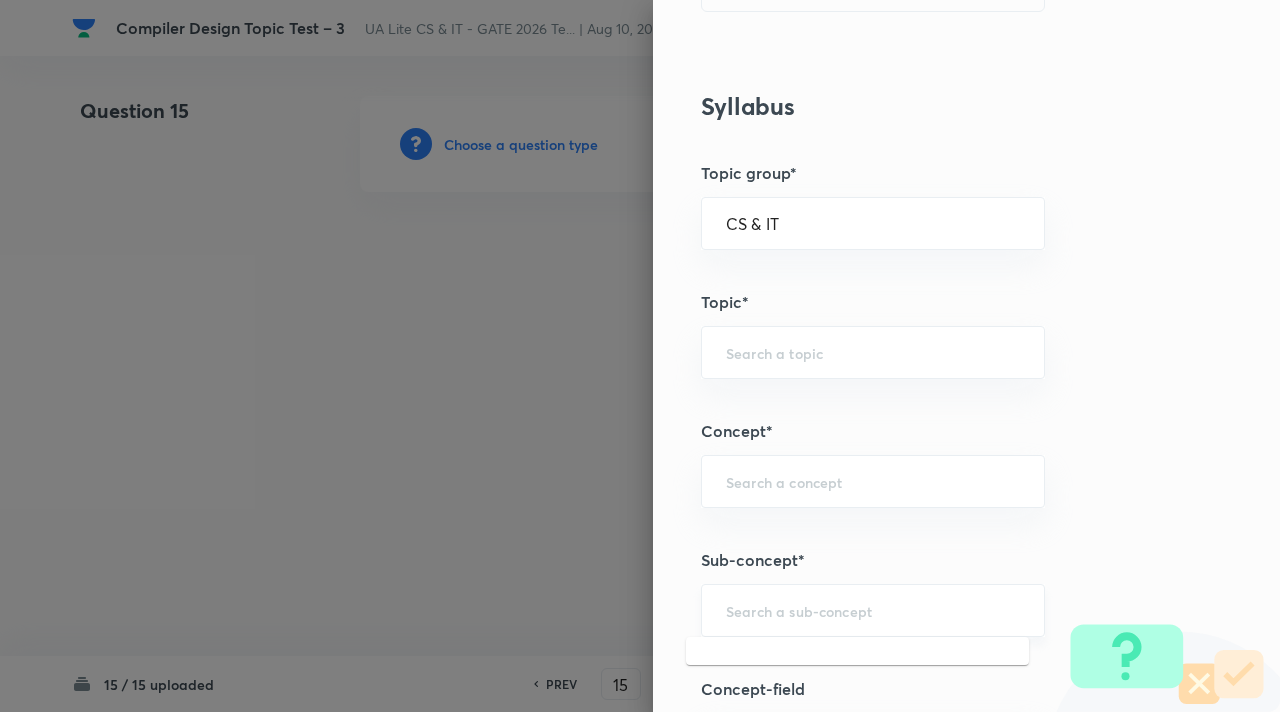 click at bounding box center [873, 610] 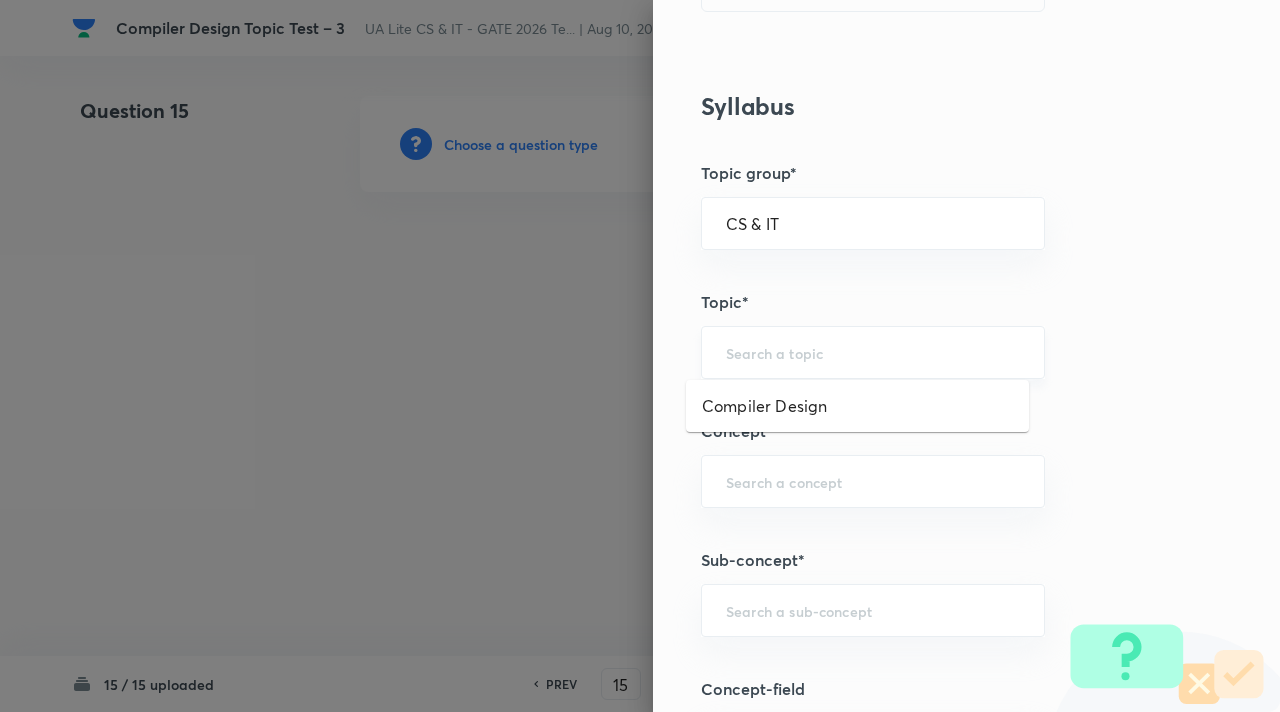 click at bounding box center (873, 352) 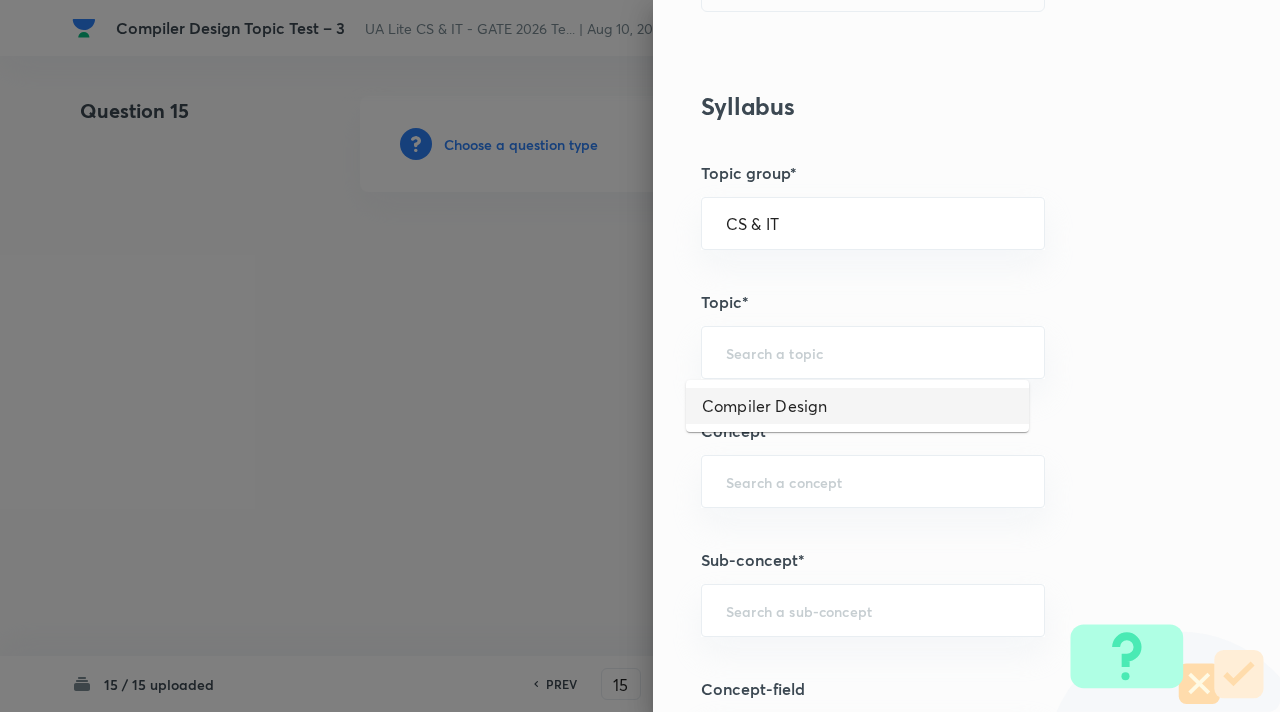 click on "Compiler Design" at bounding box center (857, 406) 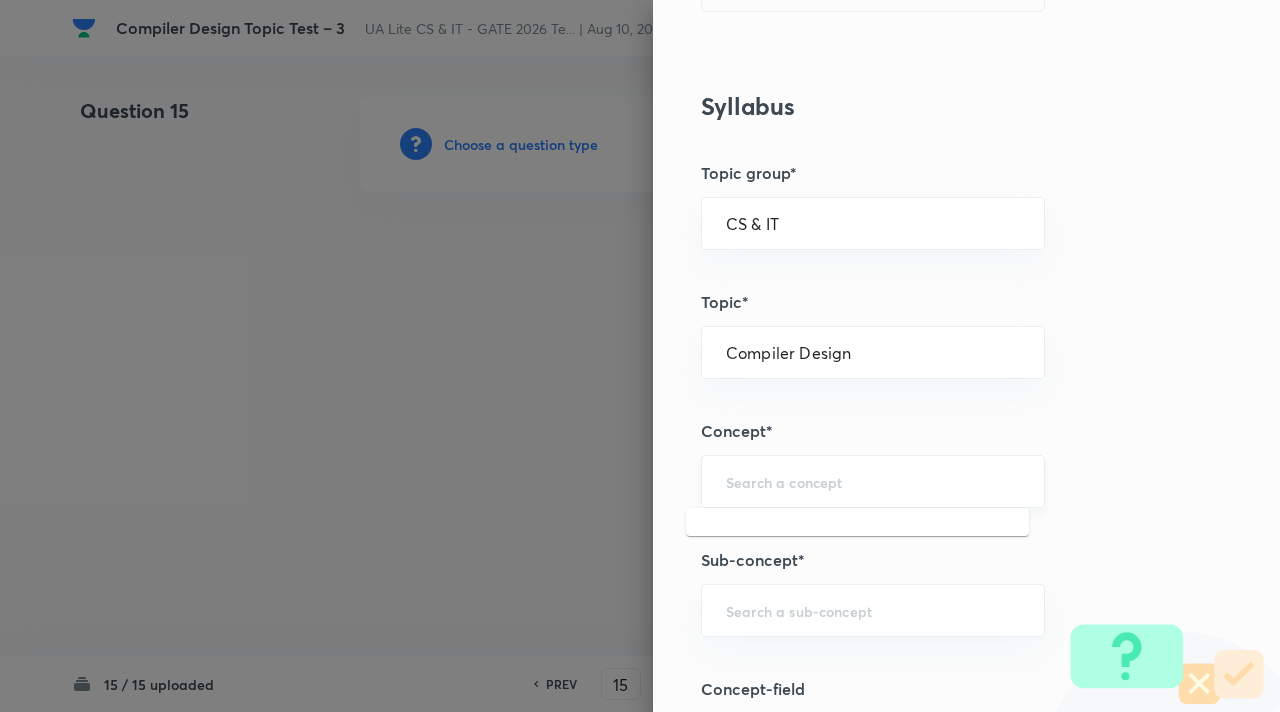 click at bounding box center [873, 481] 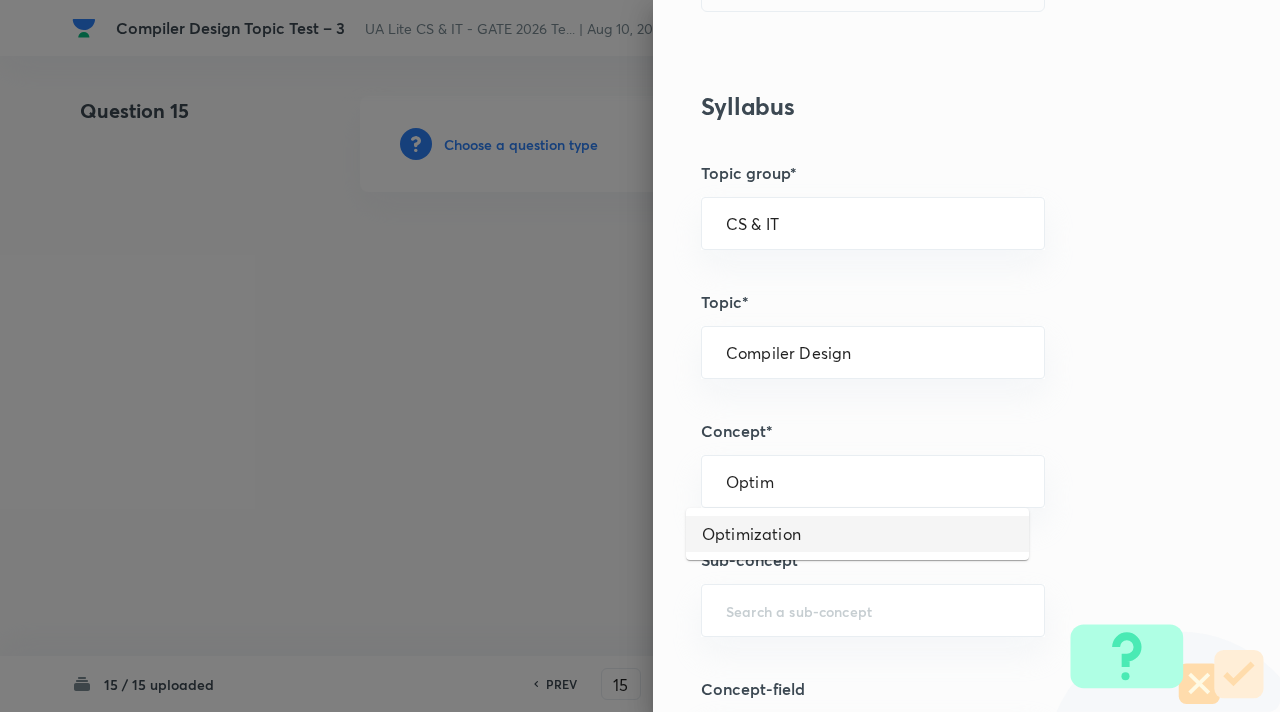 click on "Optimization" at bounding box center [857, 534] 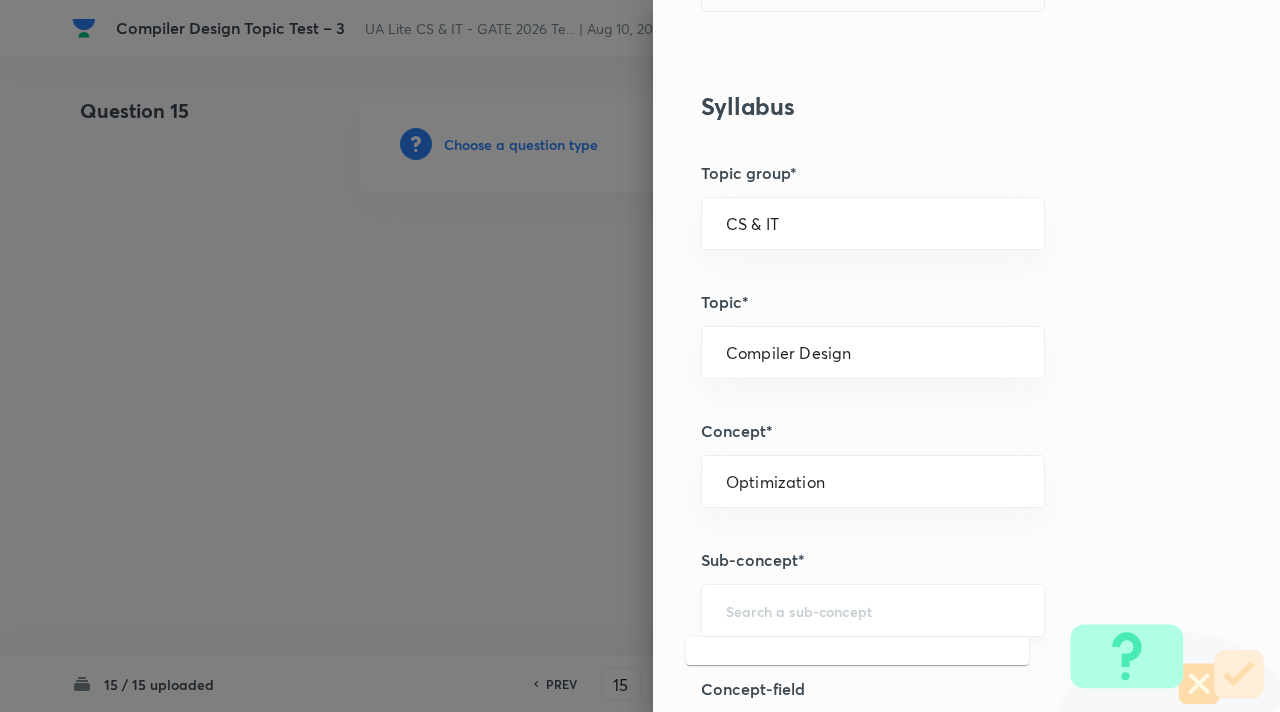 click at bounding box center (873, 610) 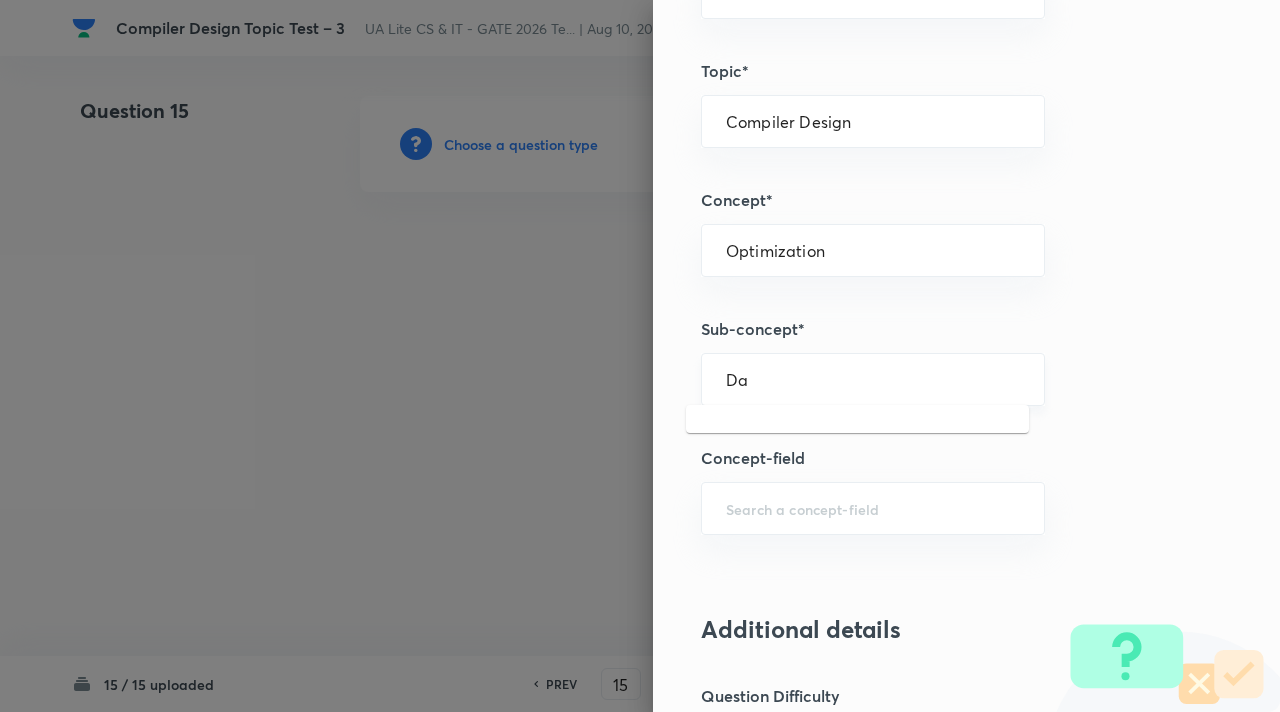 scroll, scrollTop: 975, scrollLeft: 0, axis: vertical 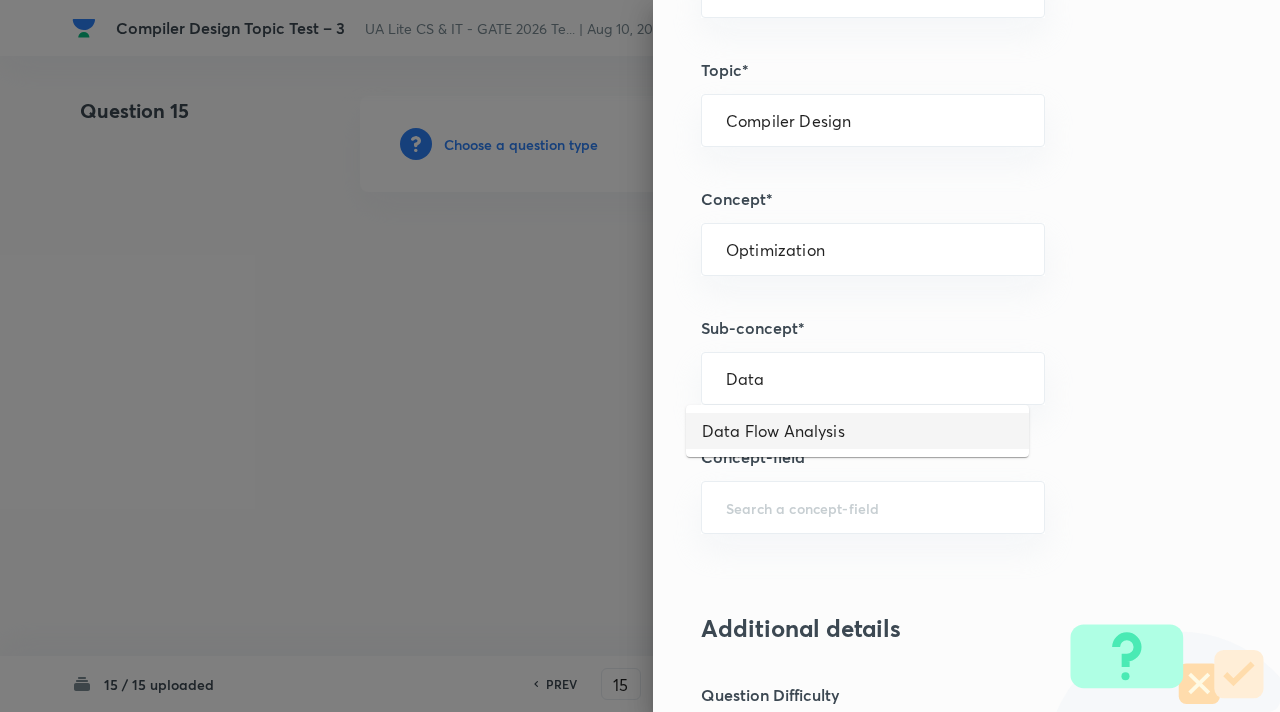 click on "Data Flow Analysis" at bounding box center (857, 431) 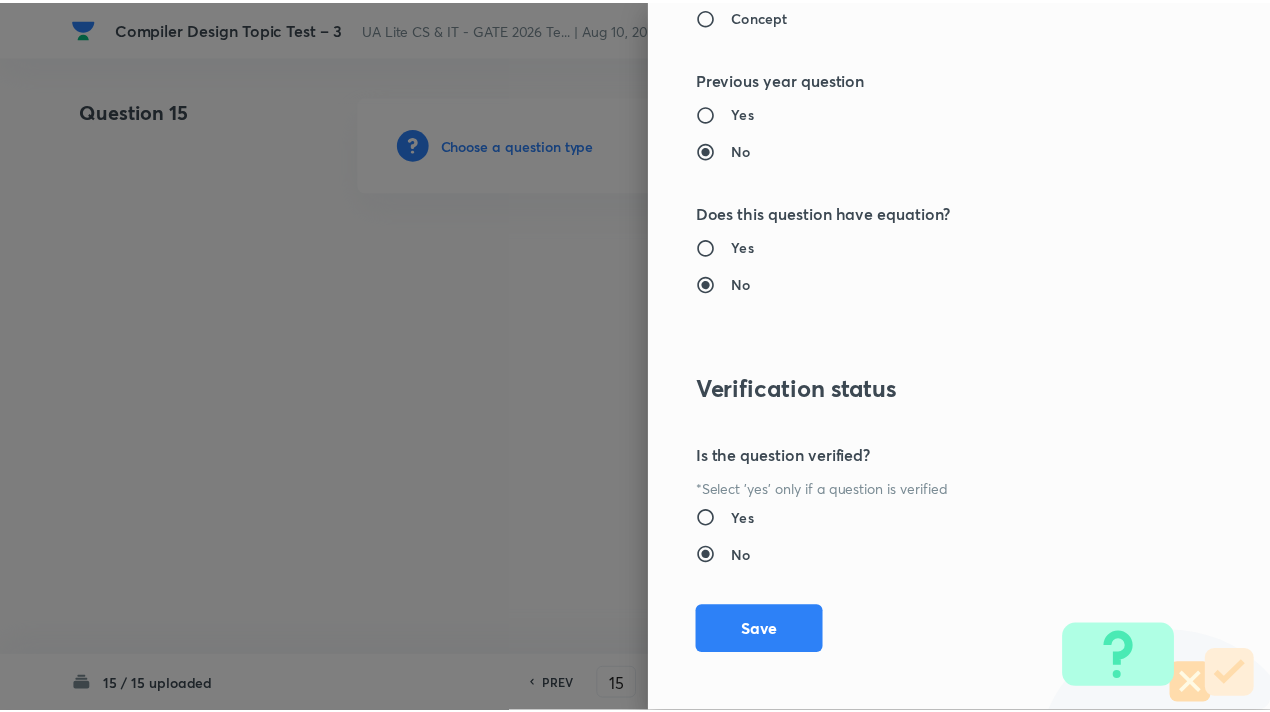 scroll, scrollTop: 2008, scrollLeft: 0, axis: vertical 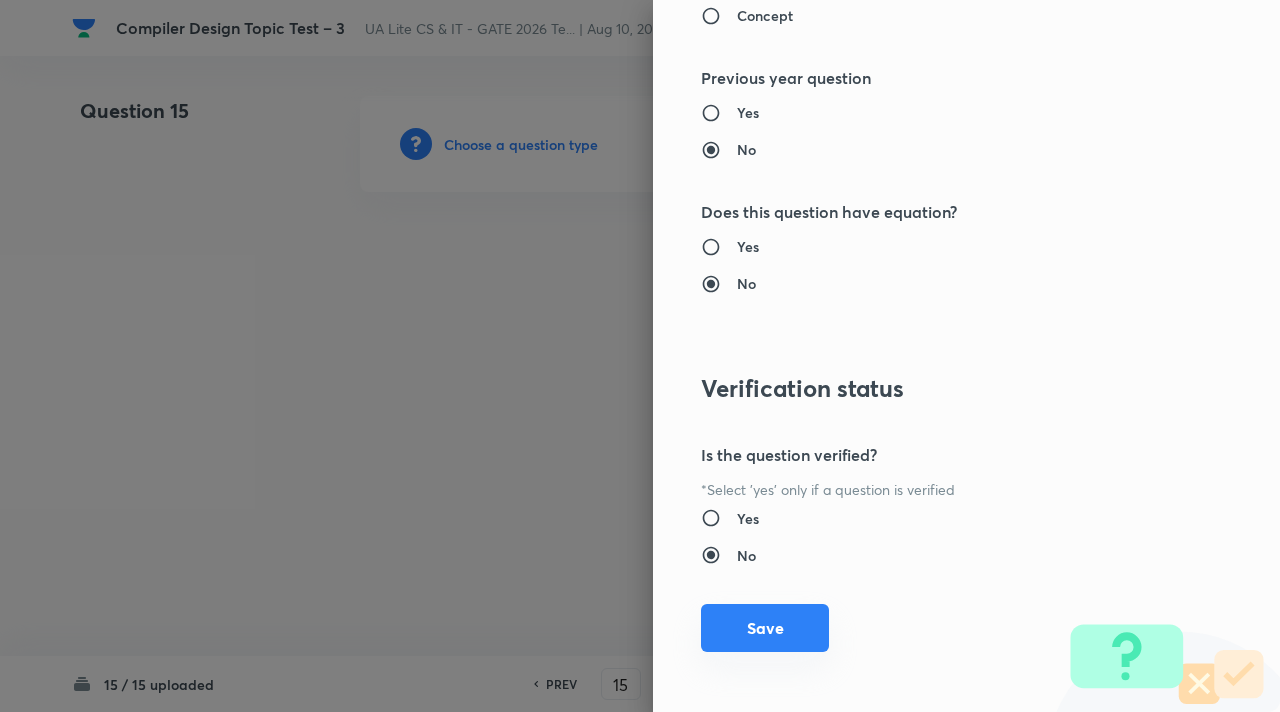 click on "Save" at bounding box center [765, 628] 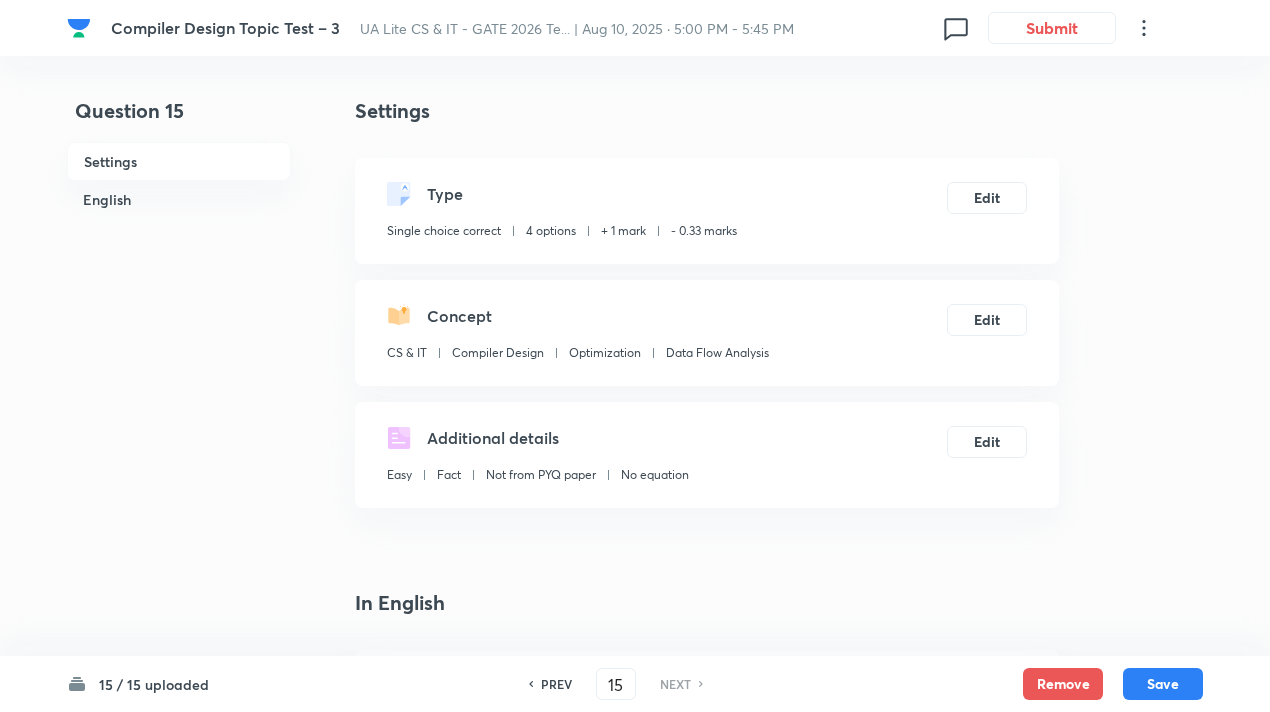 scroll, scrollTop: 486, scrollLeft: 0, axis: vertical 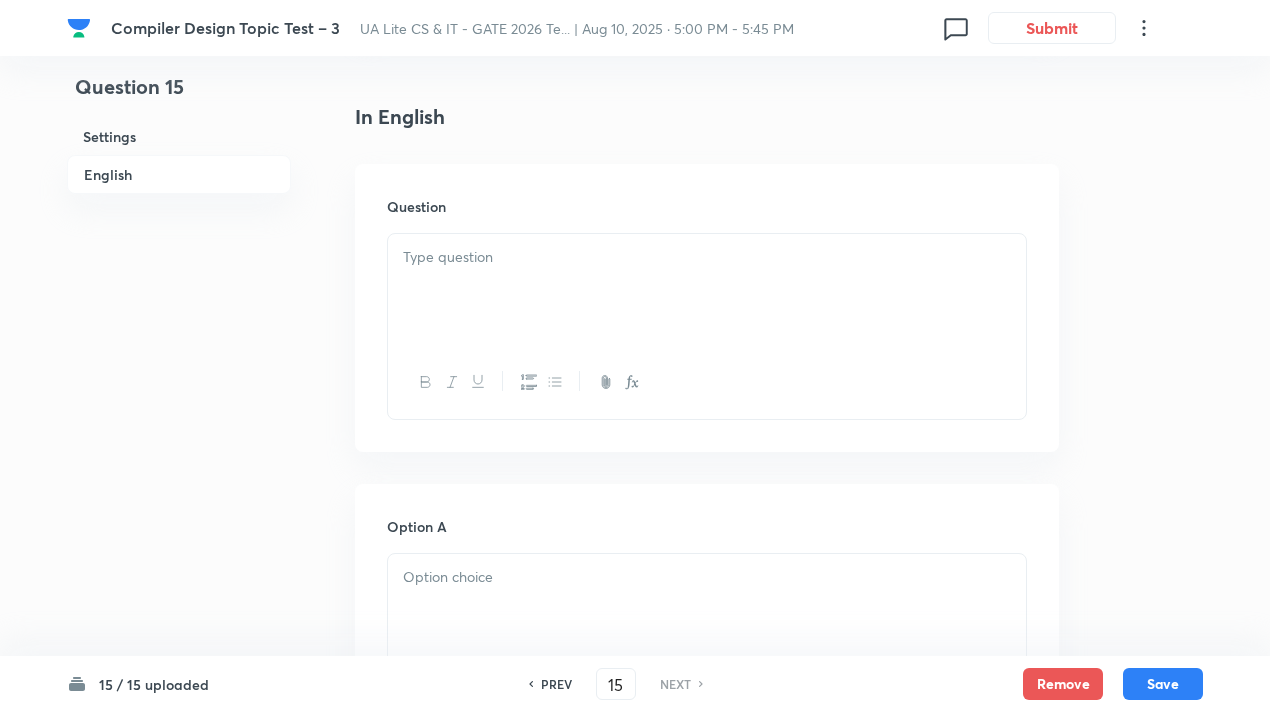 click at bounding box center (707, 290) 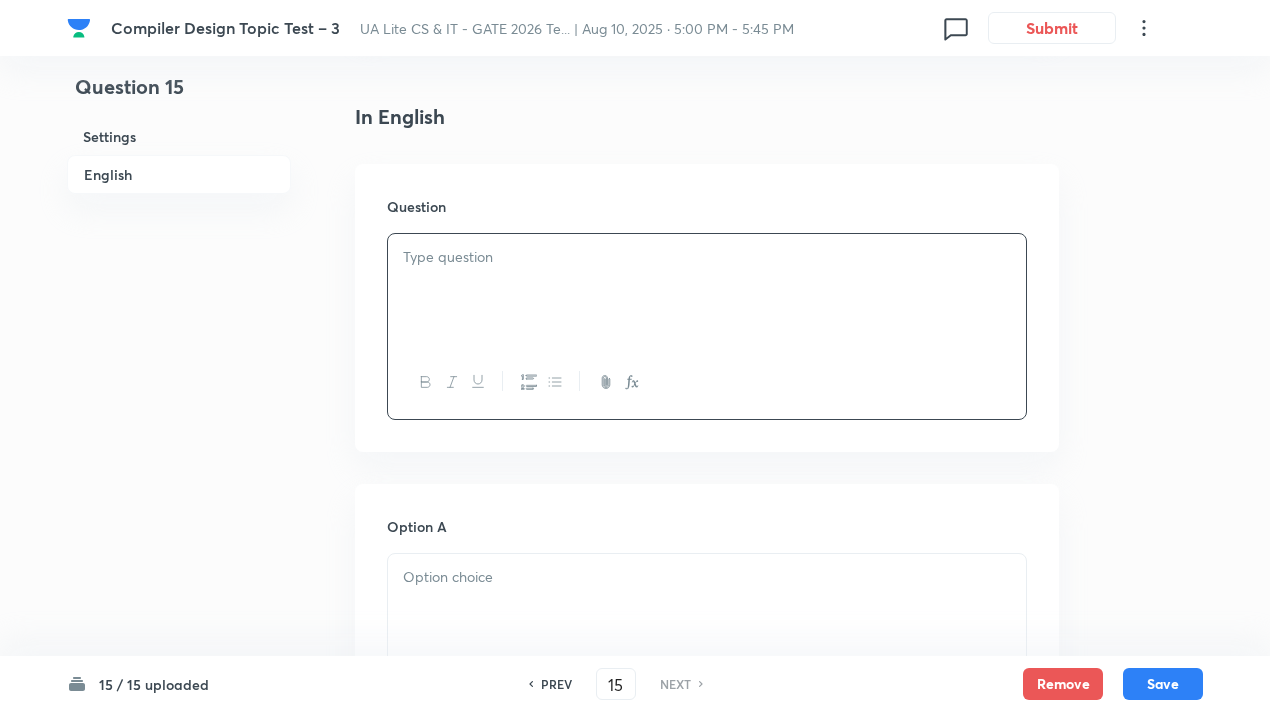paste 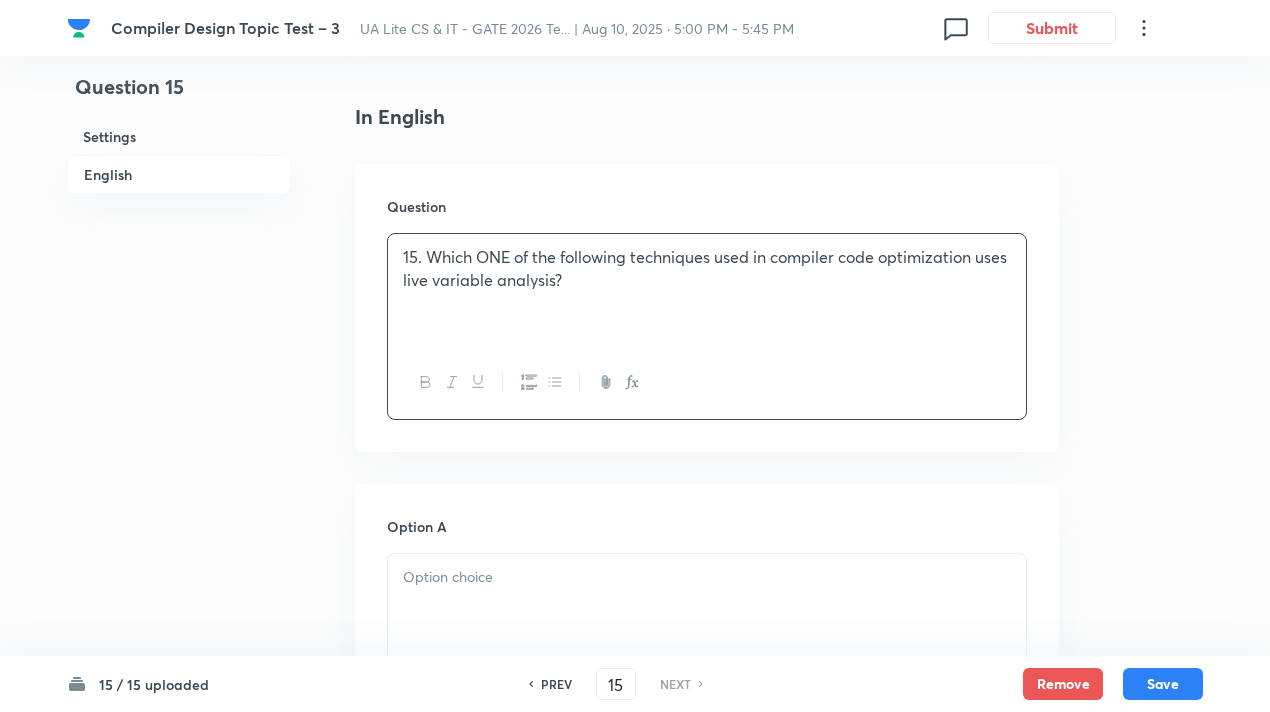 click on "15. Which ONE of the following techniques used in compiler code optimization uses live variable analysis?" at bounding box center [707, 268] 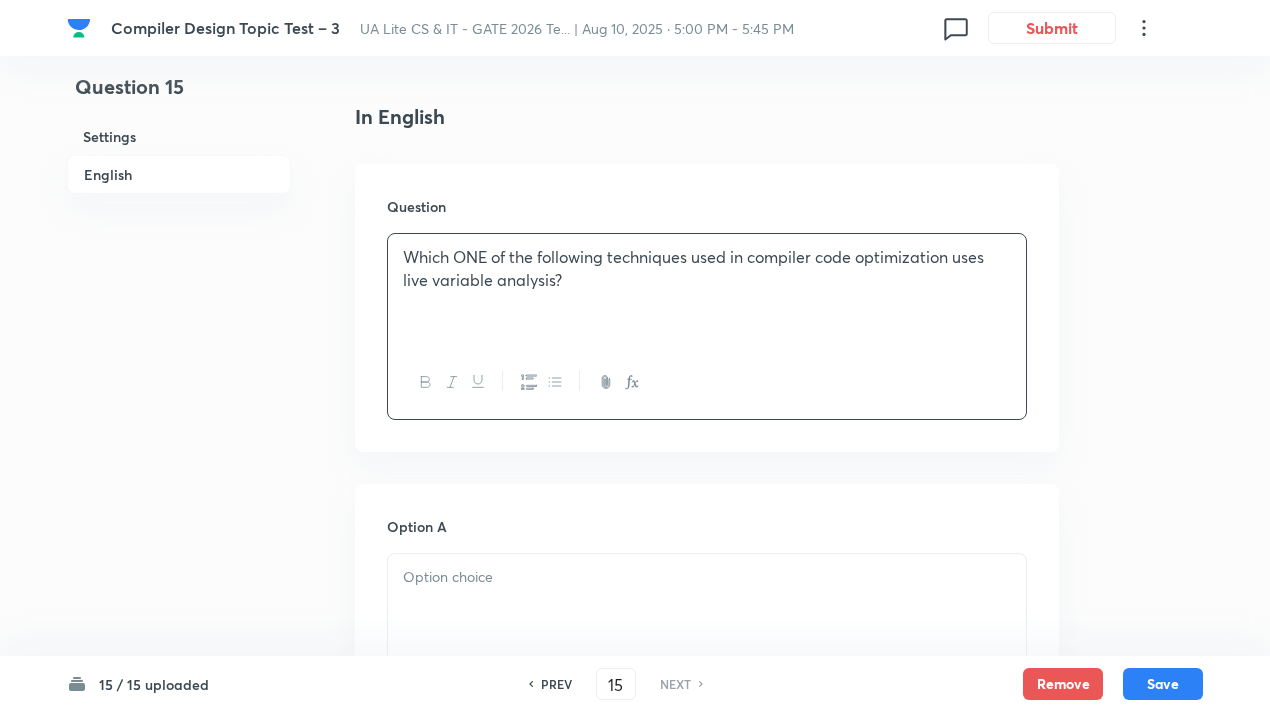 click at bounding box center [707, 577] 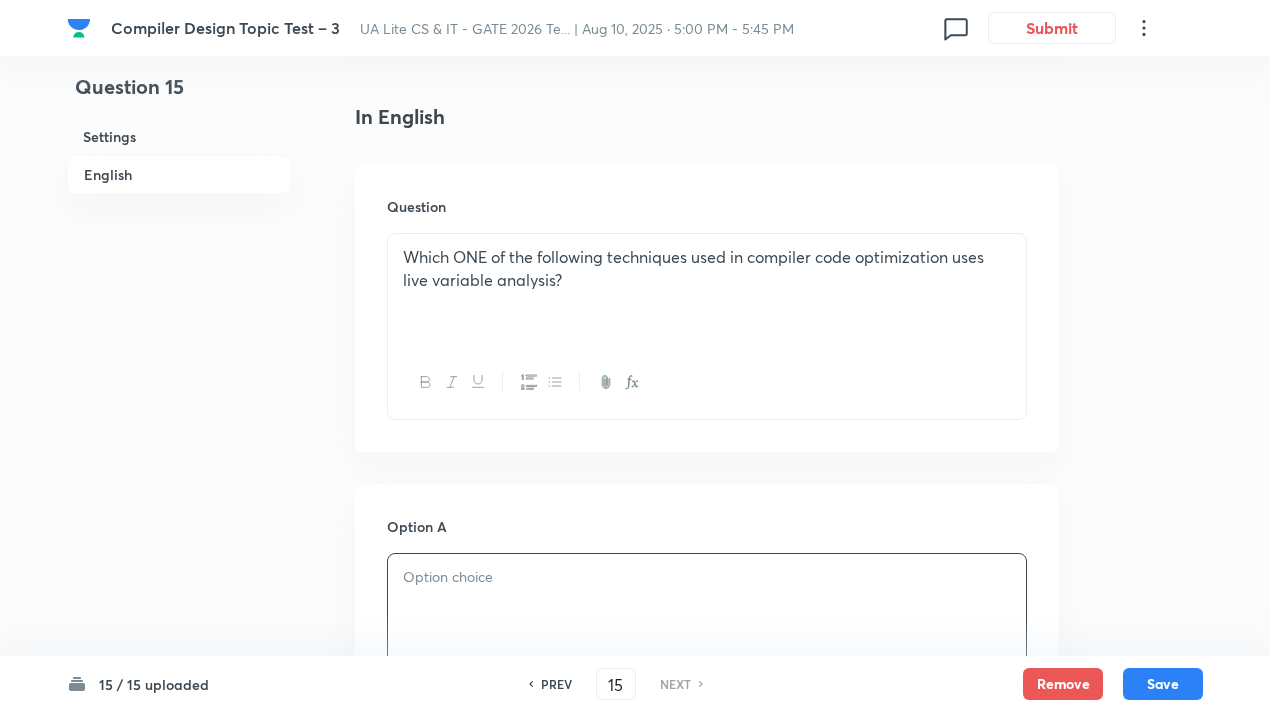 type 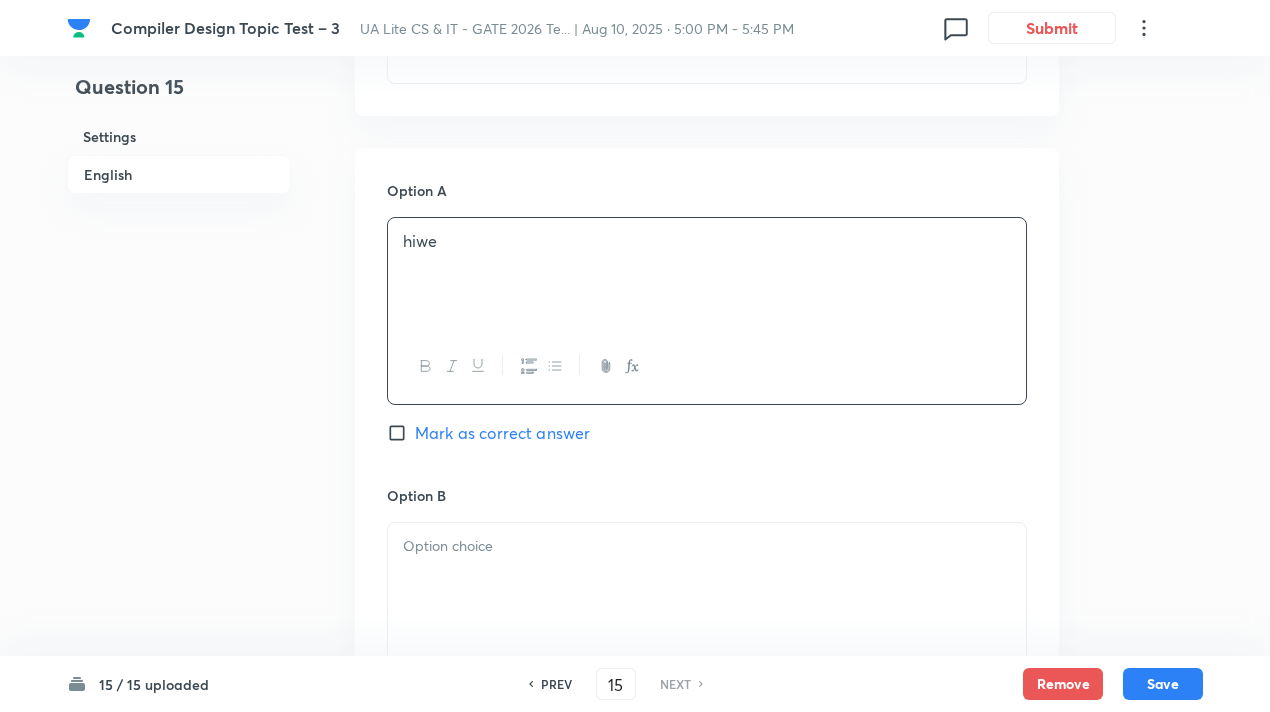 scroll, scrollTop: 868, scrollLeft: 0, axis: vertical 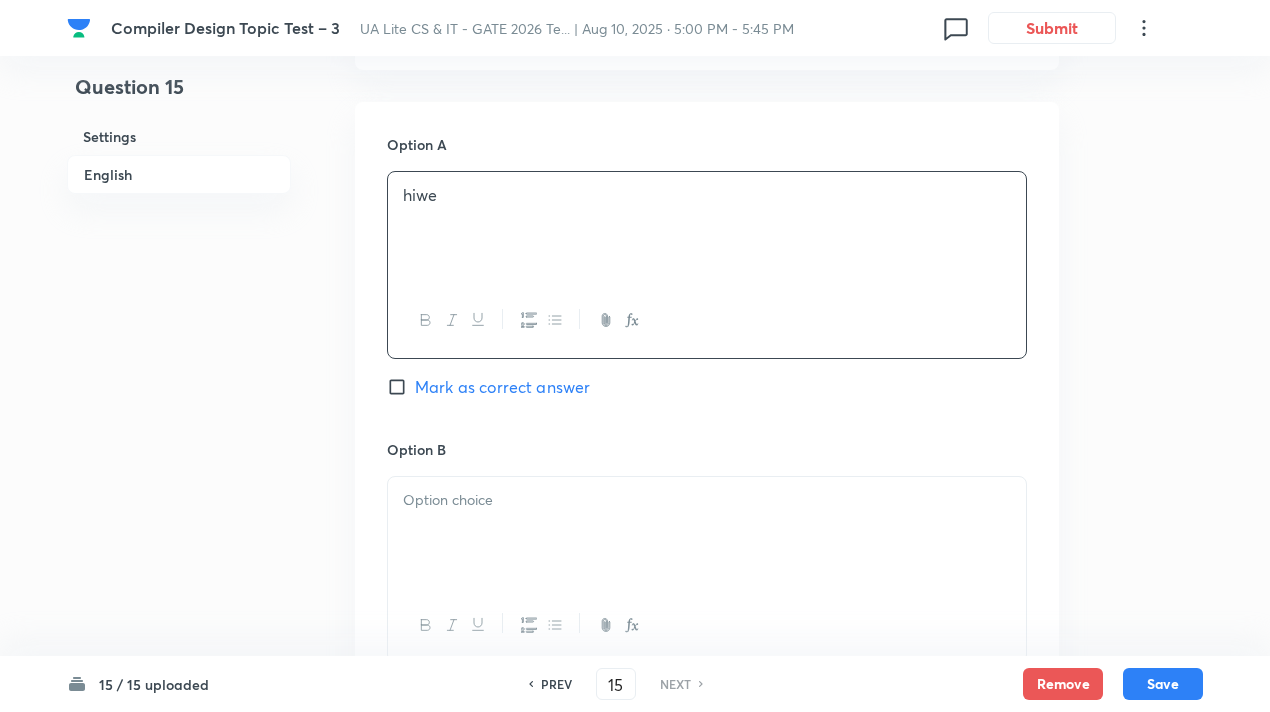 click at bounding box center [707, 533] 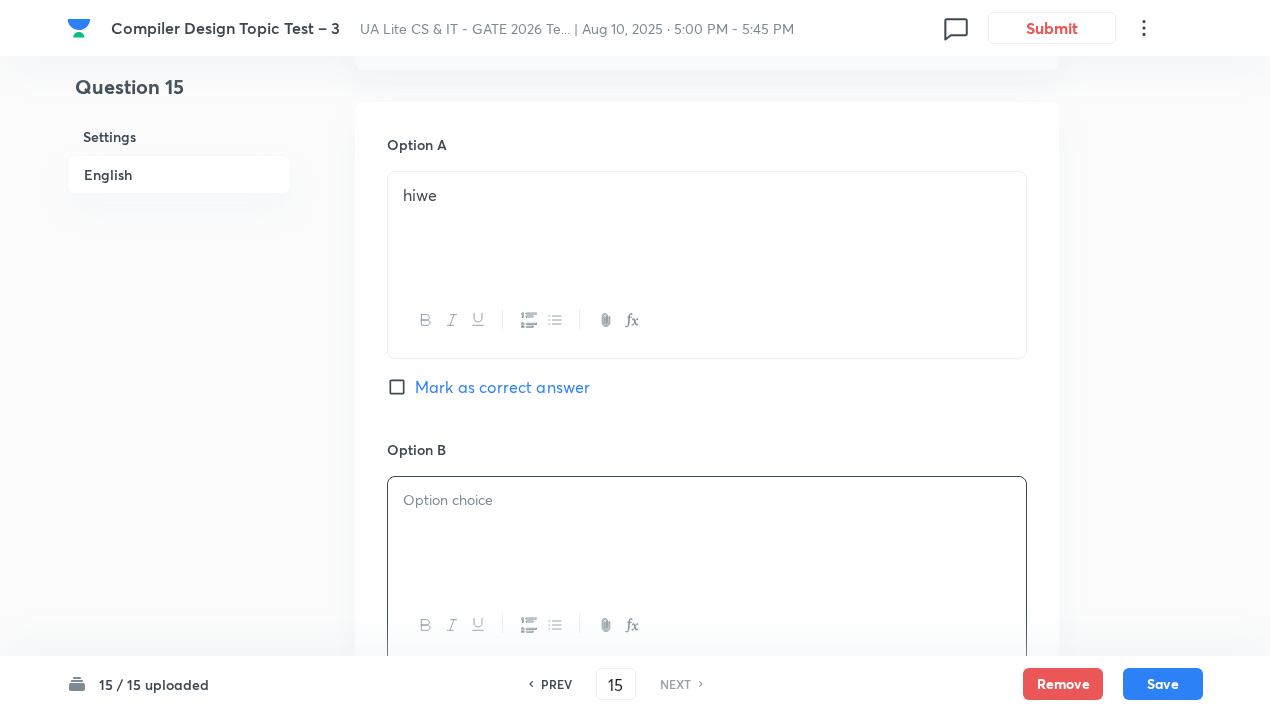 type 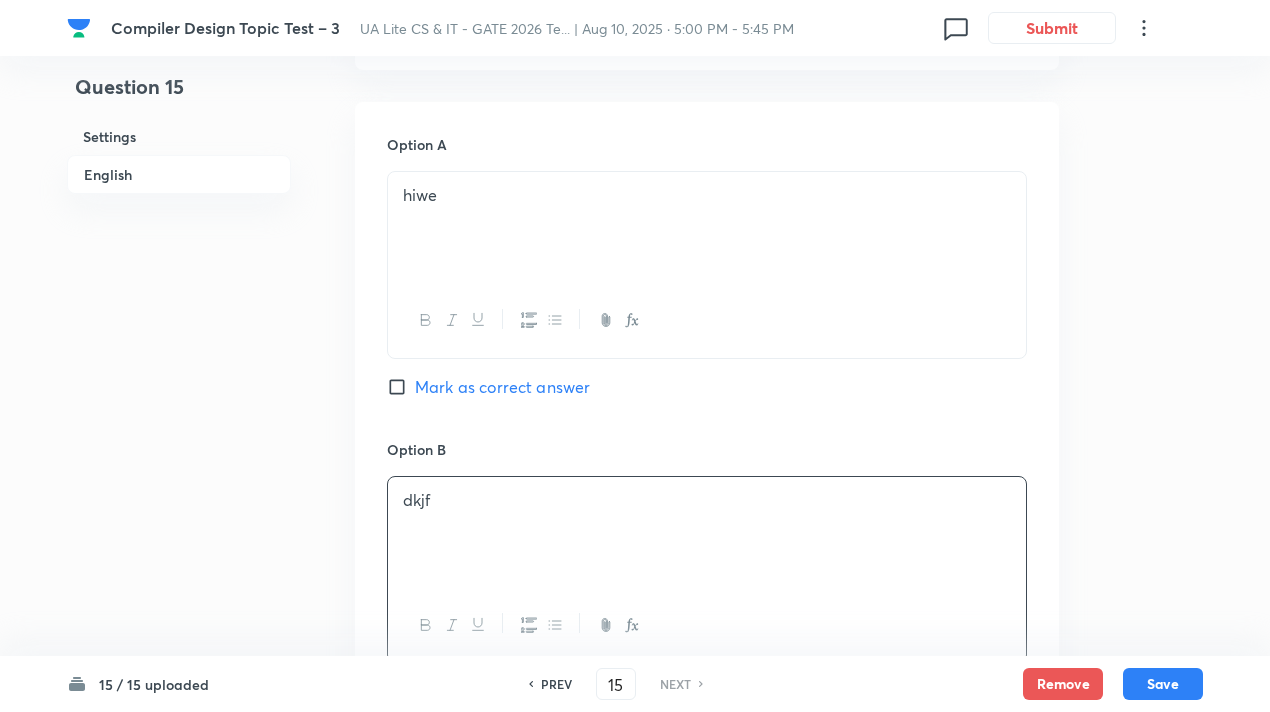 scroll, scrollTop: 1333, scrollLeft: 0, axis: vertical 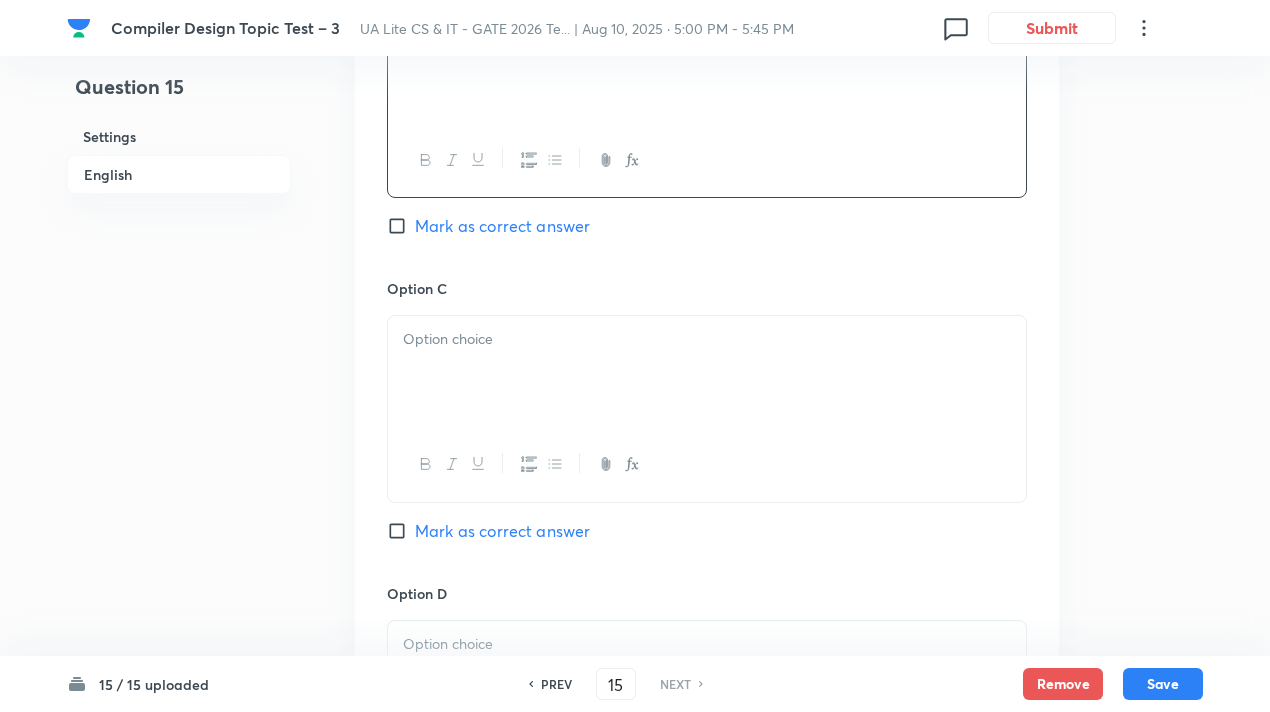 click at bounding box center [707, 372] 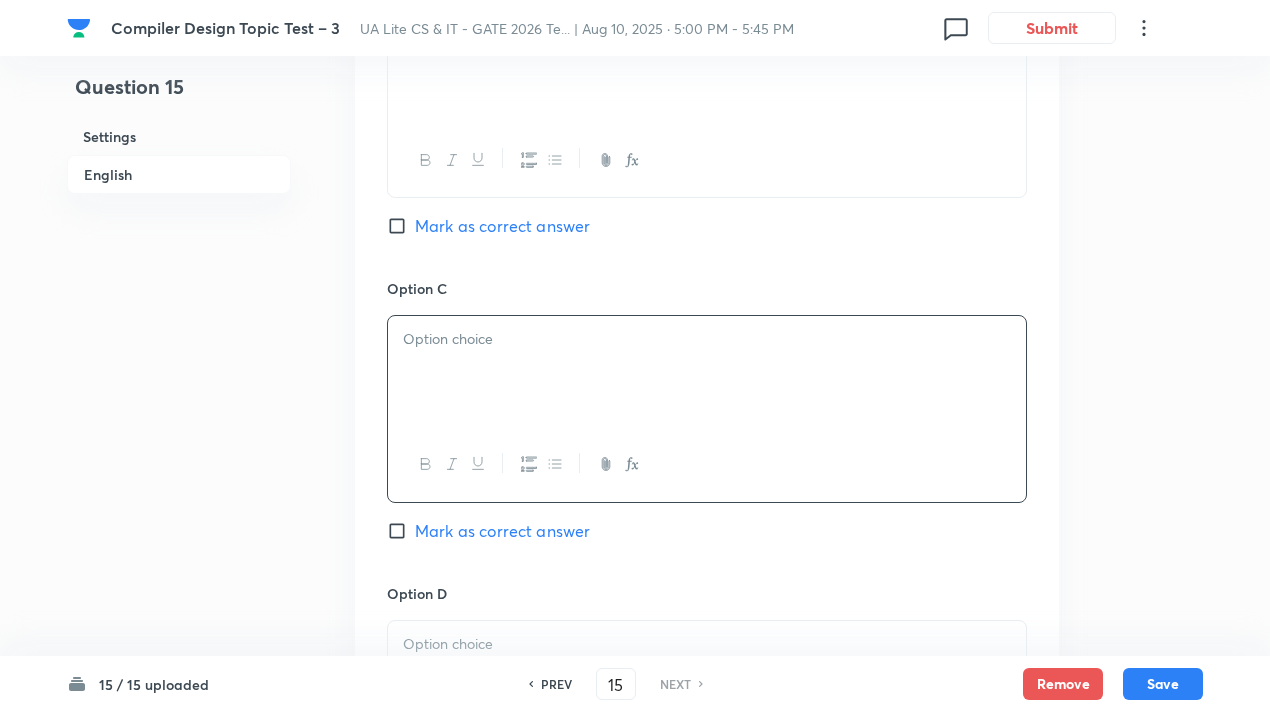type 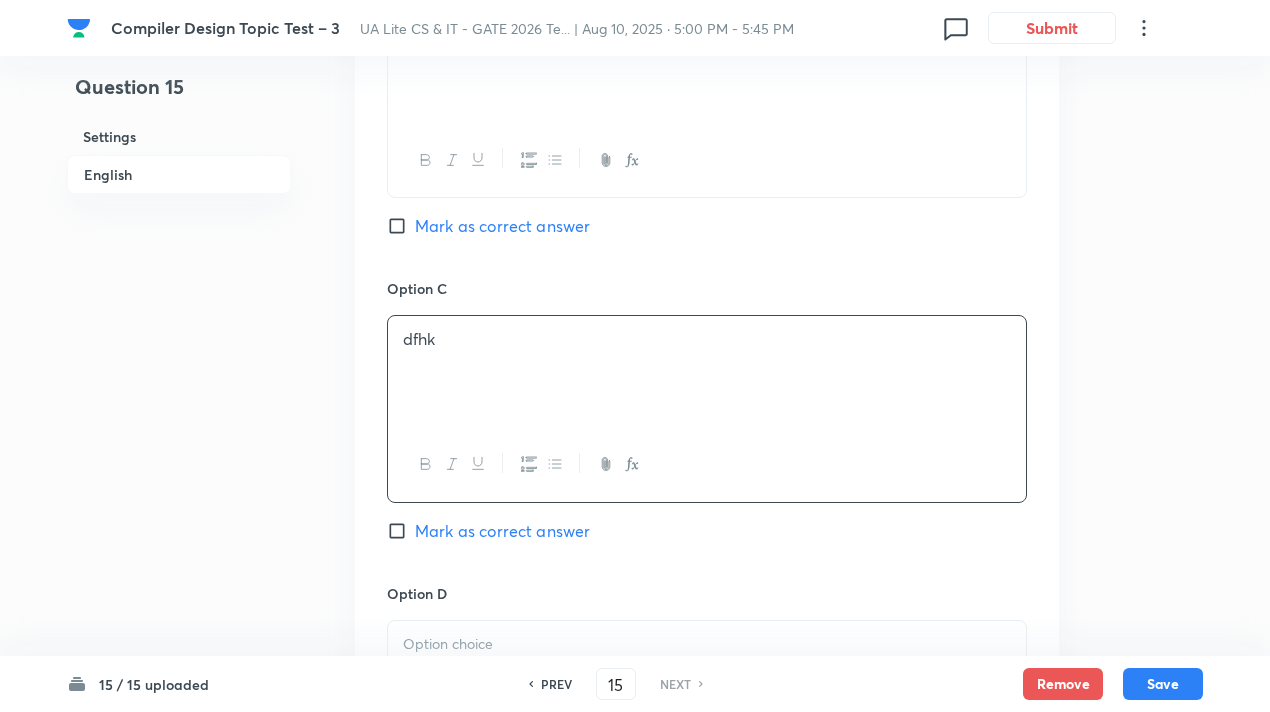 scroll, scrollTop: 1663, scrollLeft: 0, axis: vertical 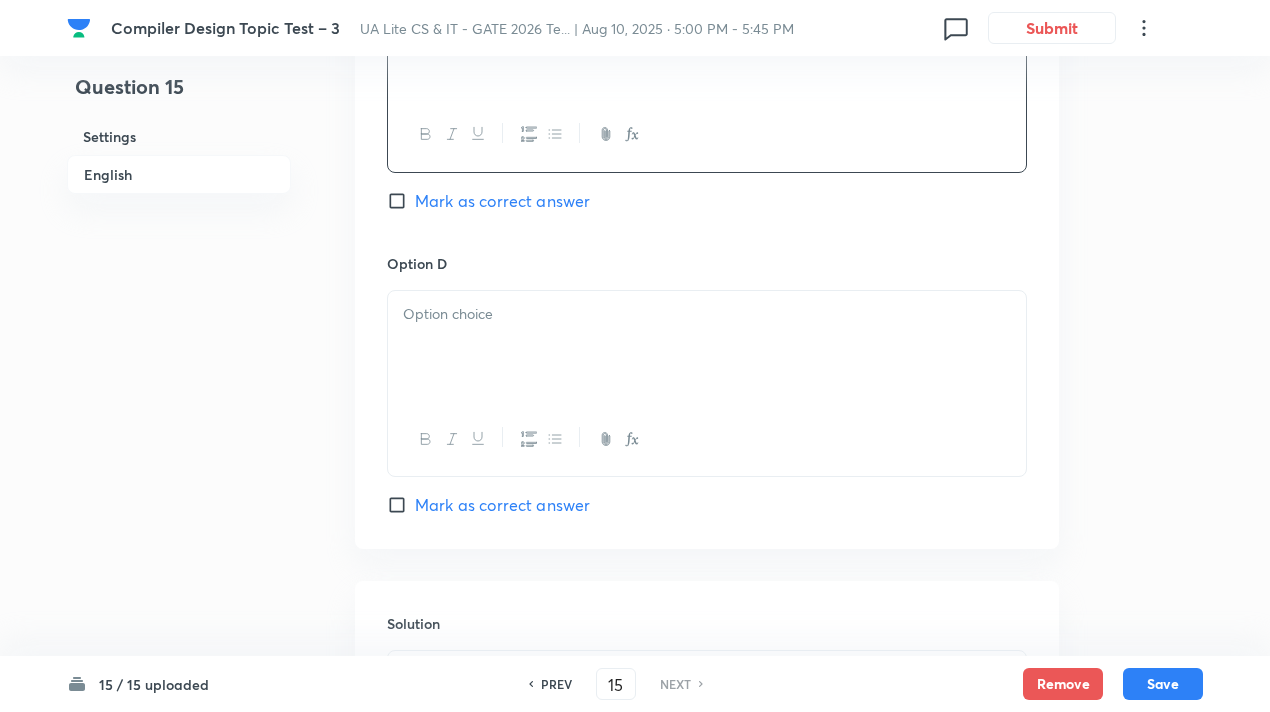 click at bounding box center [707, 347] 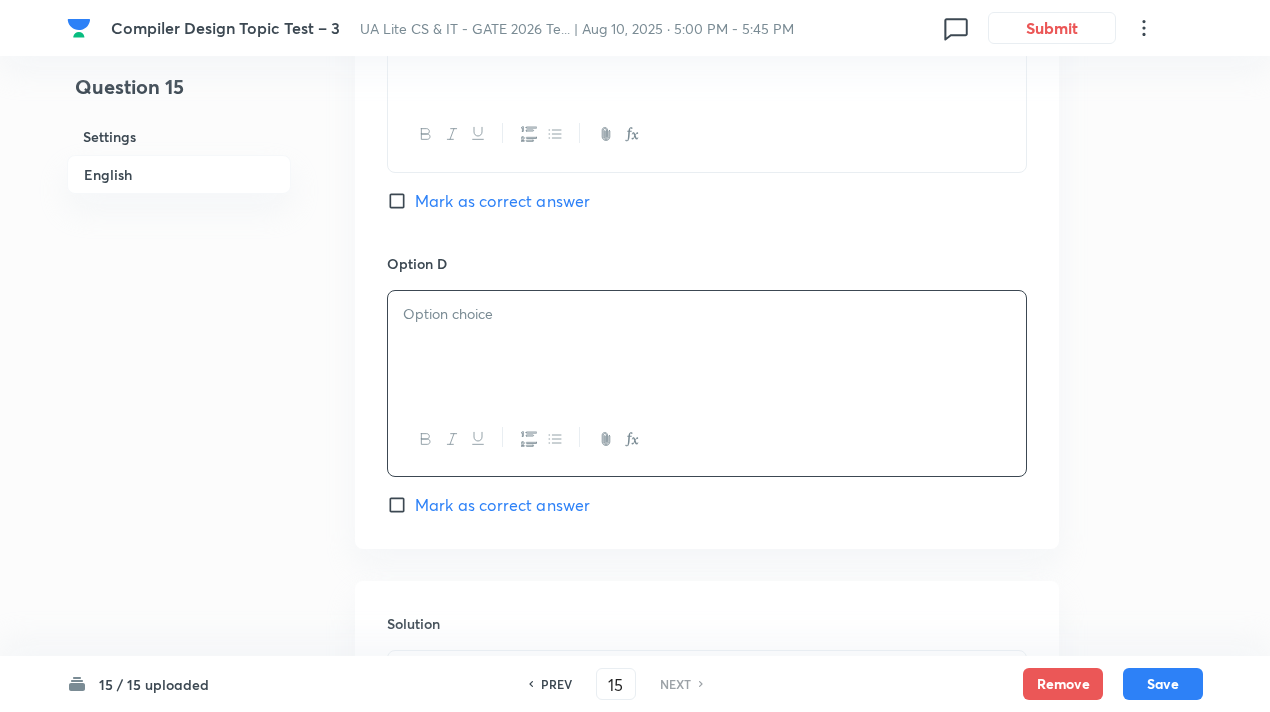 type 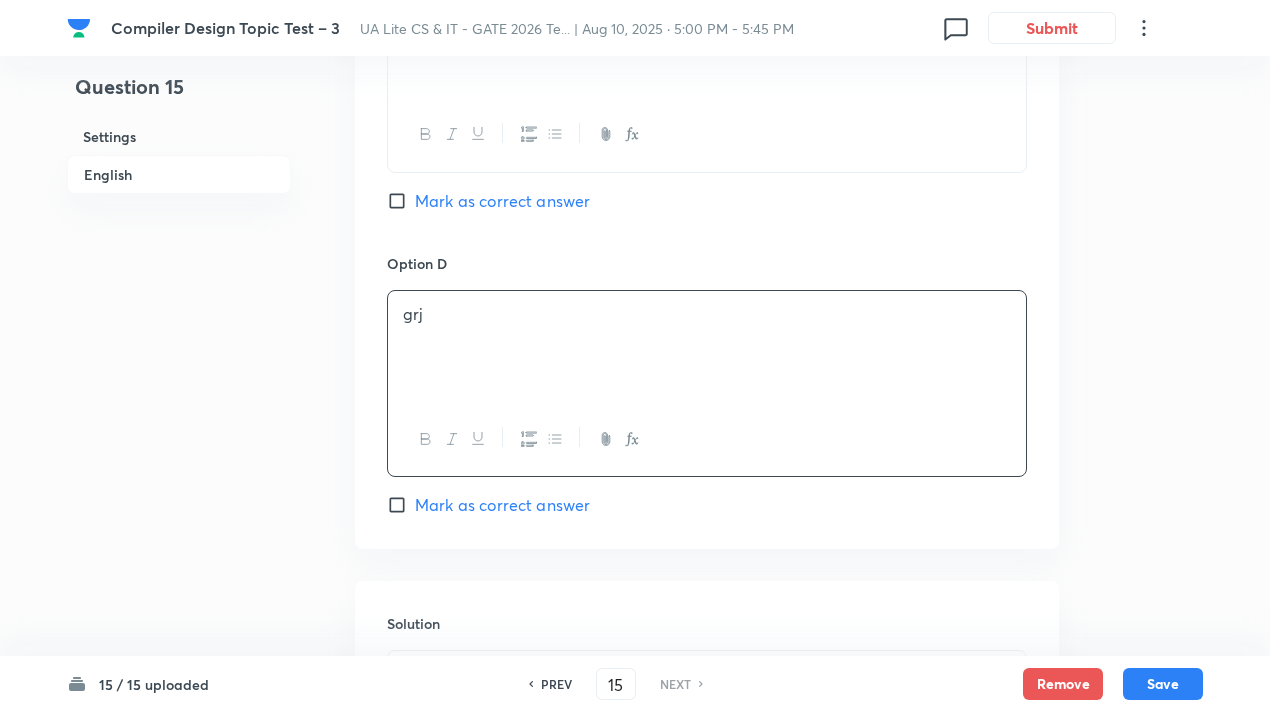 scroll, scrollTop: 1862, scrollLeft: 0, axis: vertical 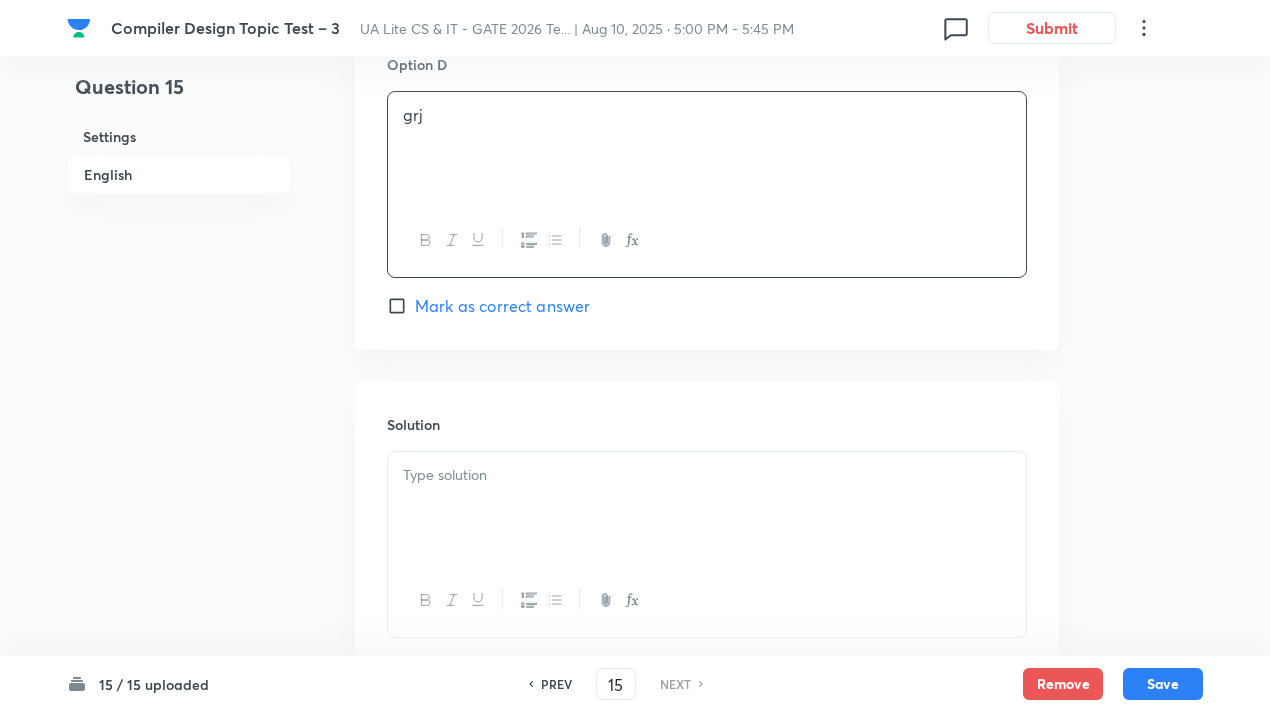 click at bounding box center (707, 475) 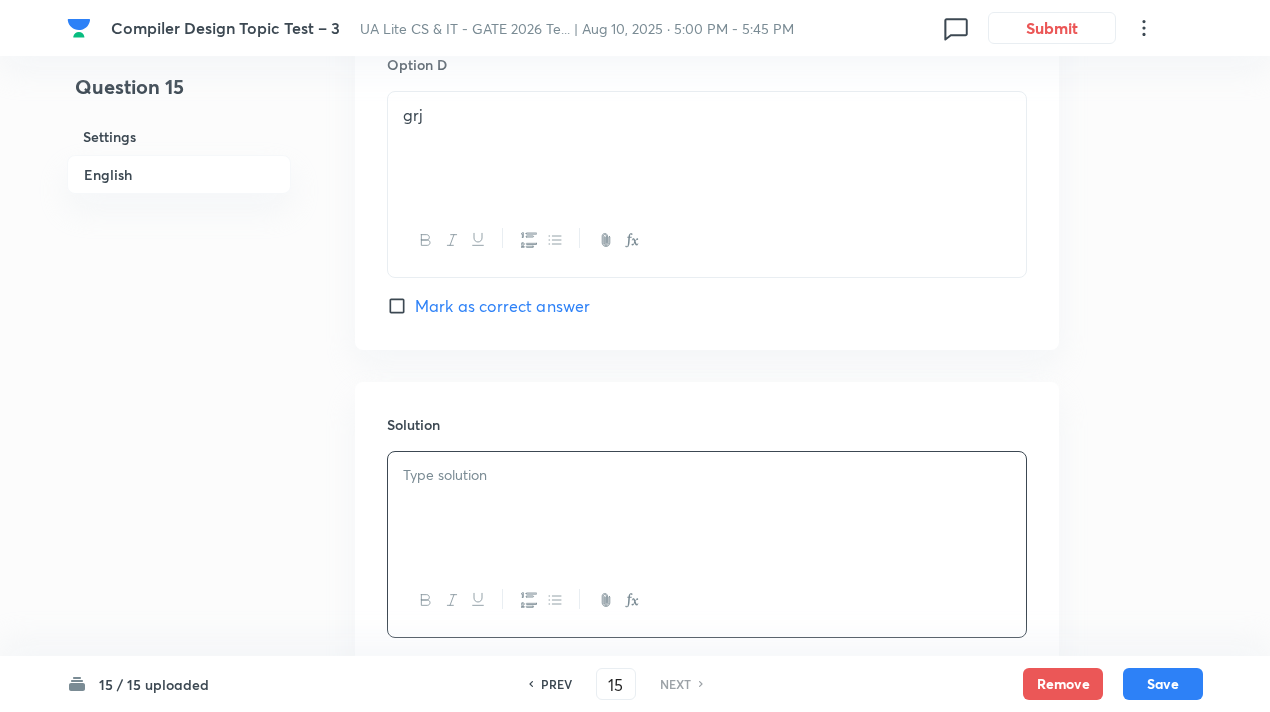 type 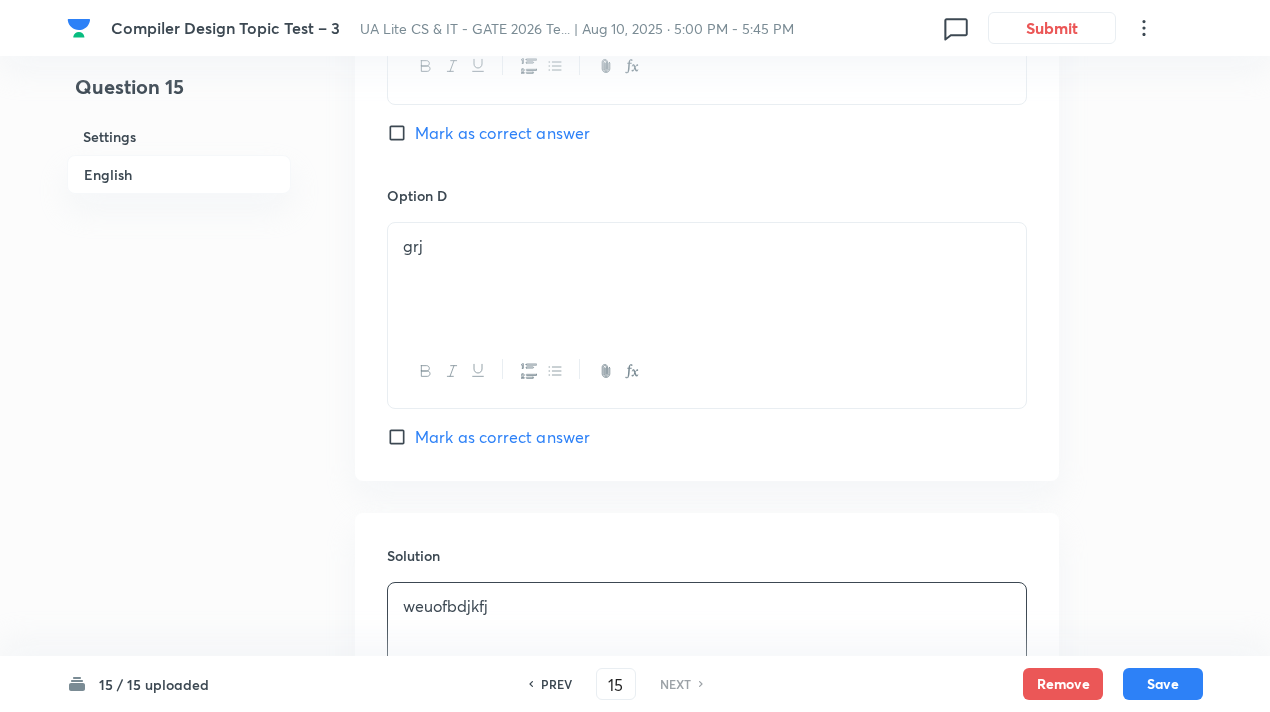 scroll, scrollTop: 1730, scrollLeft: 0, axis: vertical 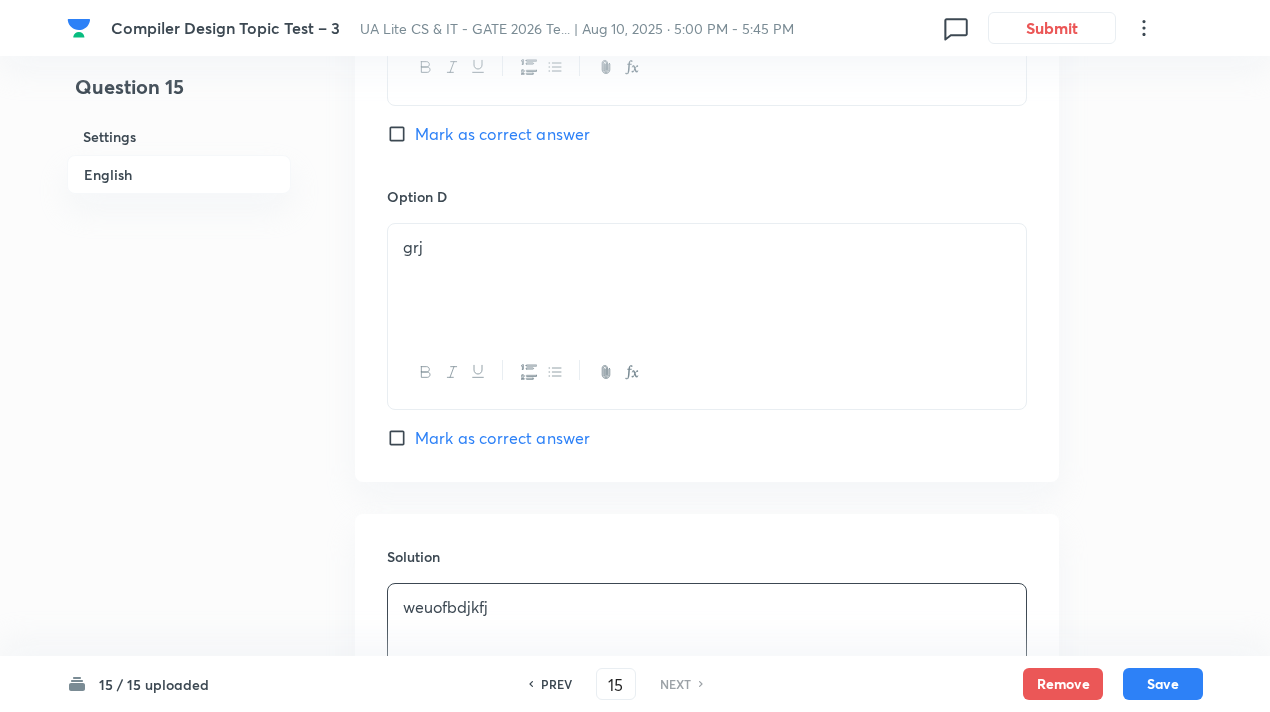 click on "Mark as correct answer" at bounding box center (401, 438) 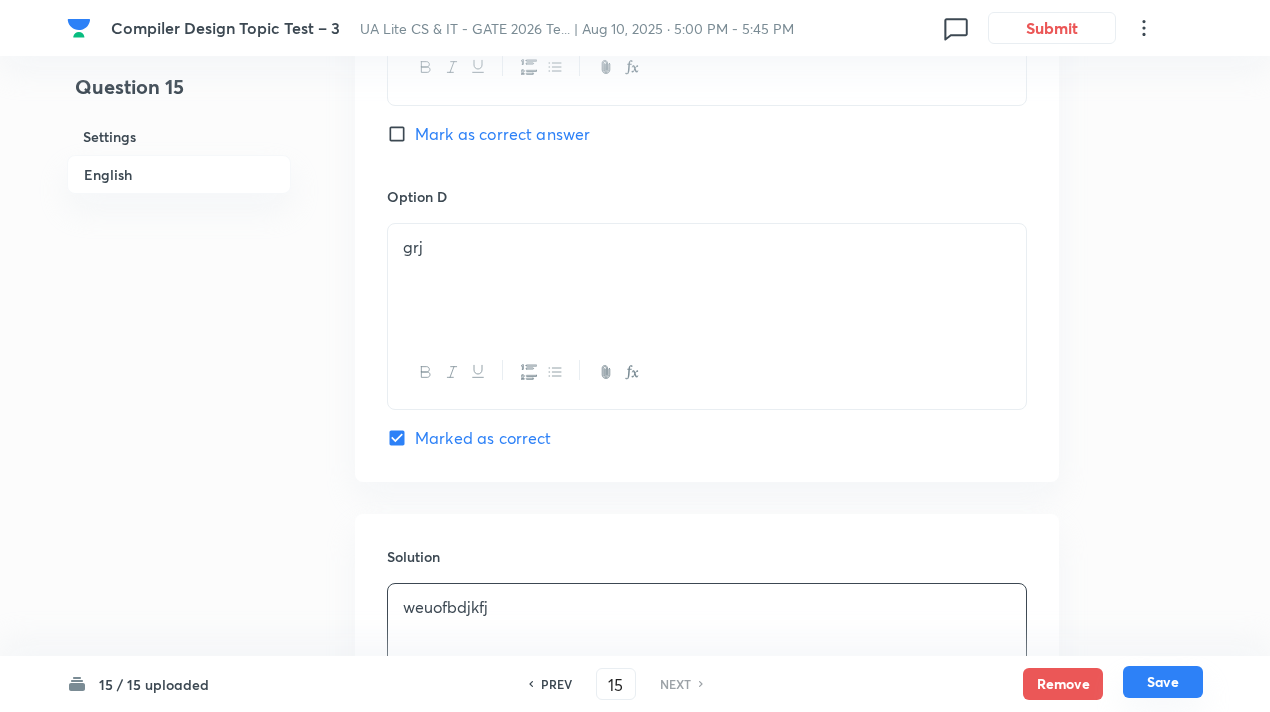 click on "Save" at bounding box center (1163, 682) 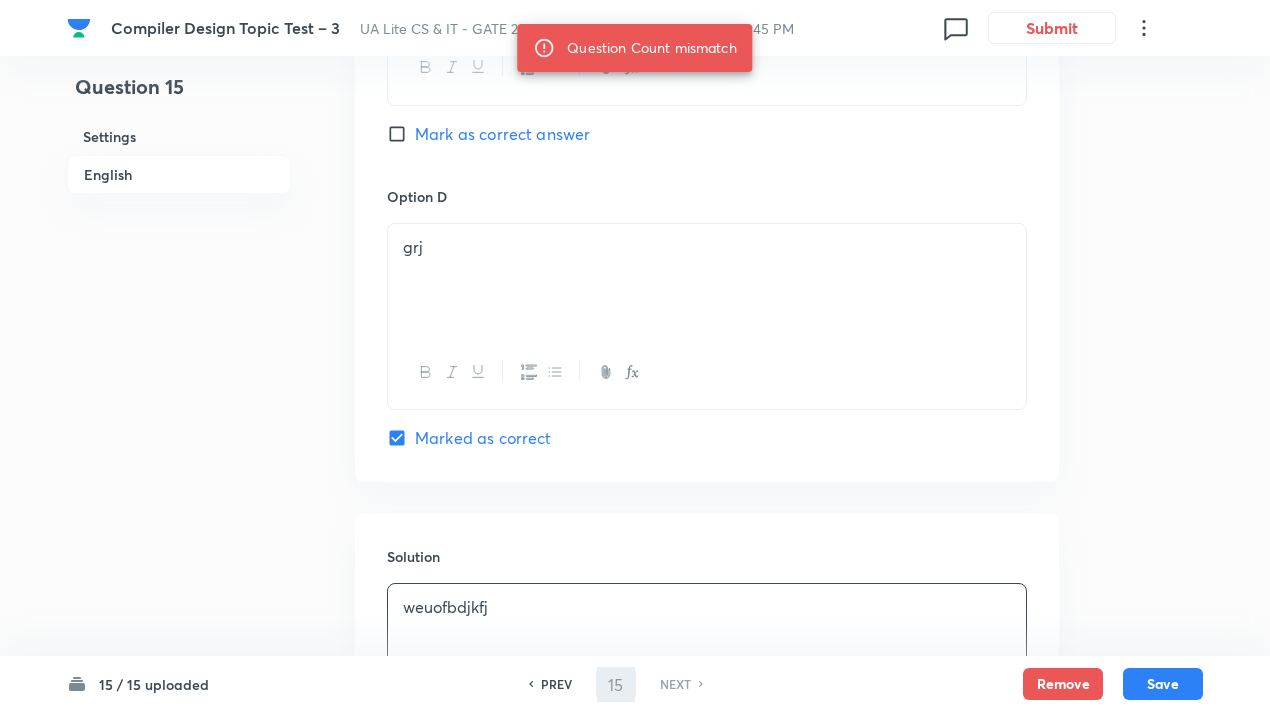 click on "grj" at bounding box center (707, 247) 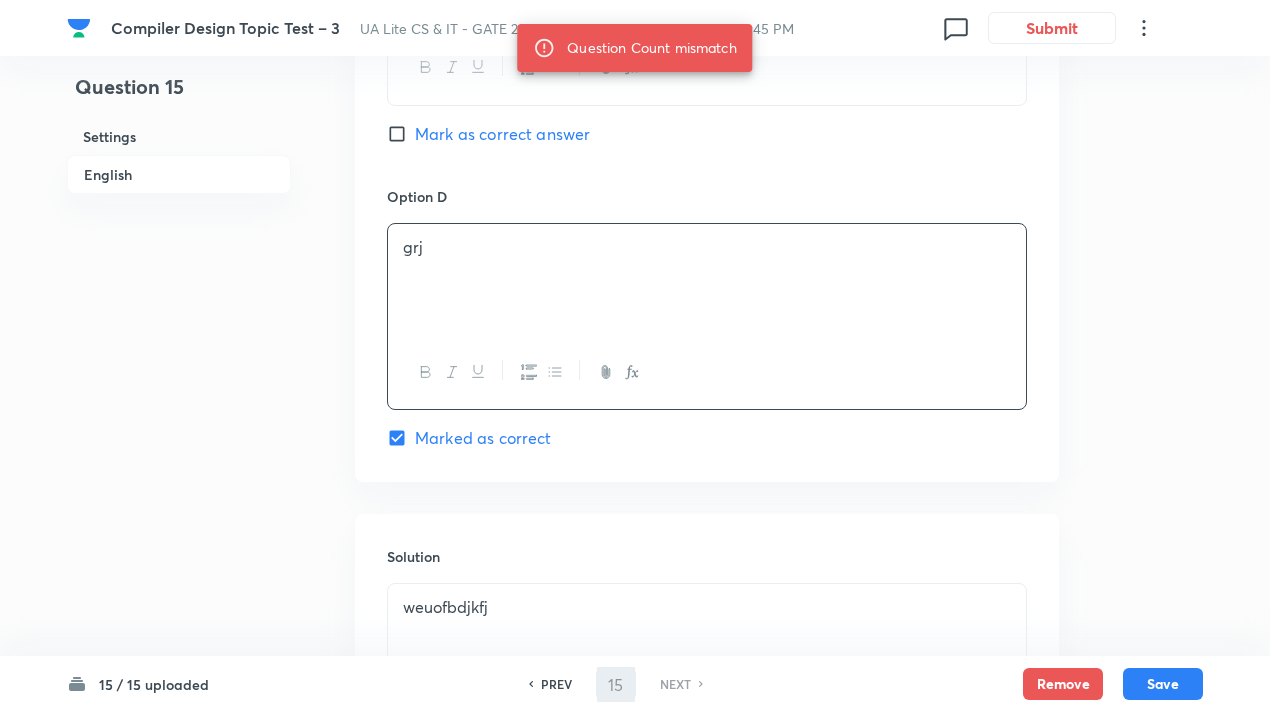 click on "Question 15 Settings English Settings Type Single choice correct 4 options + 1 mark - 0.33 marks Edit Concept CS & IT Compiler Design Optimization Data Flow Analysis Edit Additional details Easy Fact Not from PYQ paper No equation Edit In English Question Which ONE of the following techniques used in compiler code optimization uses live variable analysis? Option A hiwe Mark as correct answer Option B dkjf Mark as correct answer Option C dfhk Mark as correct answer Option D grj Marked as correct Solution weuofbdjkfj" at bounding box center (635, -376) 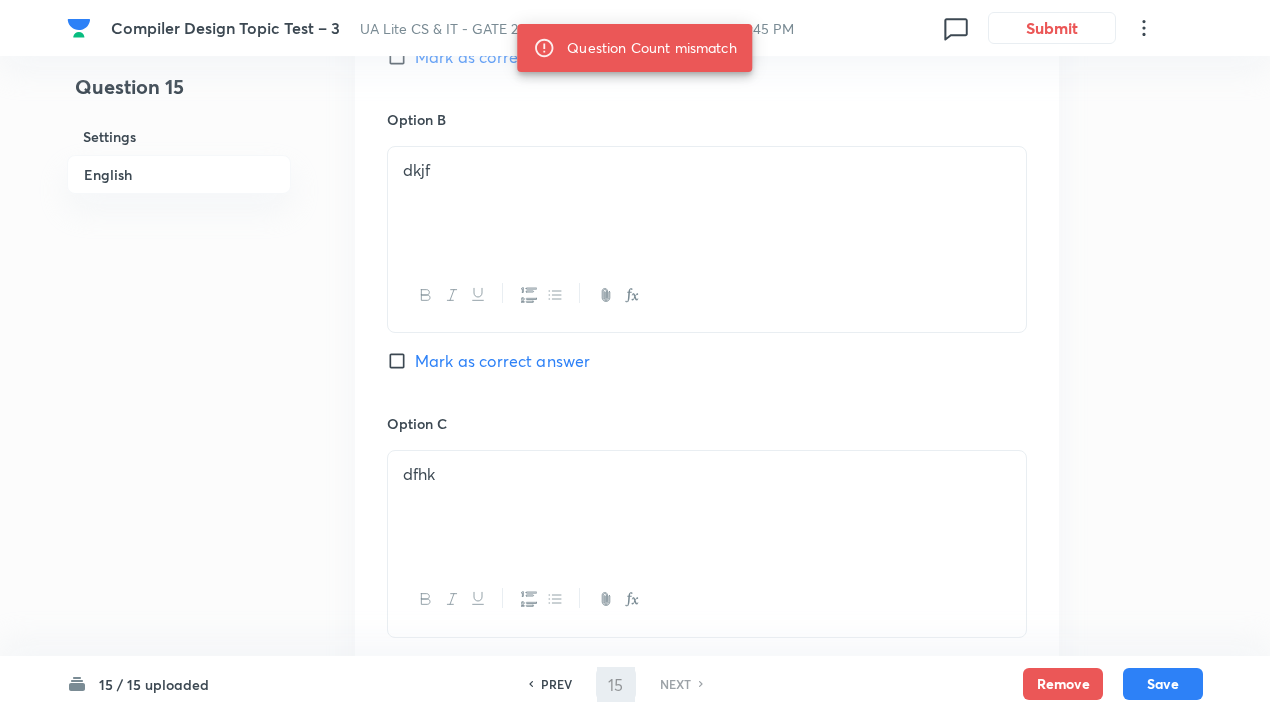scroll, scrollTop: 1166, scrollLeft: 0, axis: vertical 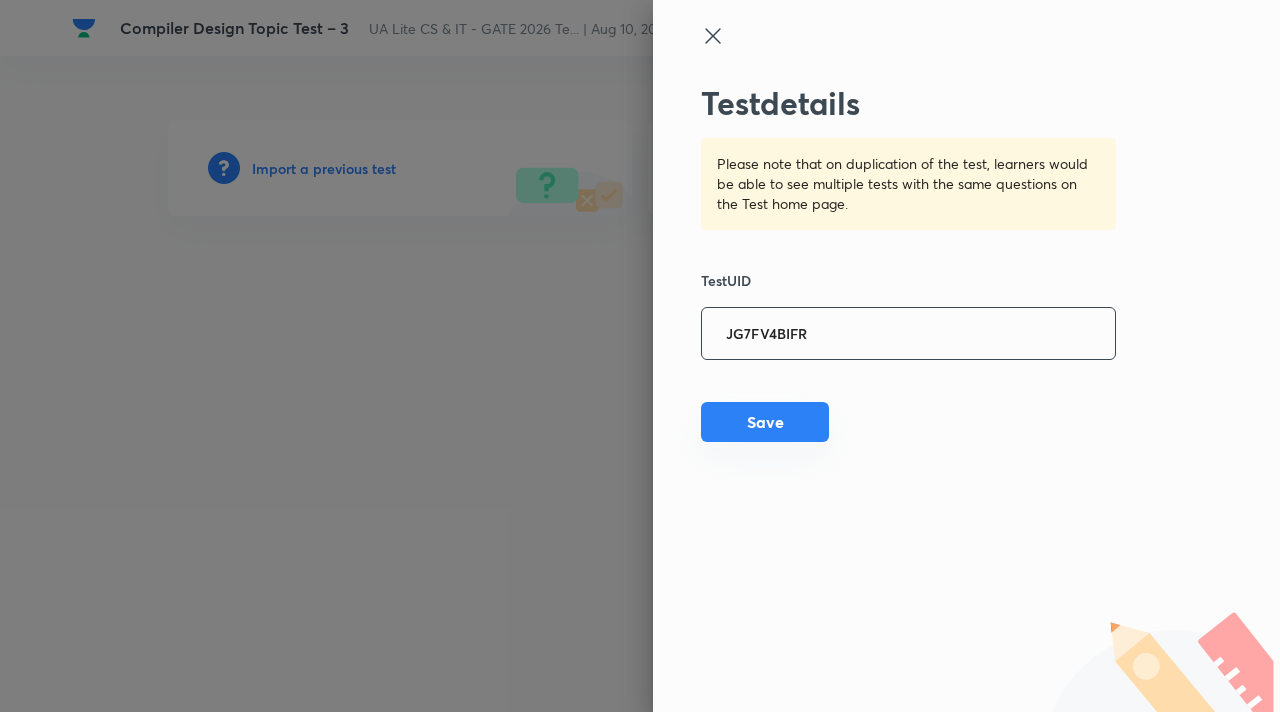 type on "JG7FV4BIFR" 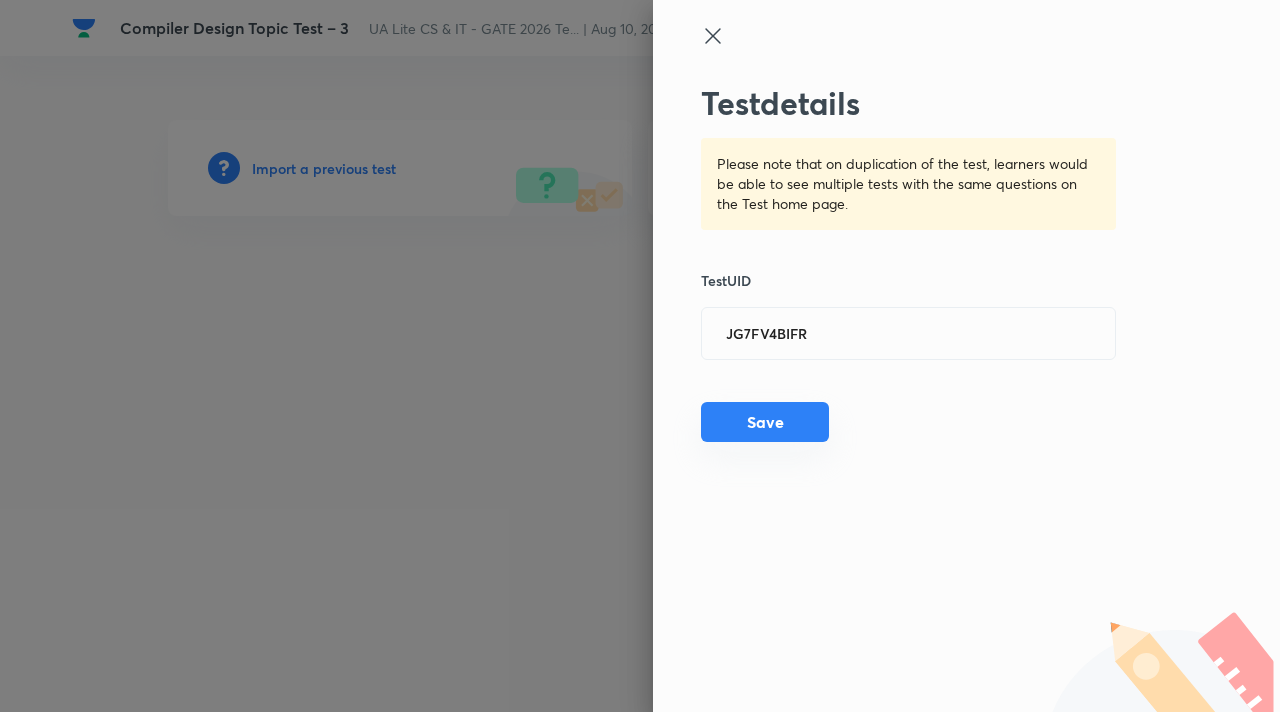 click on "Save" at bounding box center [765, 422] 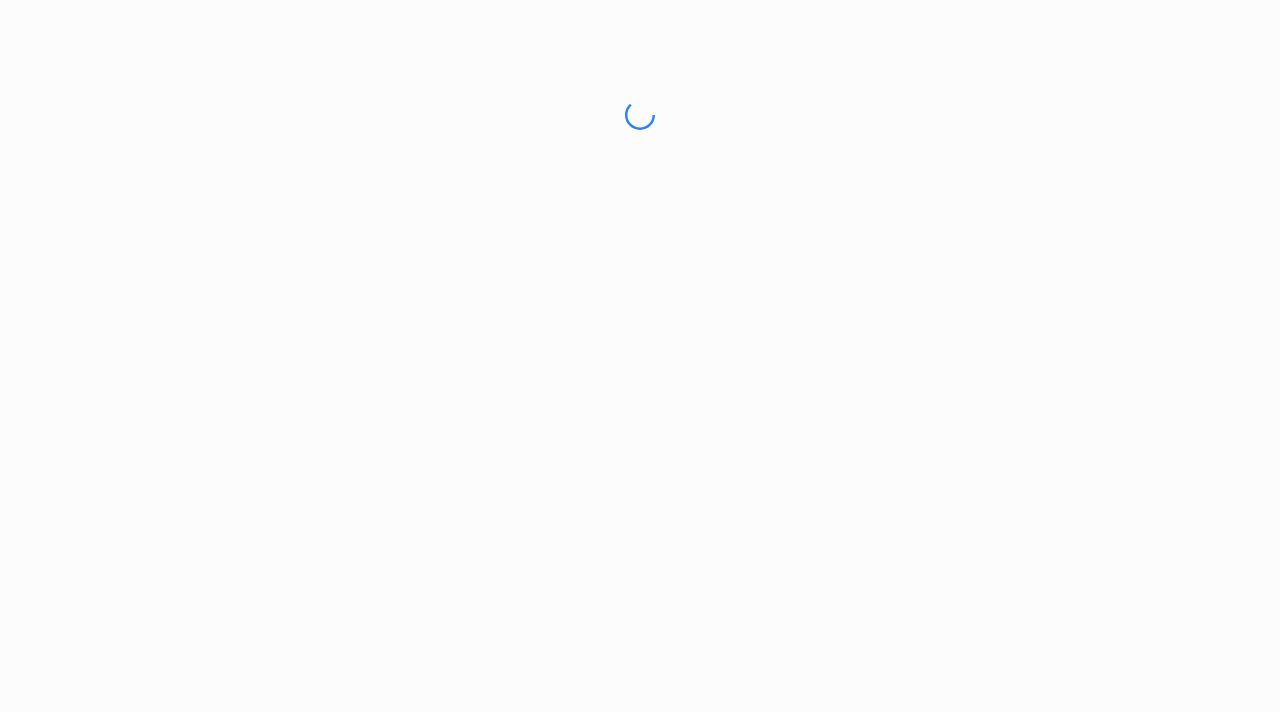 scroll, scrollTop: 0, scrollLeft: 0, axis: both 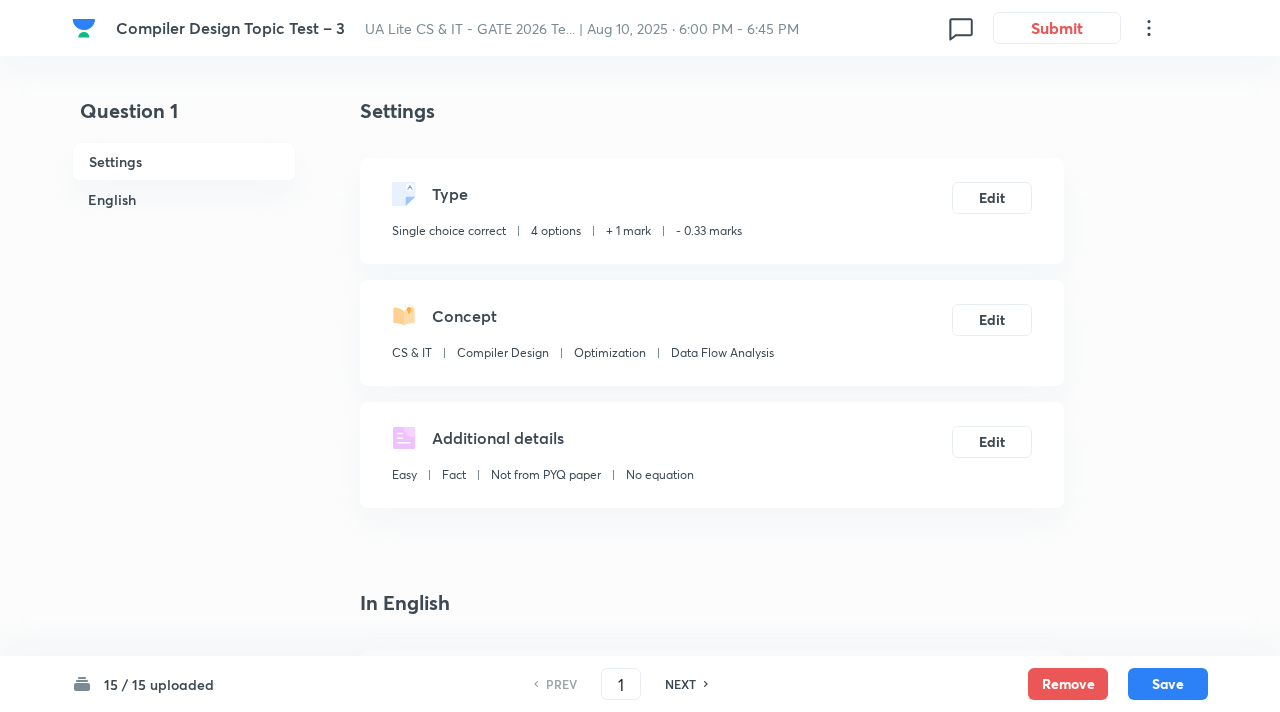 checkbox on "true" 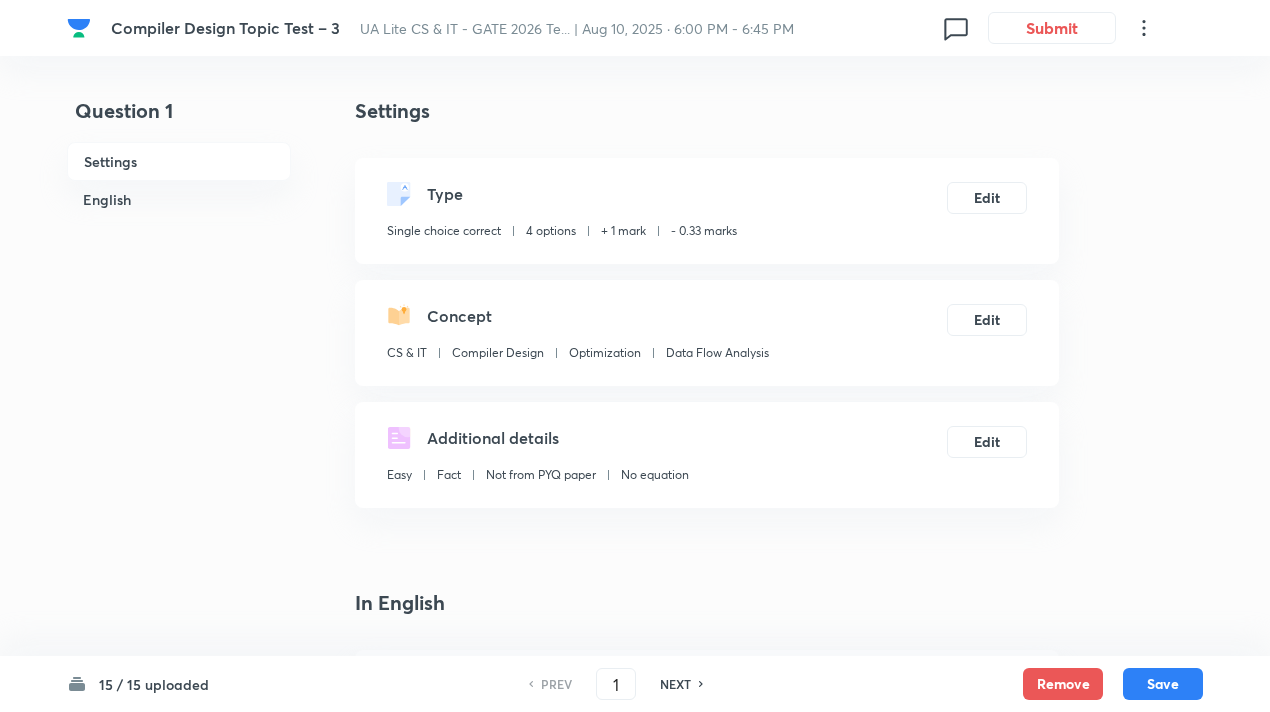 scroll, scrollTop: 0, scrollLeft: 0, axis: both 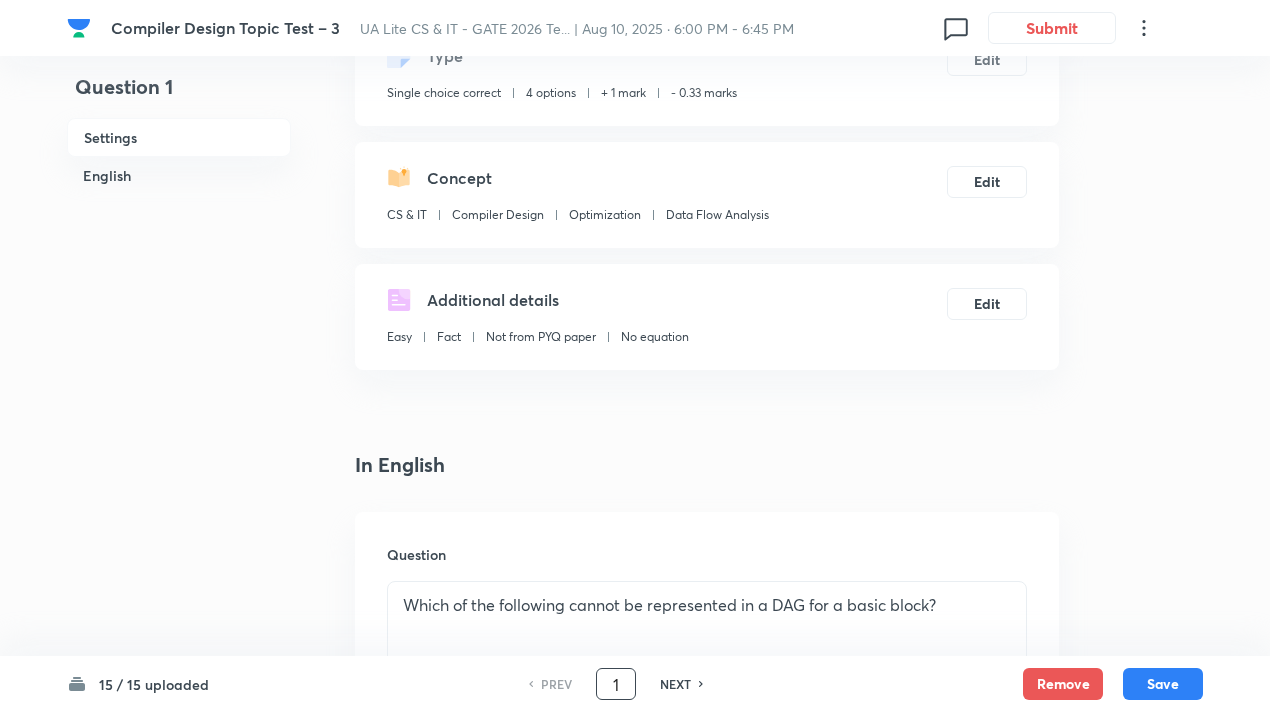 click on "1" at bounding box center (616, 684) 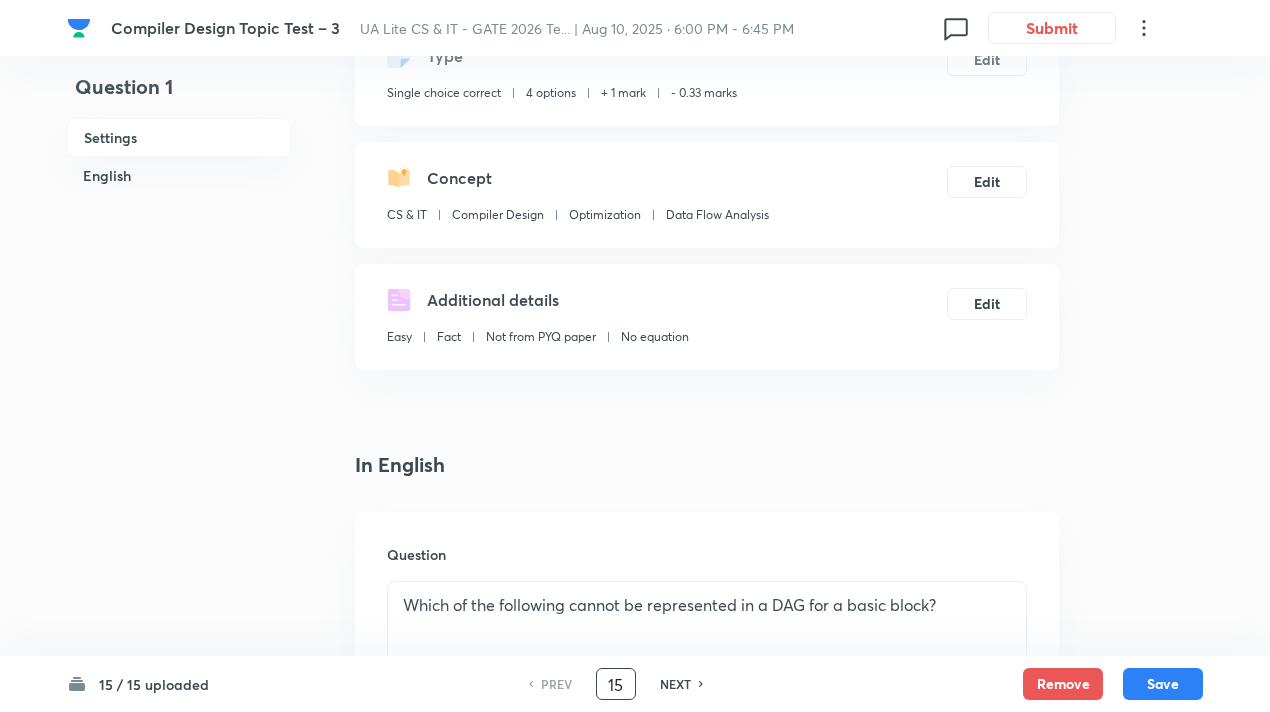 type on "15" 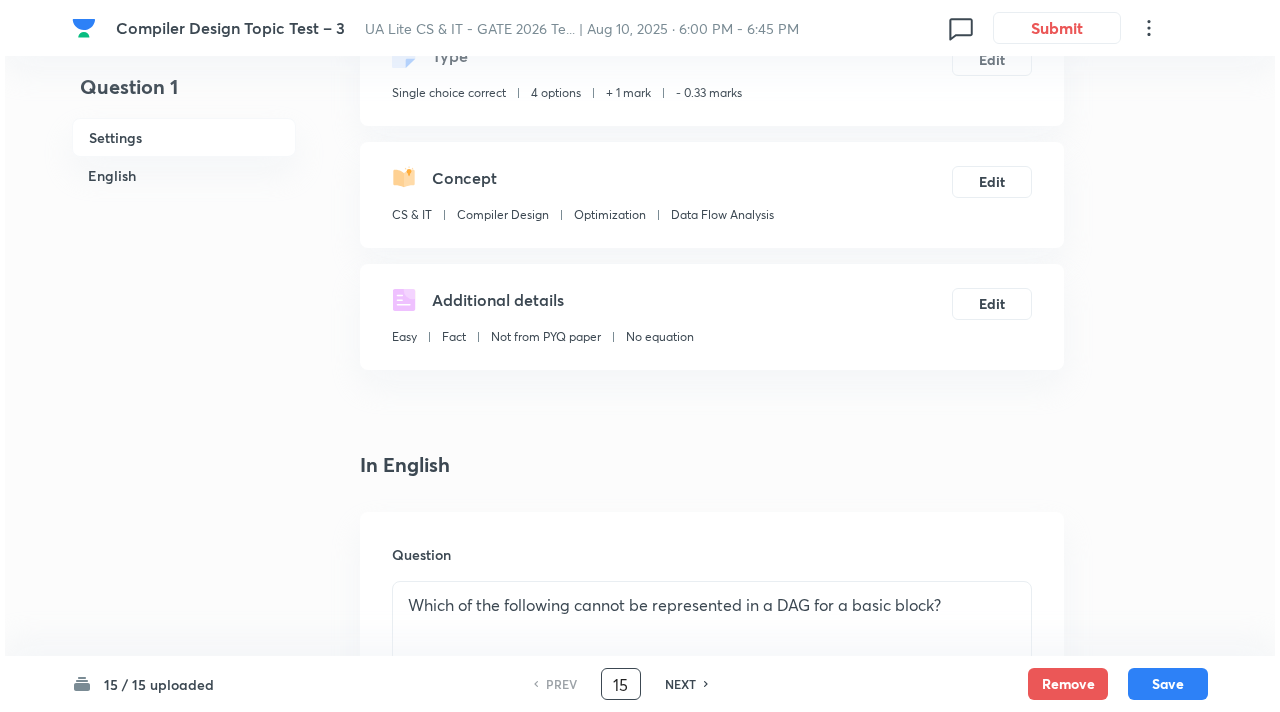 scroll, scrollTop: 0, scrollLeft: 0, axis: both 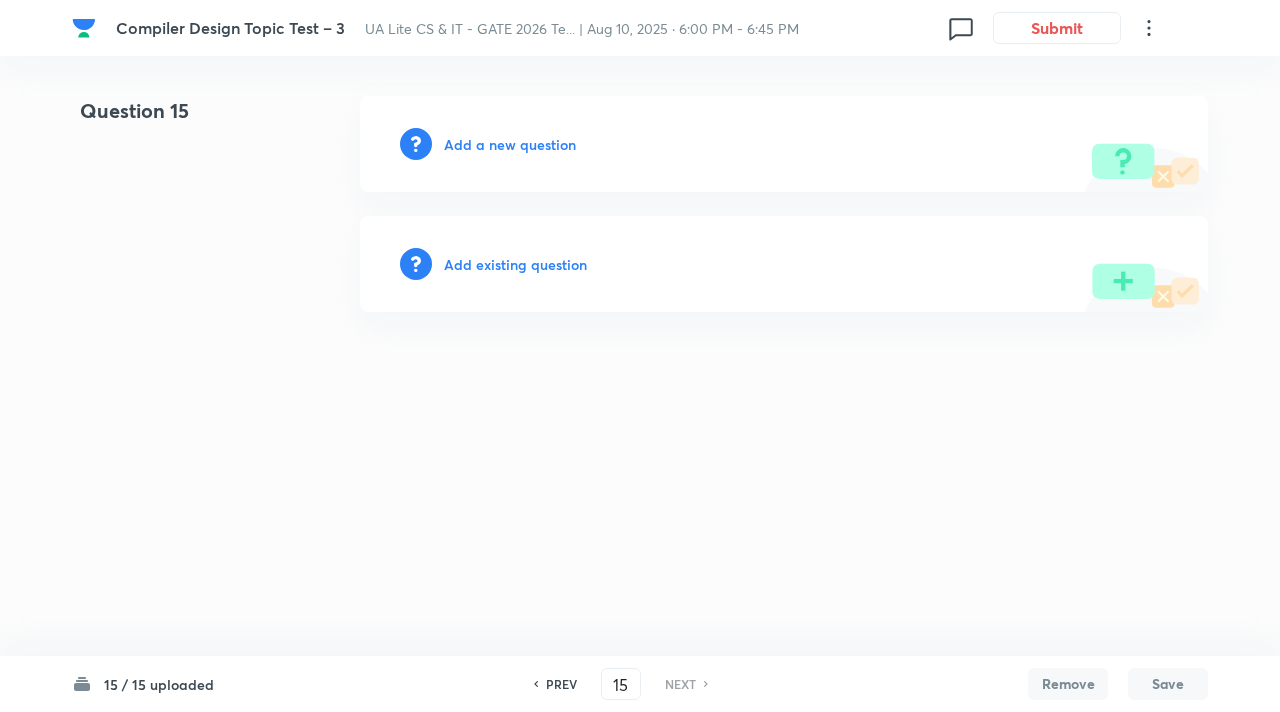 click on "Add a new question" at bounding box center [510, 144] 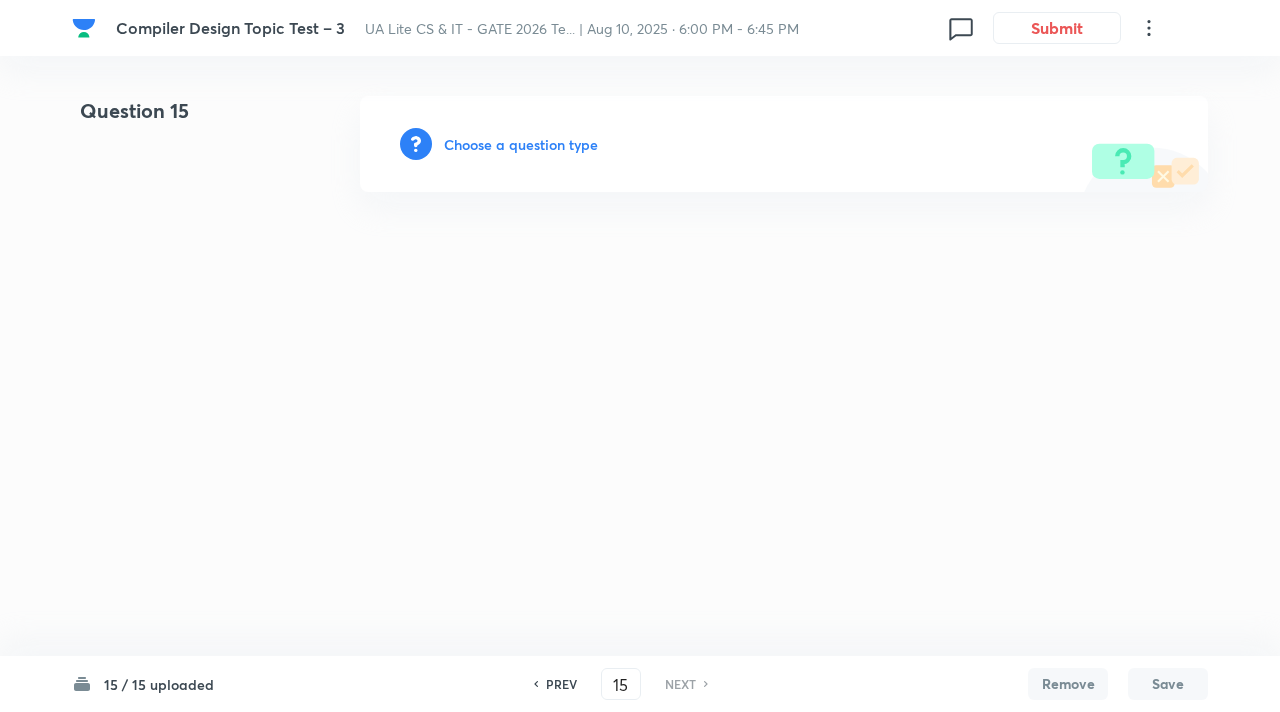 click on "Choose a question type" at bounding box center (521, 144) 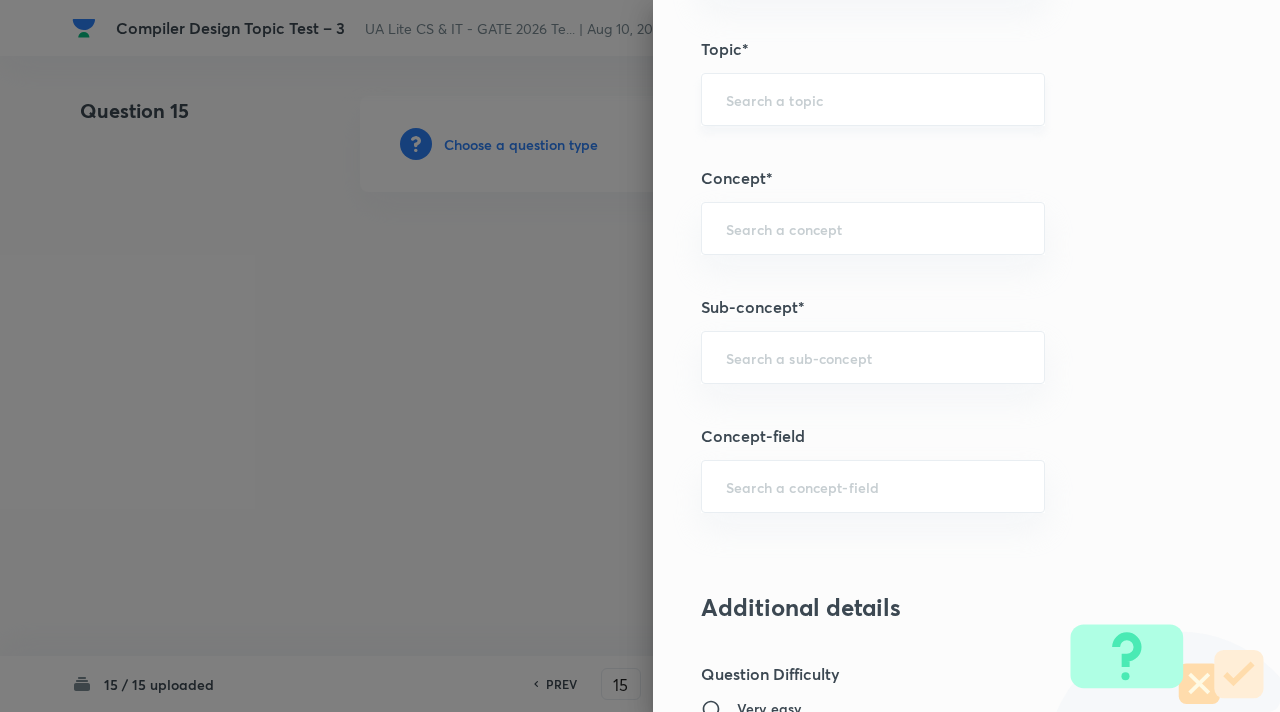 scroll, scrollTop: 996, scrollLeft: 0, axis: vertical 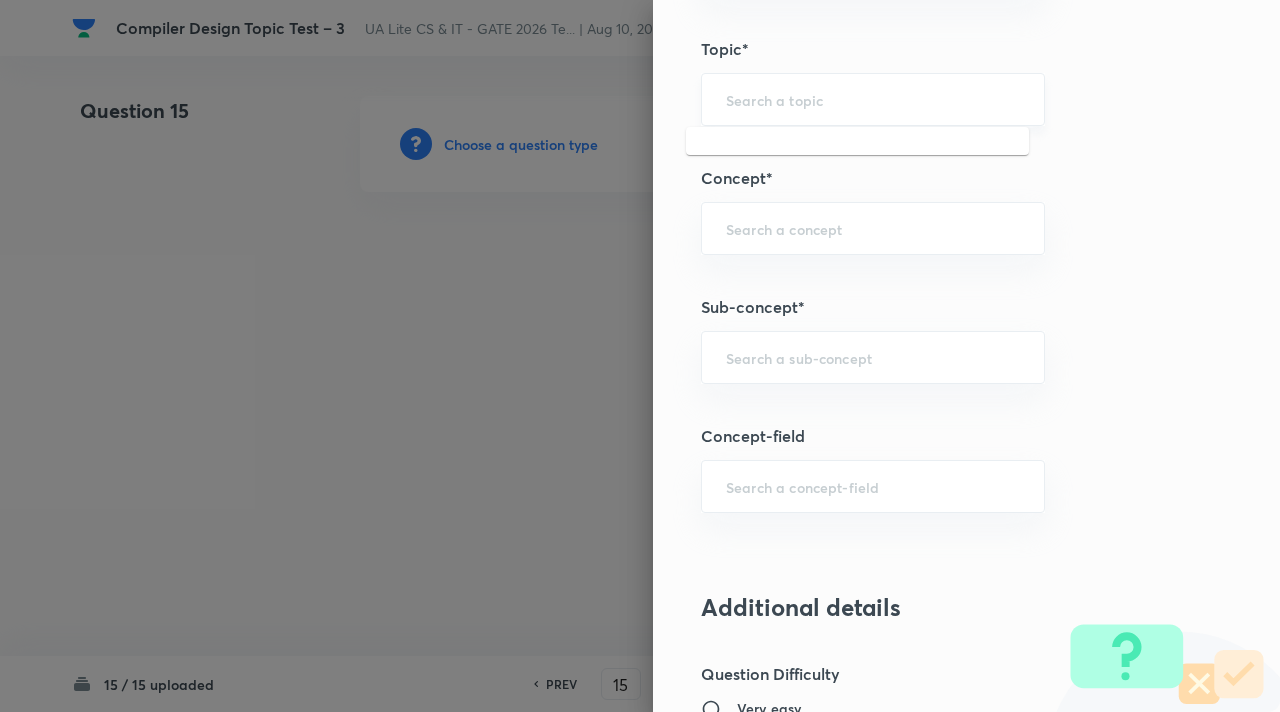 click at bounding box center (873, 99) 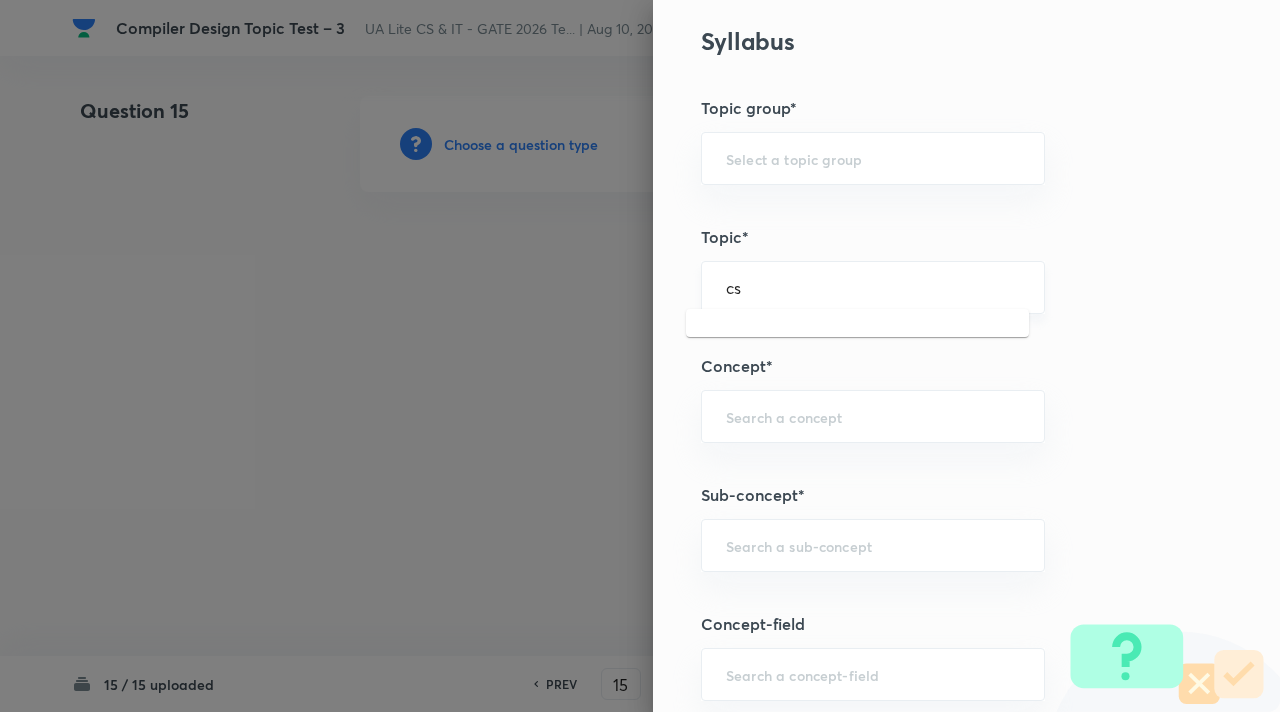scroll, scrollTop: 804, scrollLeft: 0, axis: vertical 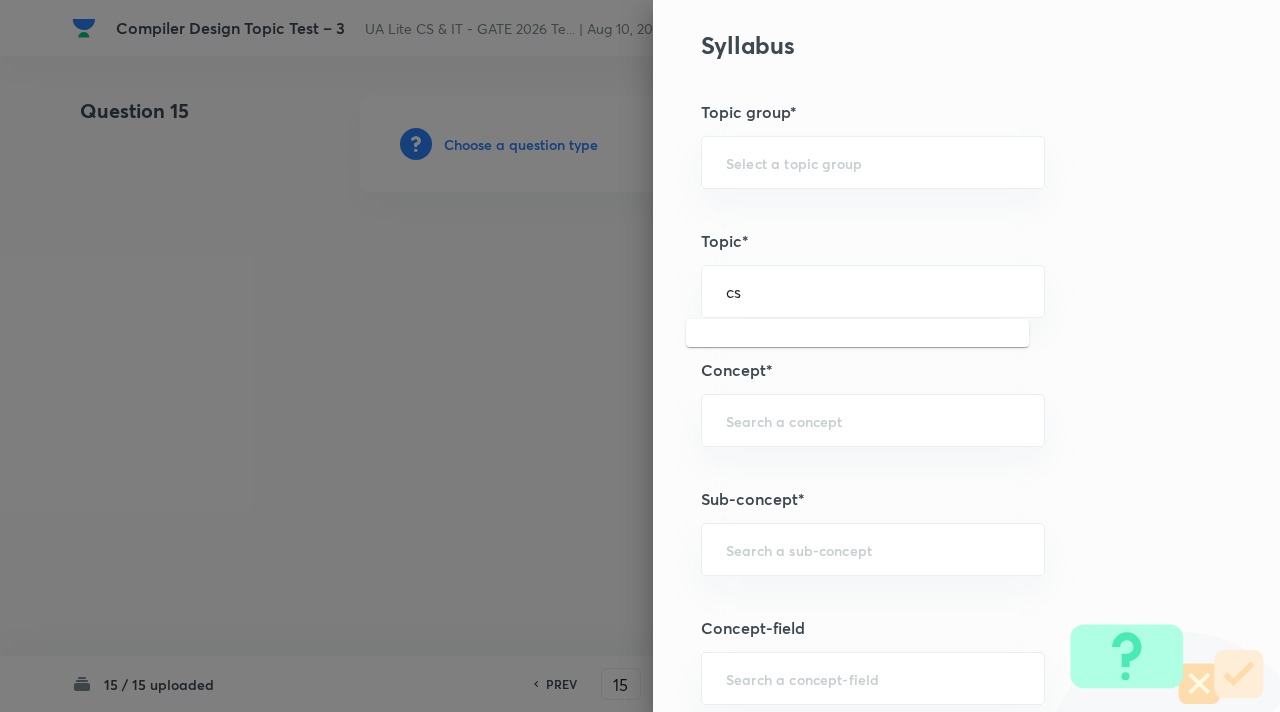 type on "cs" 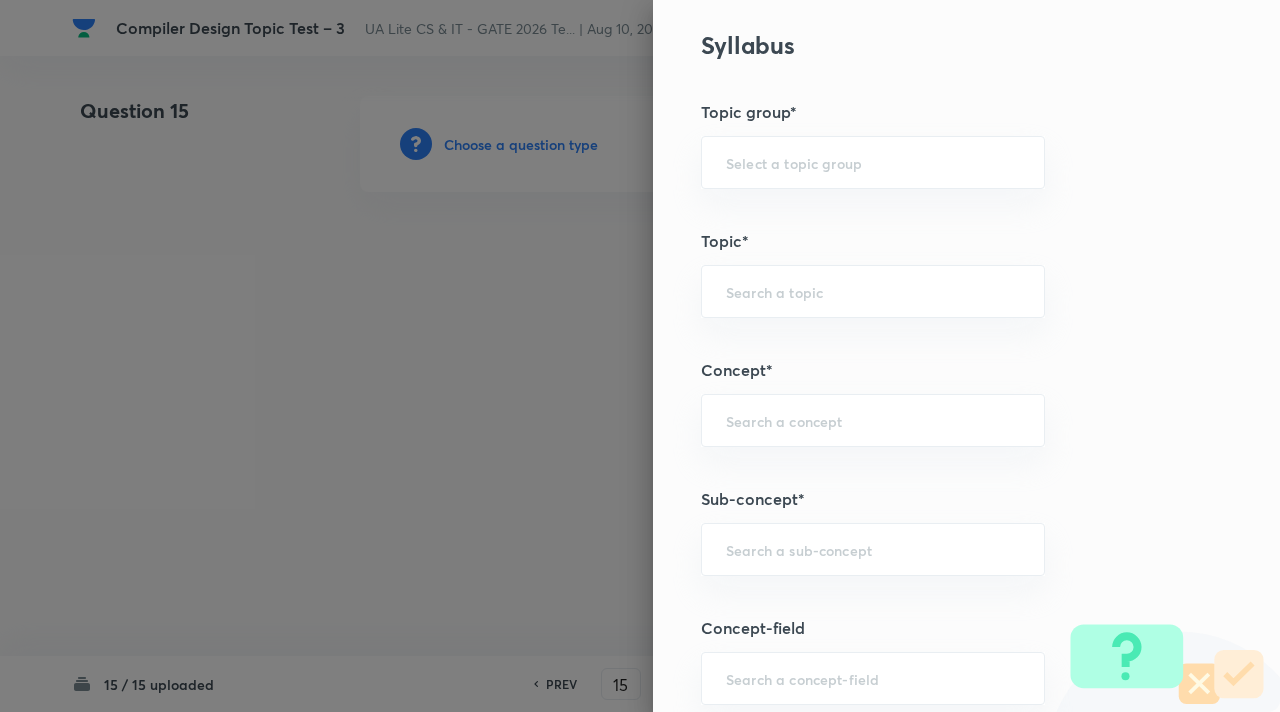 click on "Question settings Question type* Single choice correct Number of options* 2 3 4 5 Does this question have a passage?* Yes No Positive mark 1 ​ Negative Marks (Don’t add negative sign) 0.33 ​ Syllabus Topic group* ​ Topic* ​ Concept* ​ Sub-concept* ​ Concept-field ​ Additional details Question Difficulty Very easy Easy Moderate Hard Very hard Question is based on Fact Numerical Concept Previous year question Yes No Does this question have equation? Yes No Verification status Is the question verified? *Select 'yes' only if a question is verified Yes No Save" at bounding box center (966, 356) 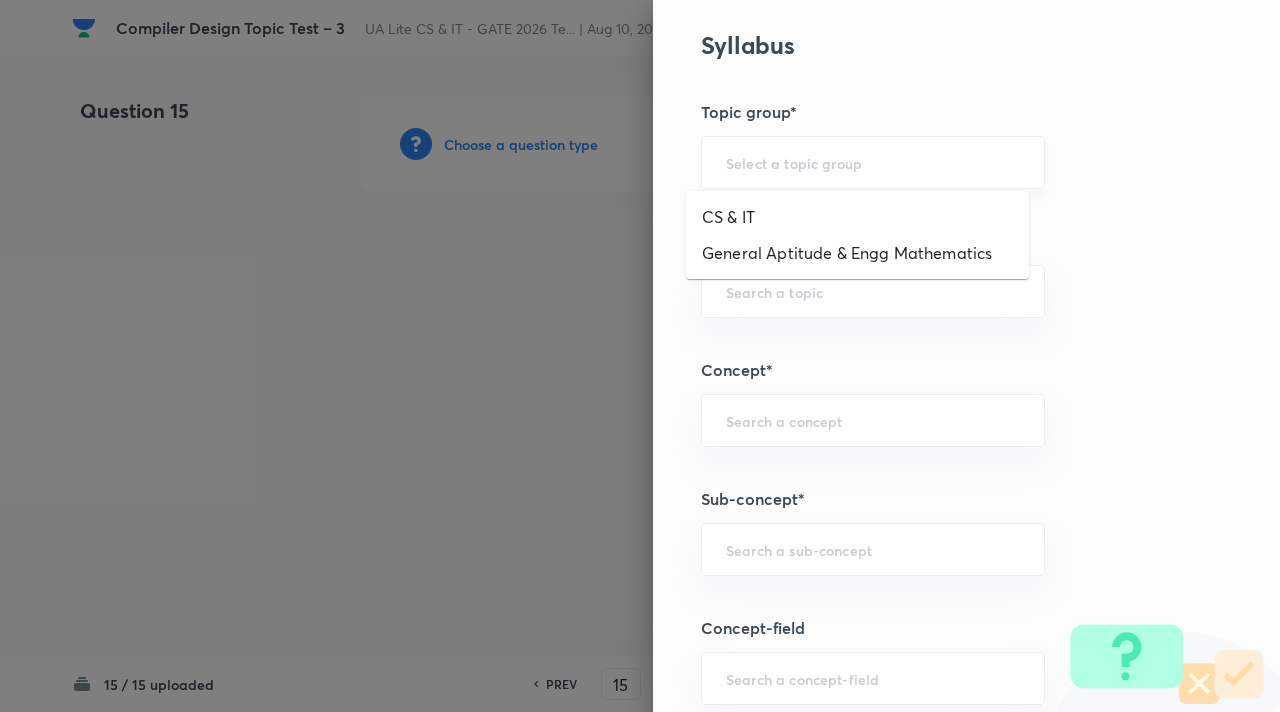 click at bounding box center [873, 162] 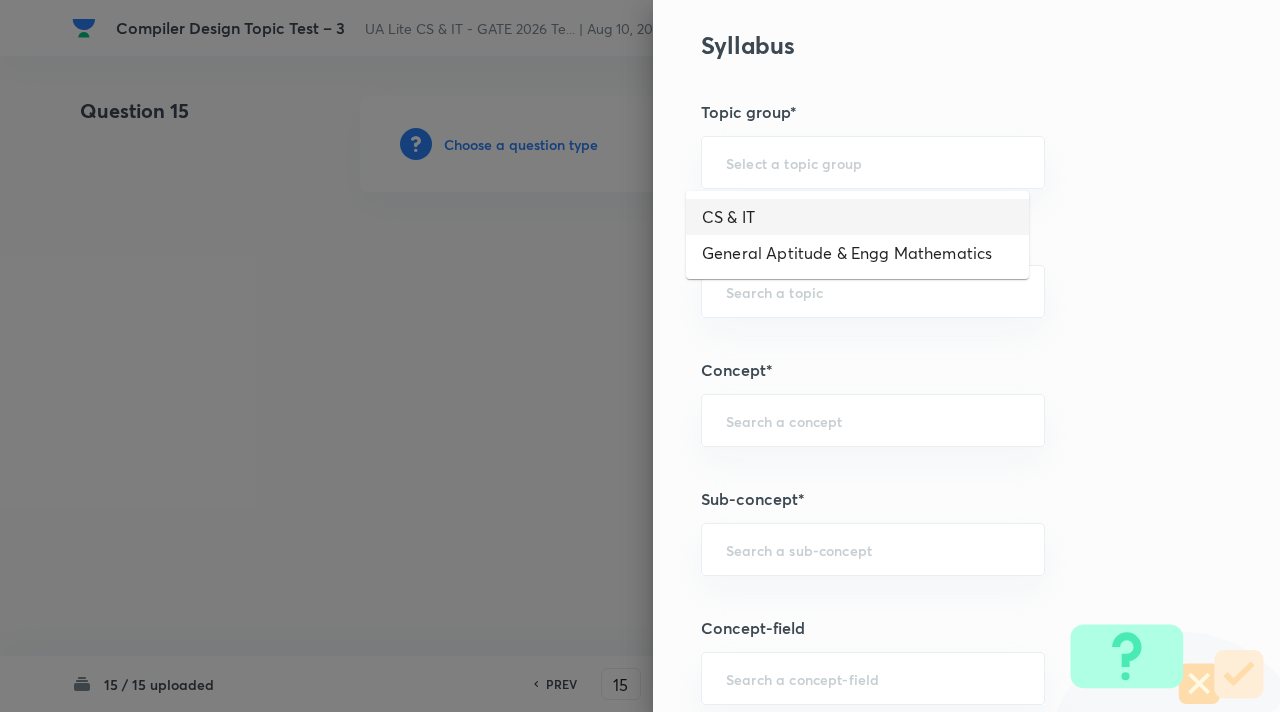 click on "CS & IT" at bounding box center [857, 217] 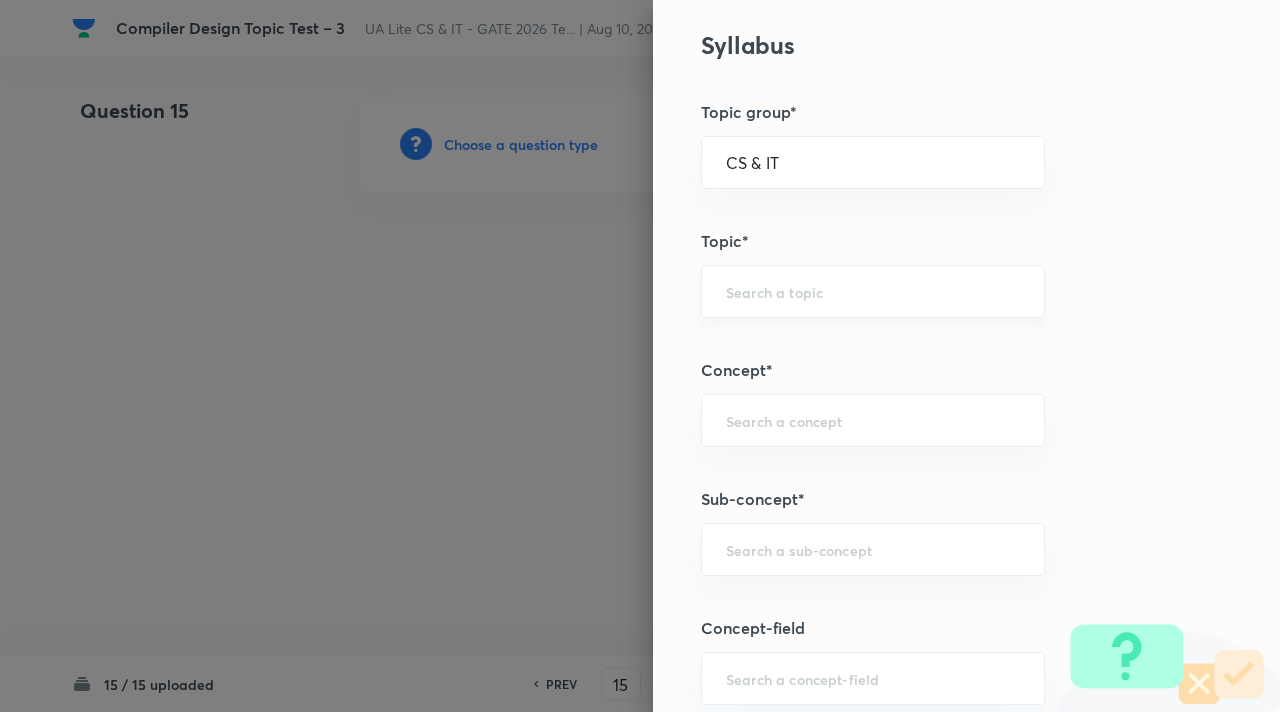 click at bounding box center [873, 291] 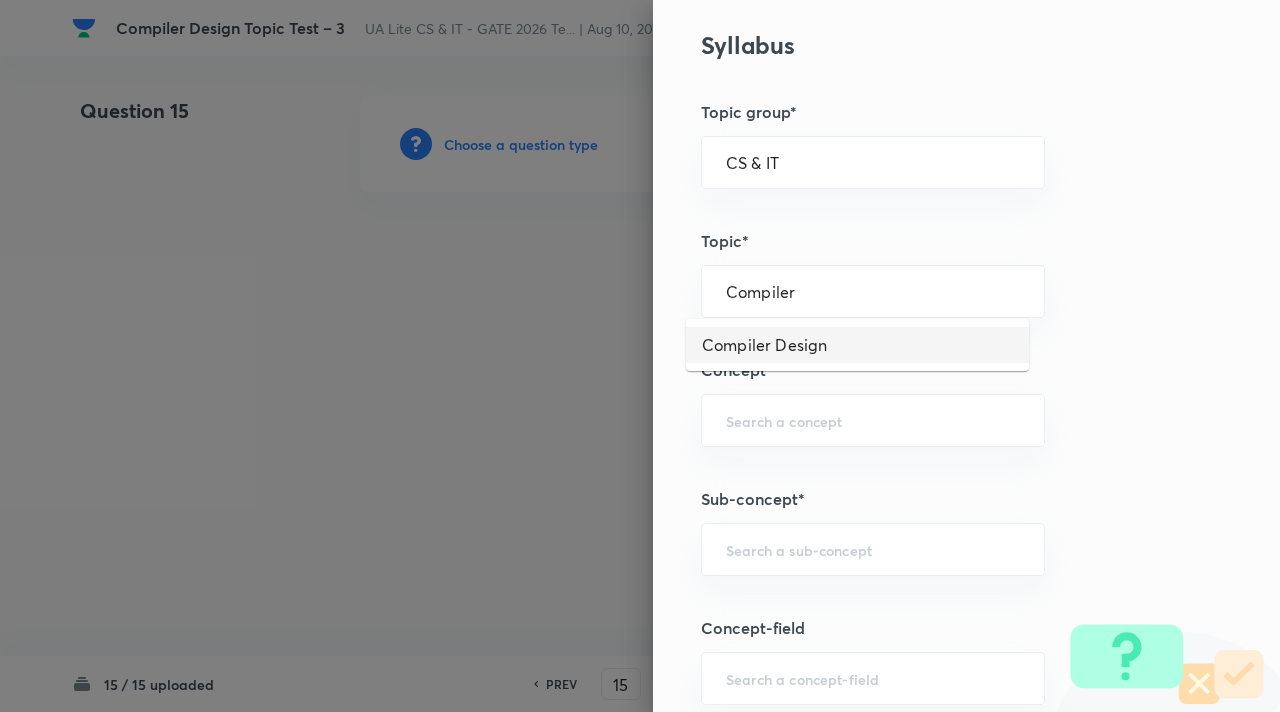 click on "Compiler Design" at bounding box center [857, 345] 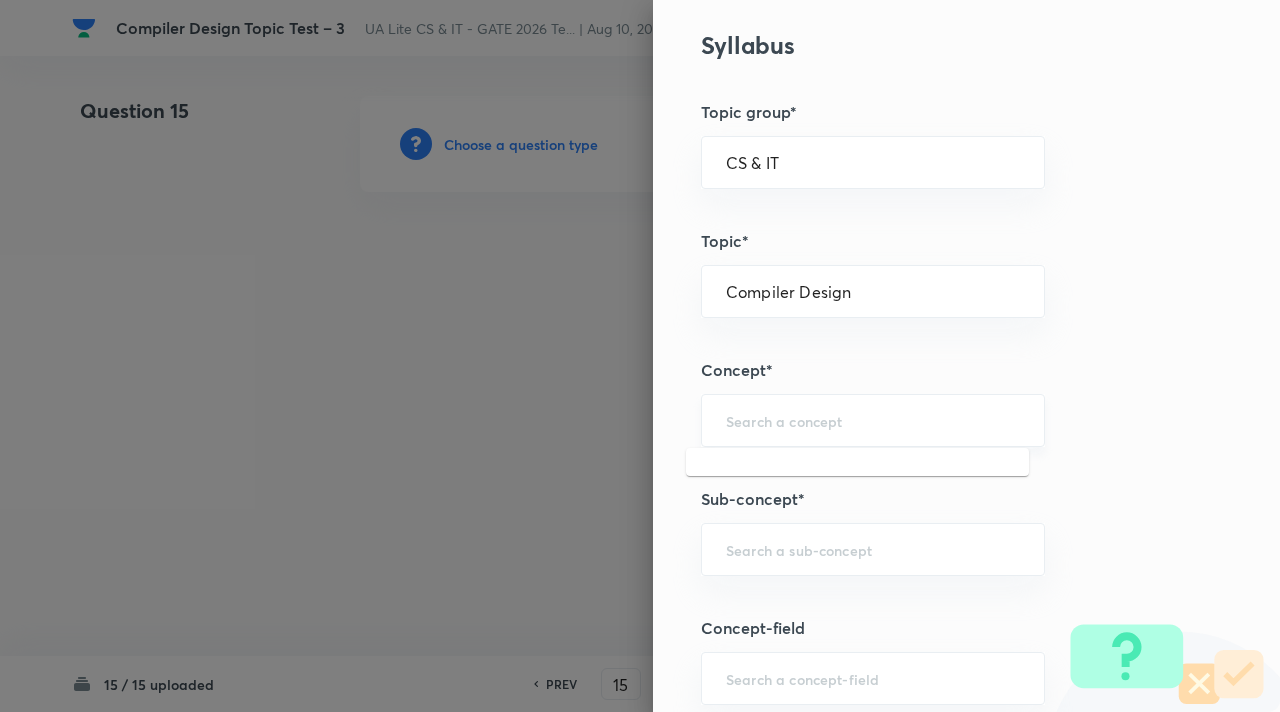 click at bounding box center [873, 420] 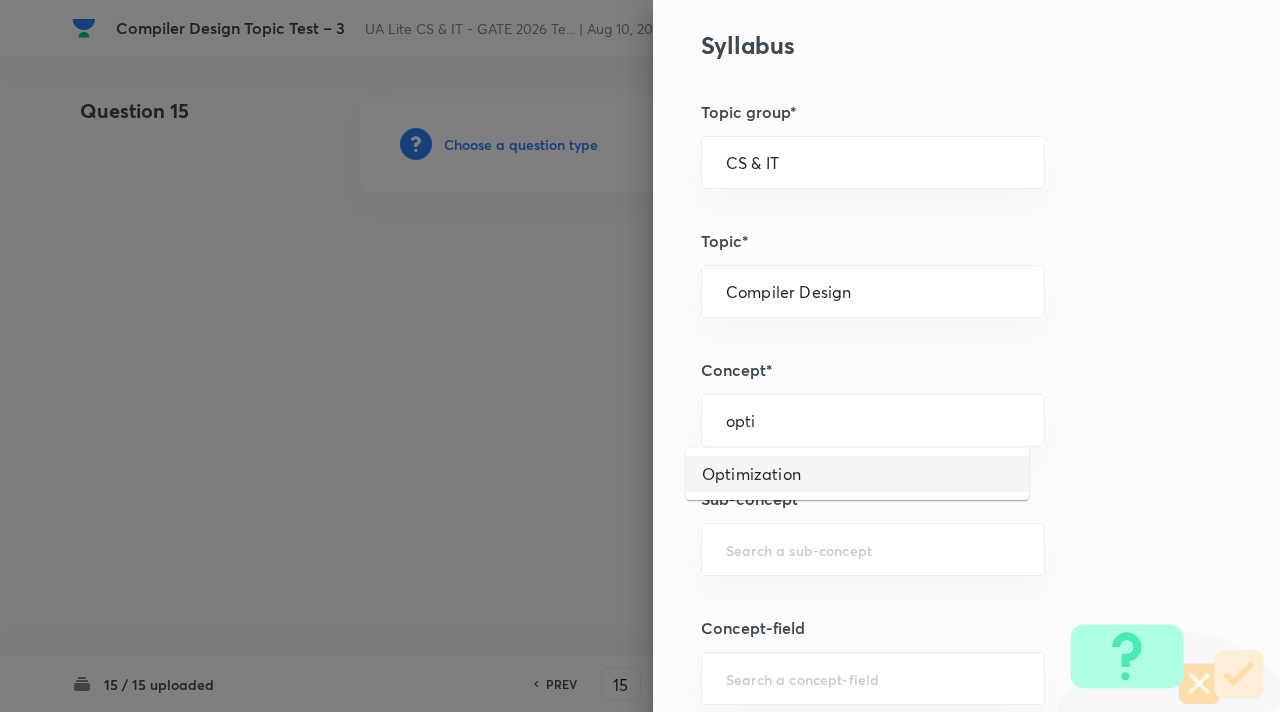 click on "Optimization" at bounding box center [857, 474] 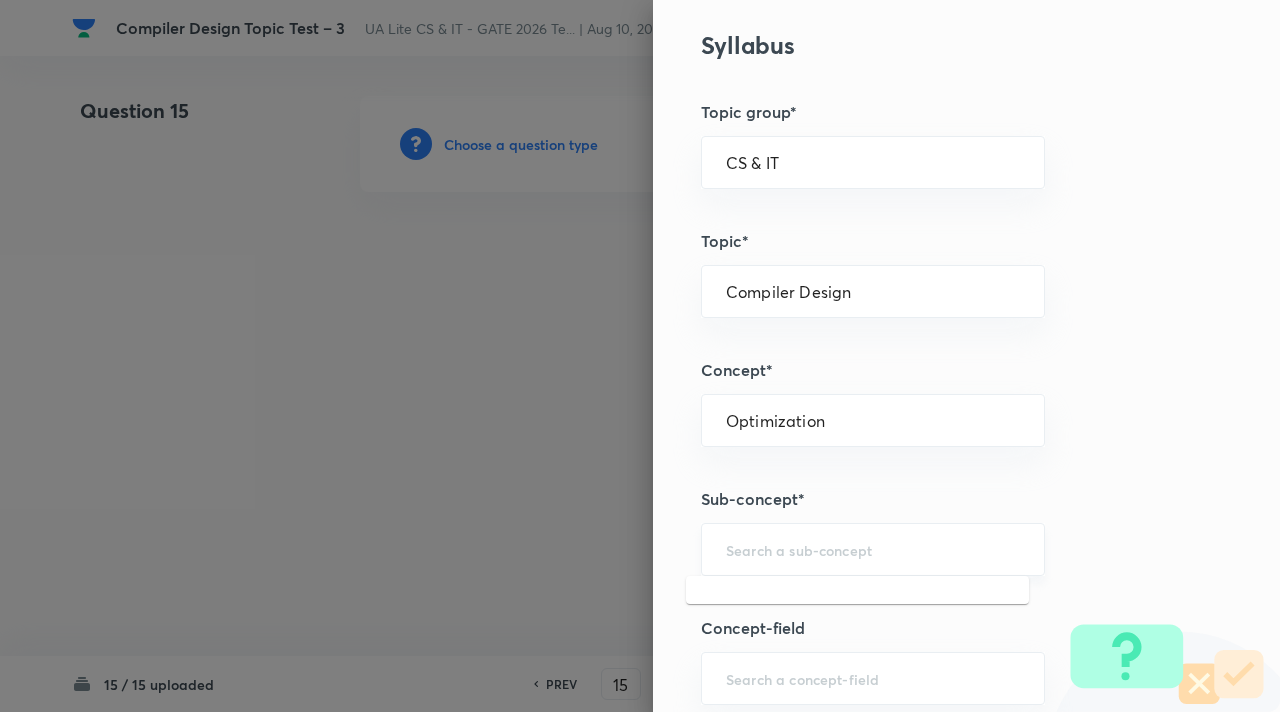 click at bounding box center [873, 549] 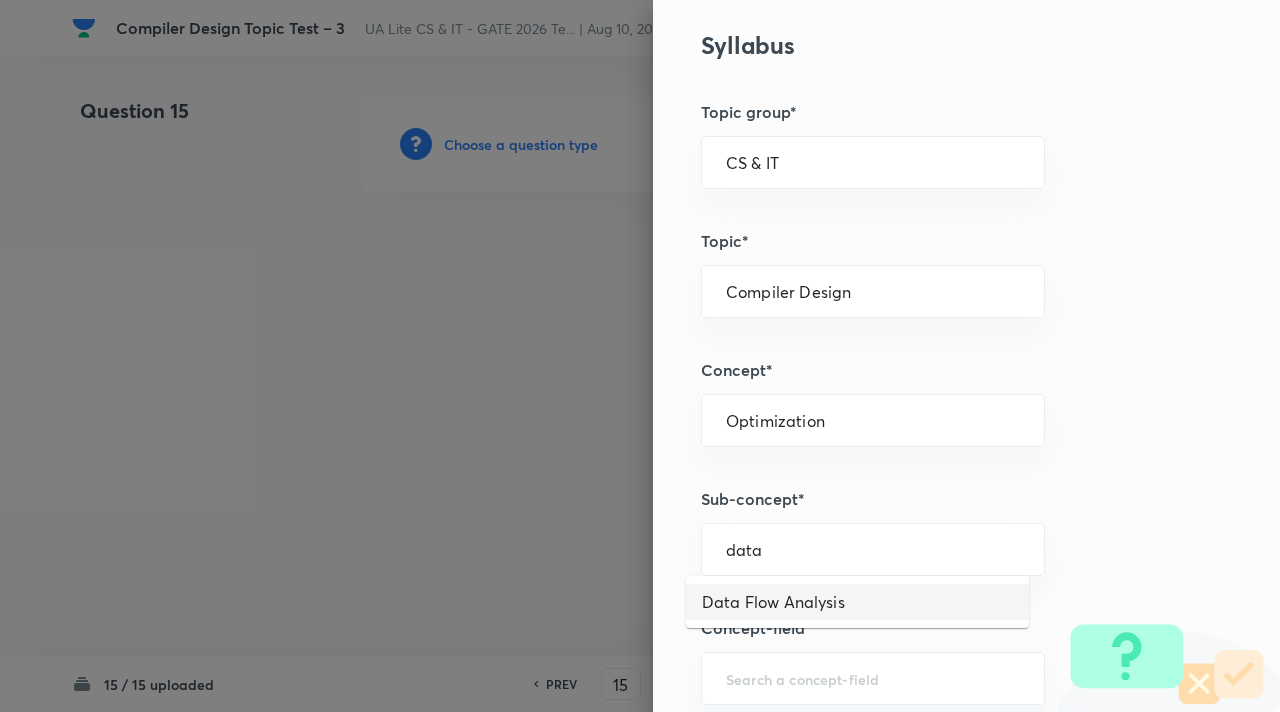 click on "Data Flow Analysis" at bounding box center (857, 602) 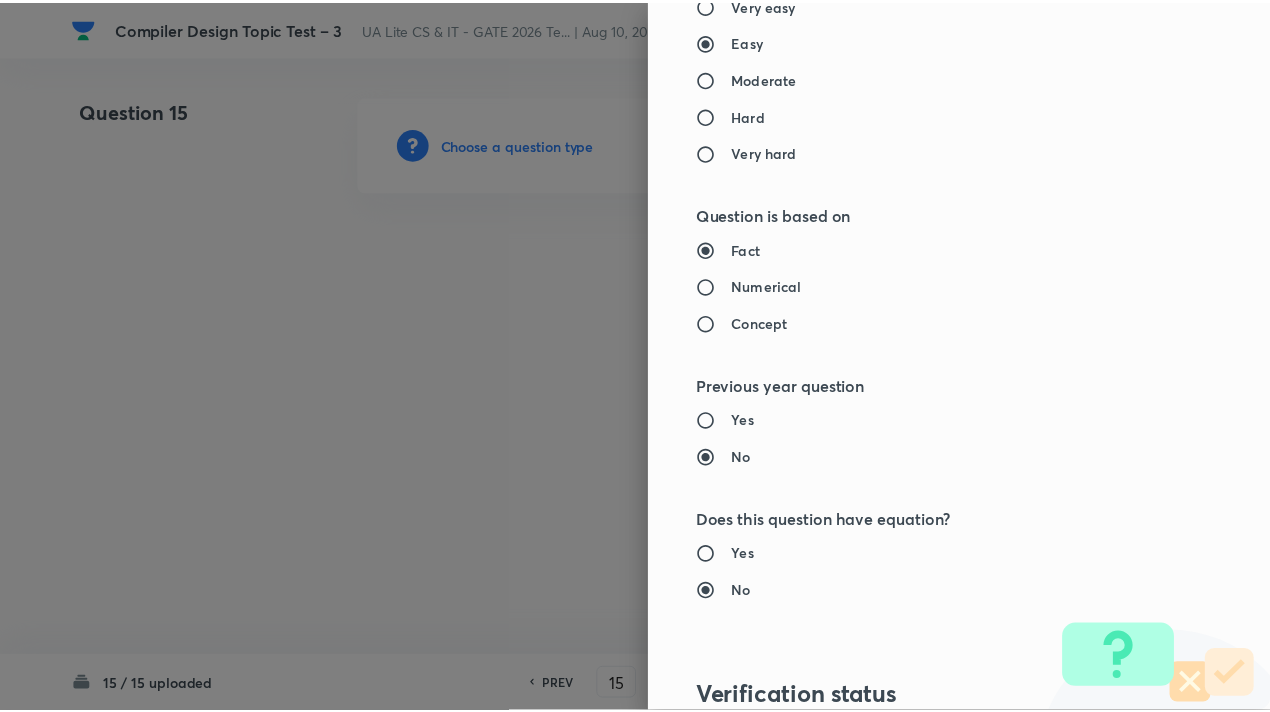 scroll, scrollTop: 2008, scrollLeft: 0, axis: vertical 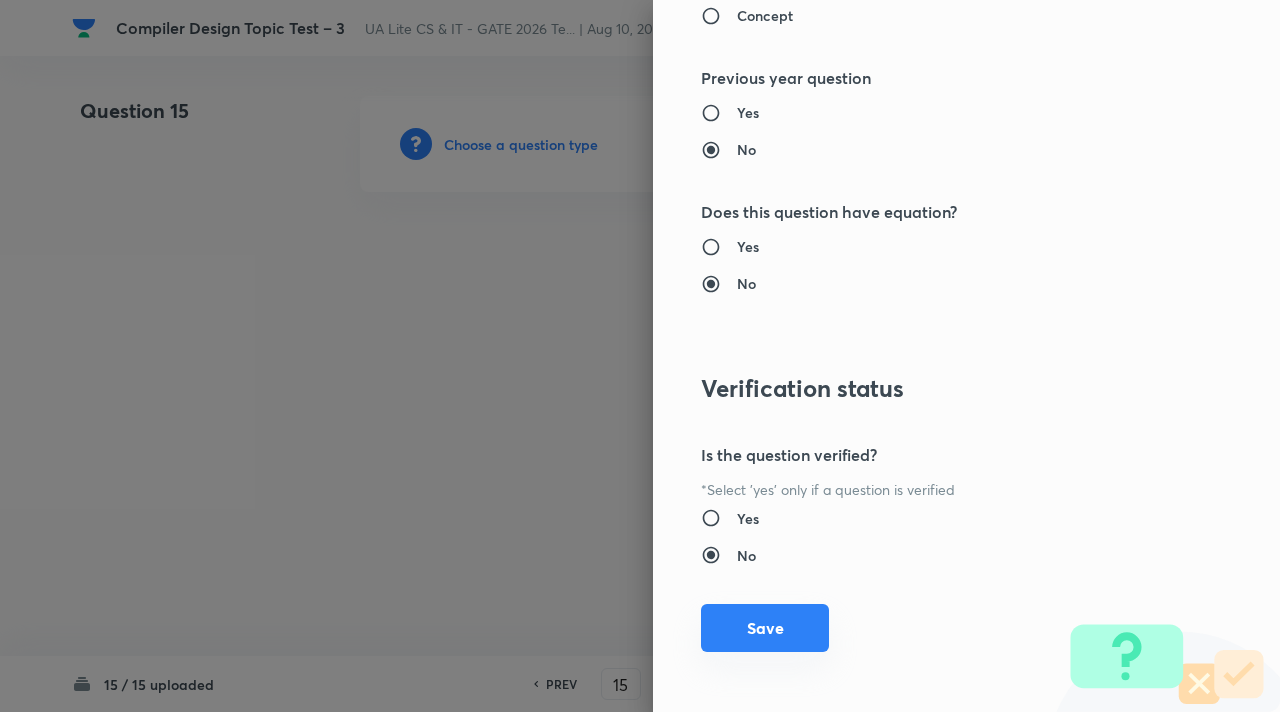 click on "Save" at bounding box center (765, 628) 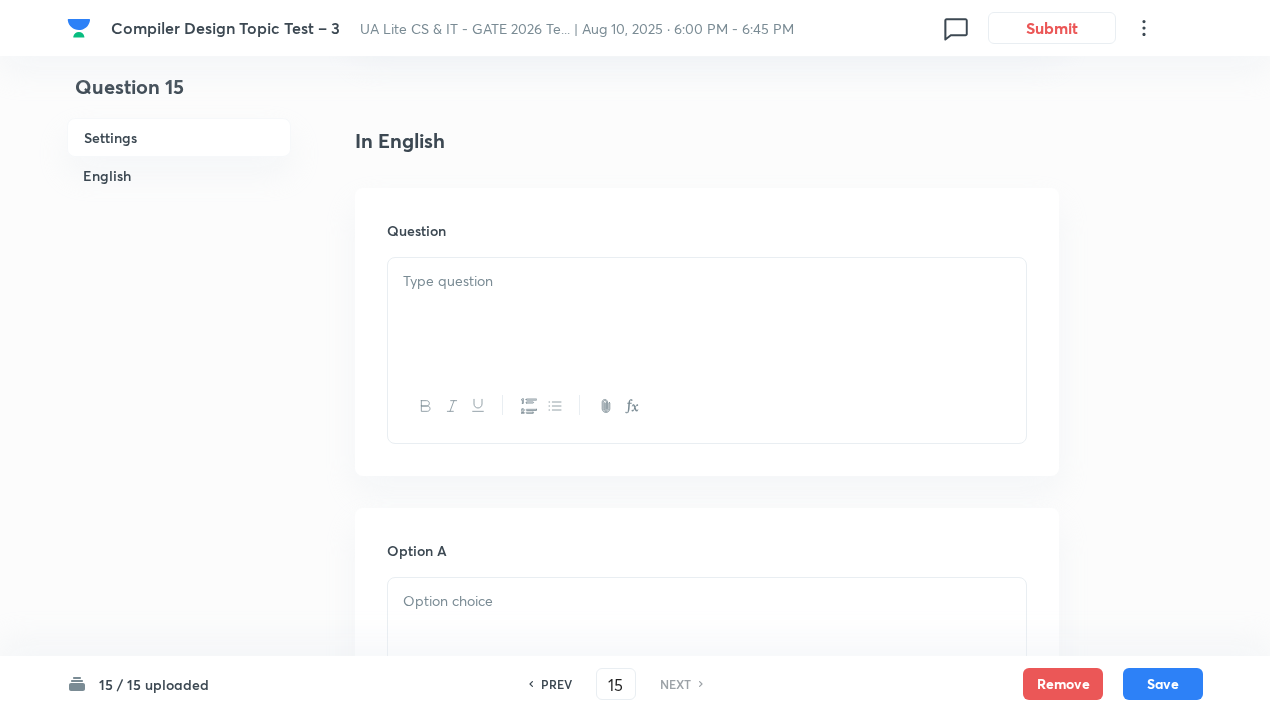scroll, scrollTop: 464, scrollLeft: 0, axis: vertical 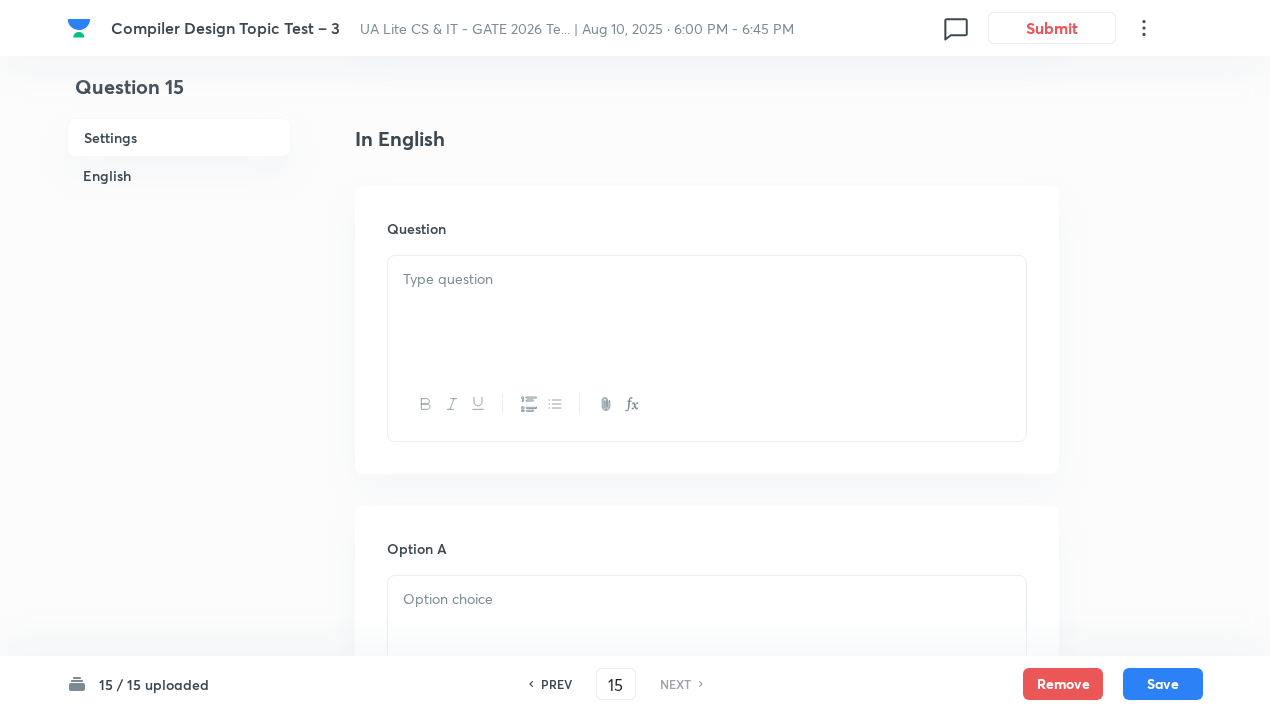 click at bounding box center (707, 312) 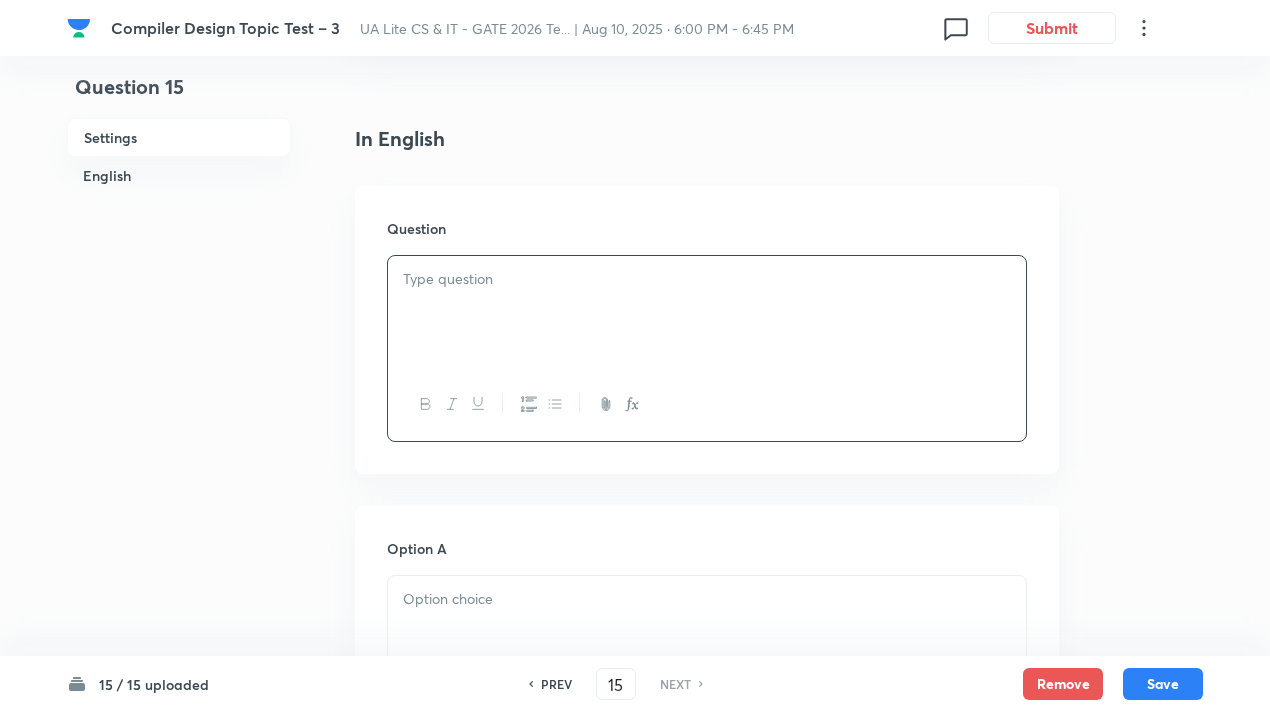 type 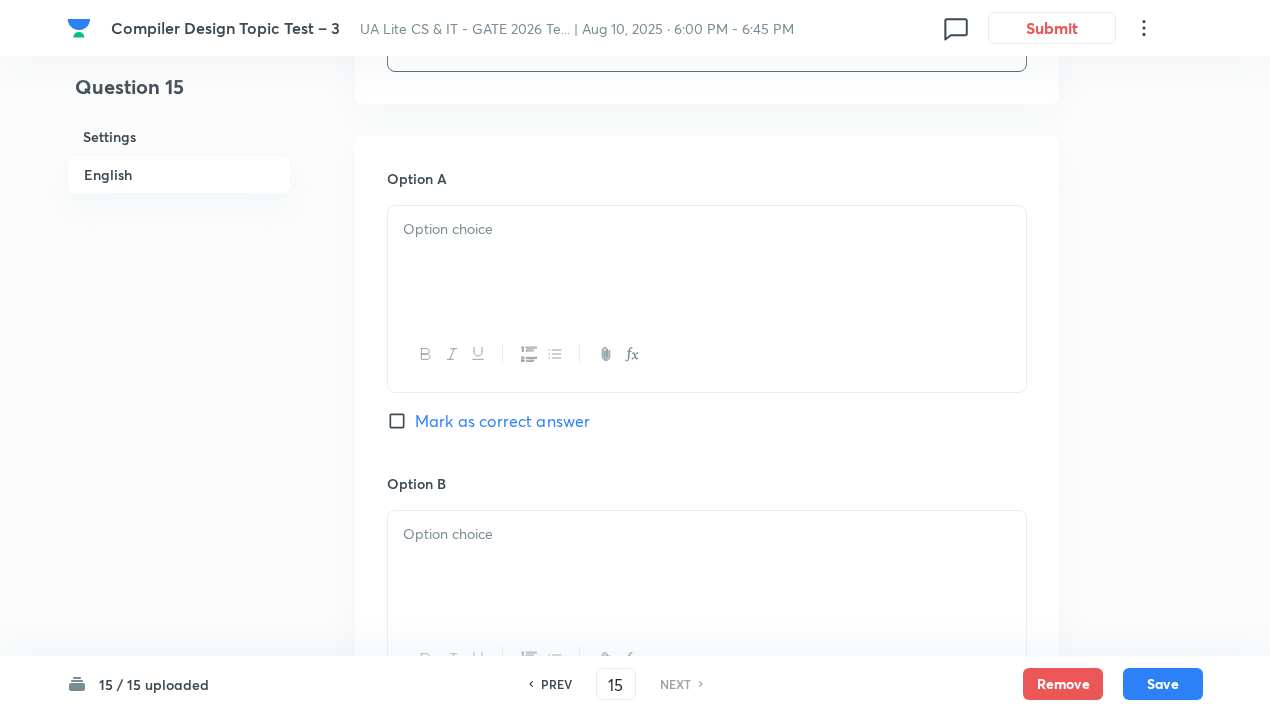 scroll, scrollTop: 839, scrollLeft: 0, axis: vertical 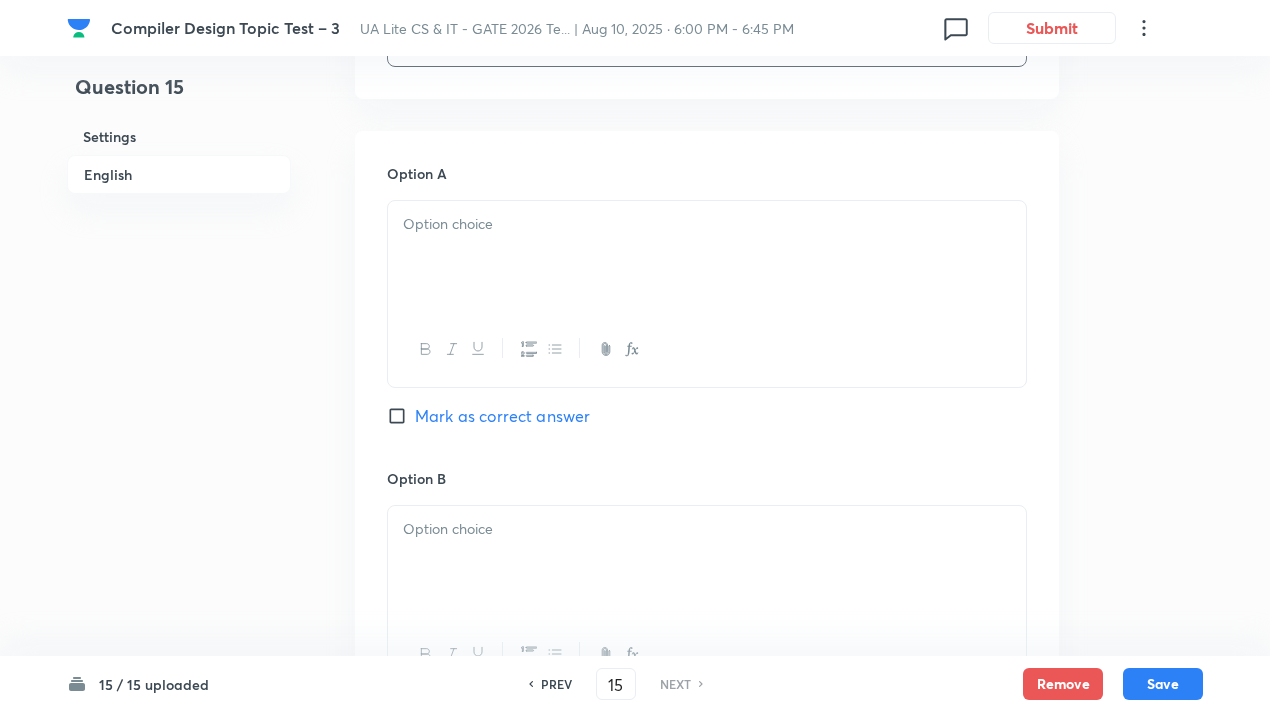 click at bounding box center [707, 257] 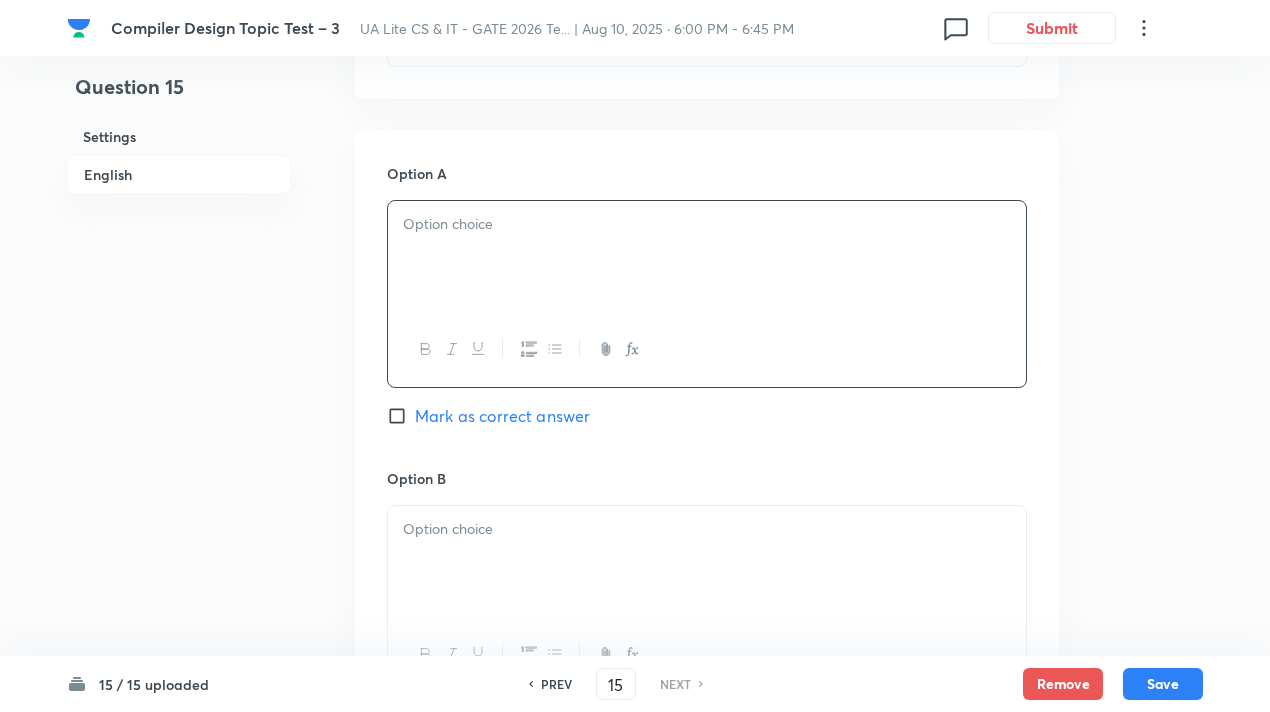 type 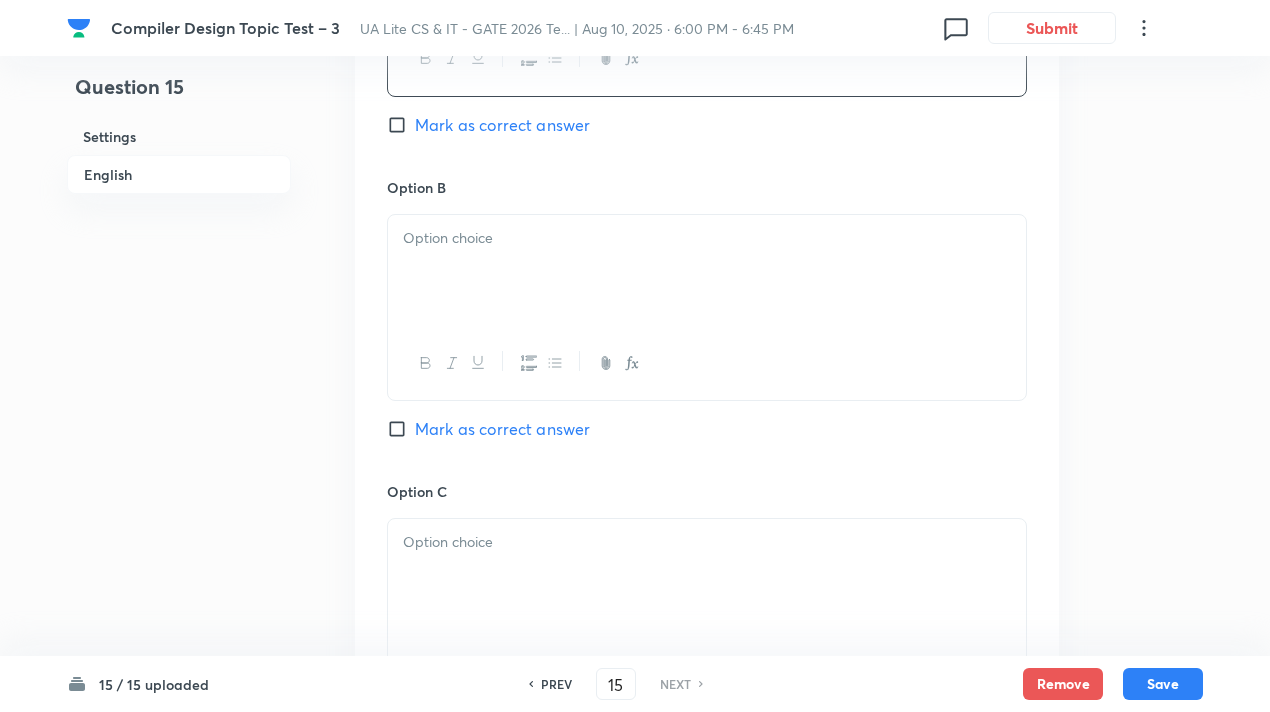 scroll, scrollTop: 1146, scrollLeft: 0, axis: vertical 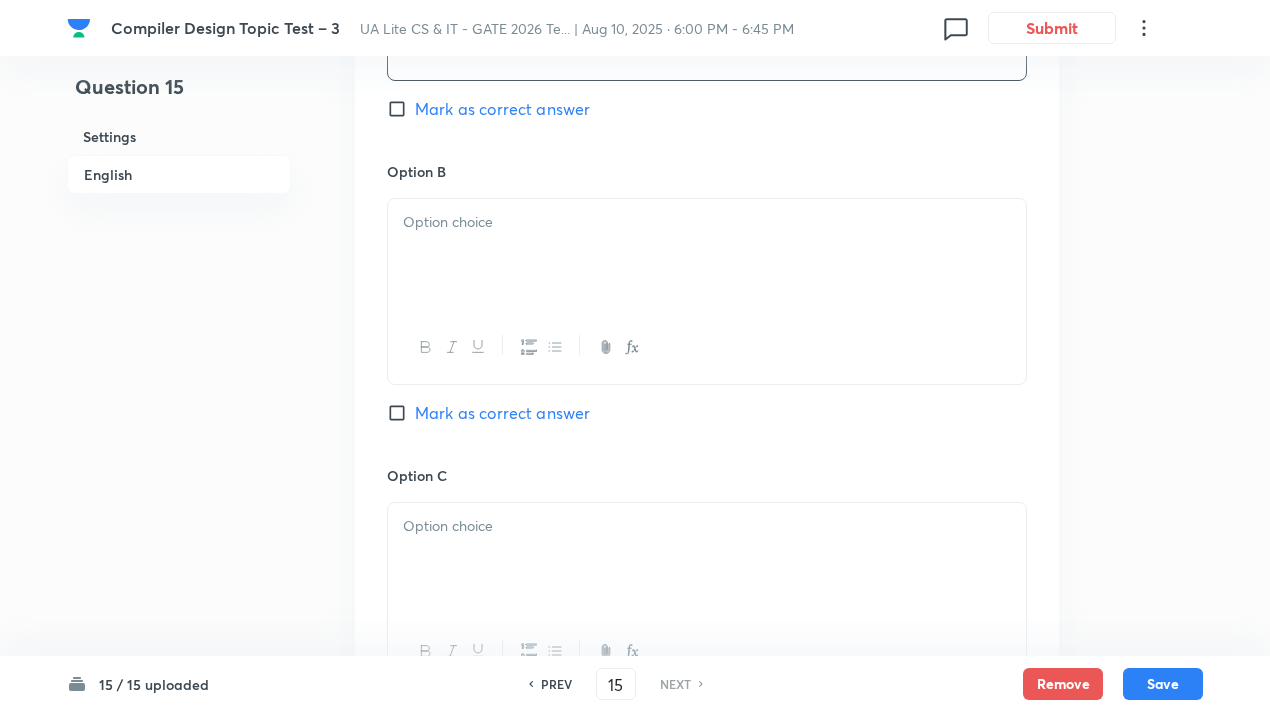 click at bounding box center [707, 255] 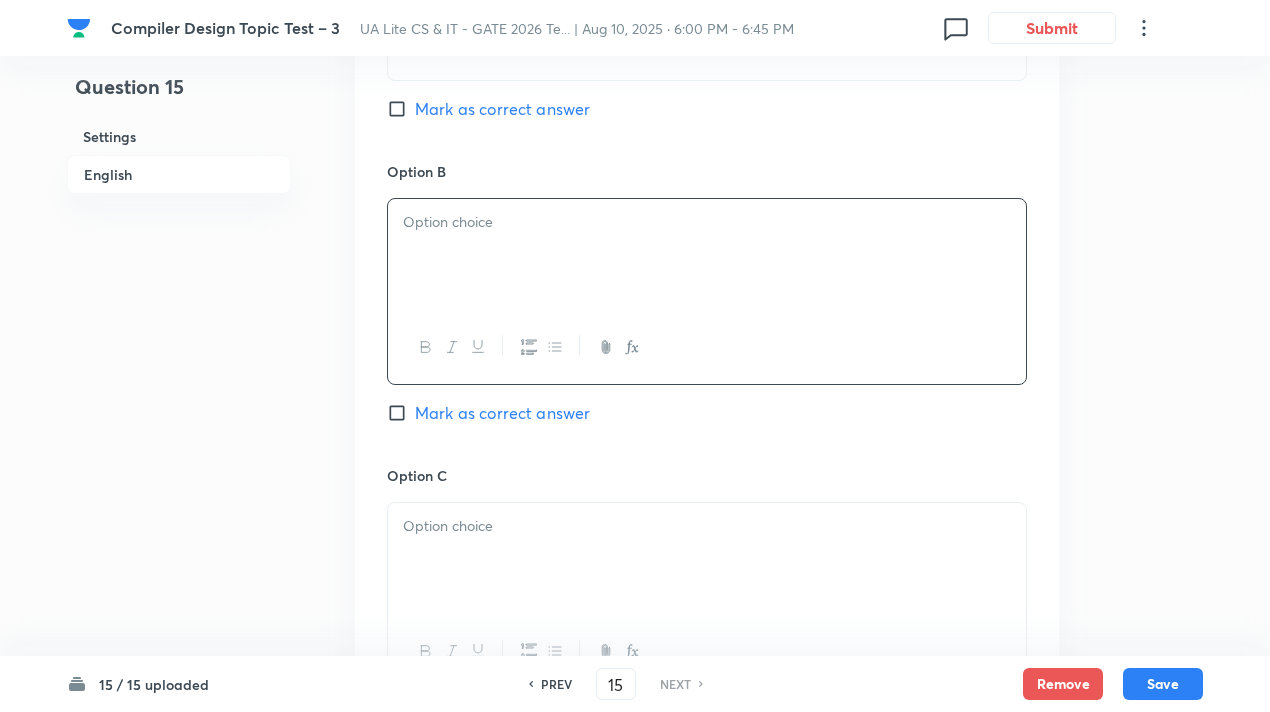 type 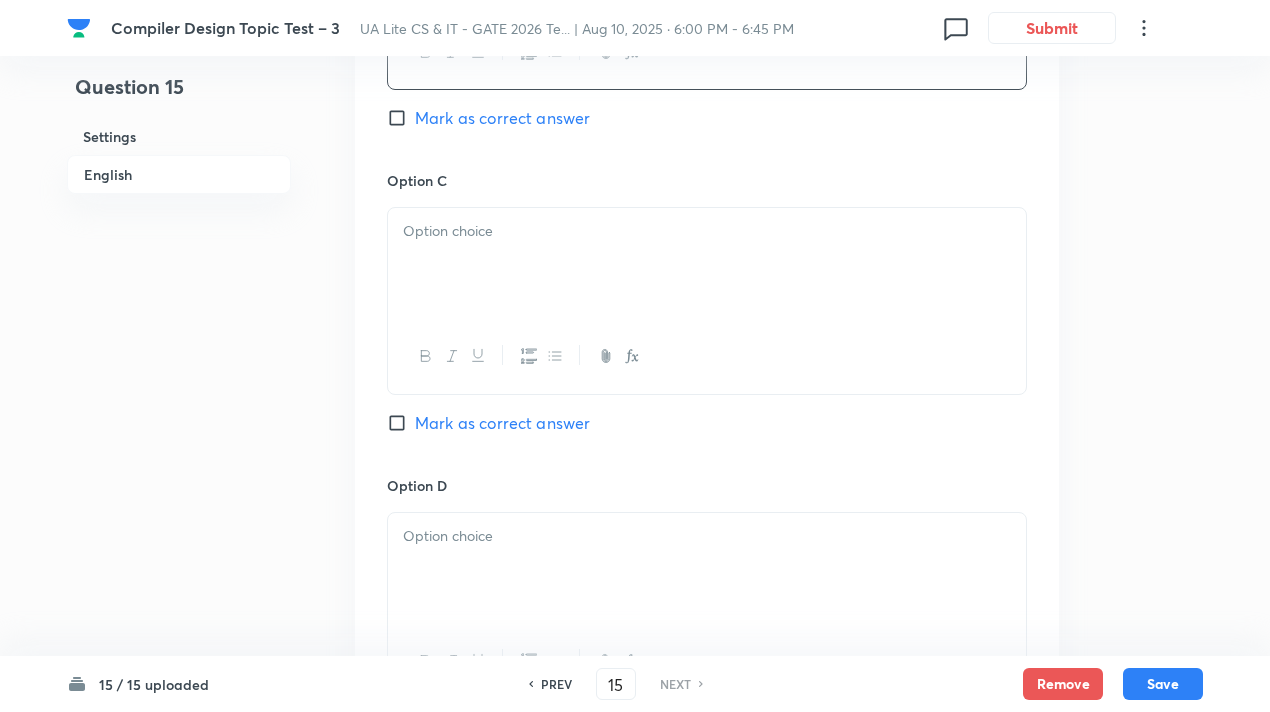scroll, scrollTop: 1442, scrollLeft: 0, axis: vertical 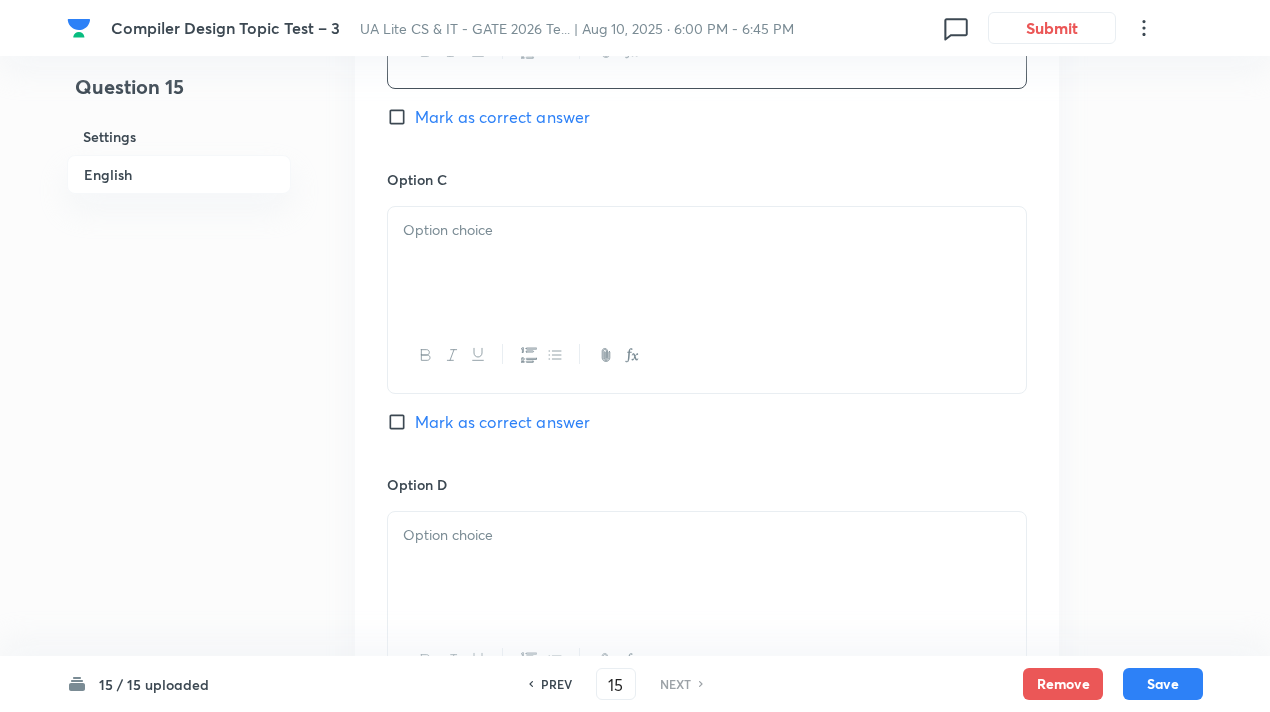 click at bounding box center (707, 263) 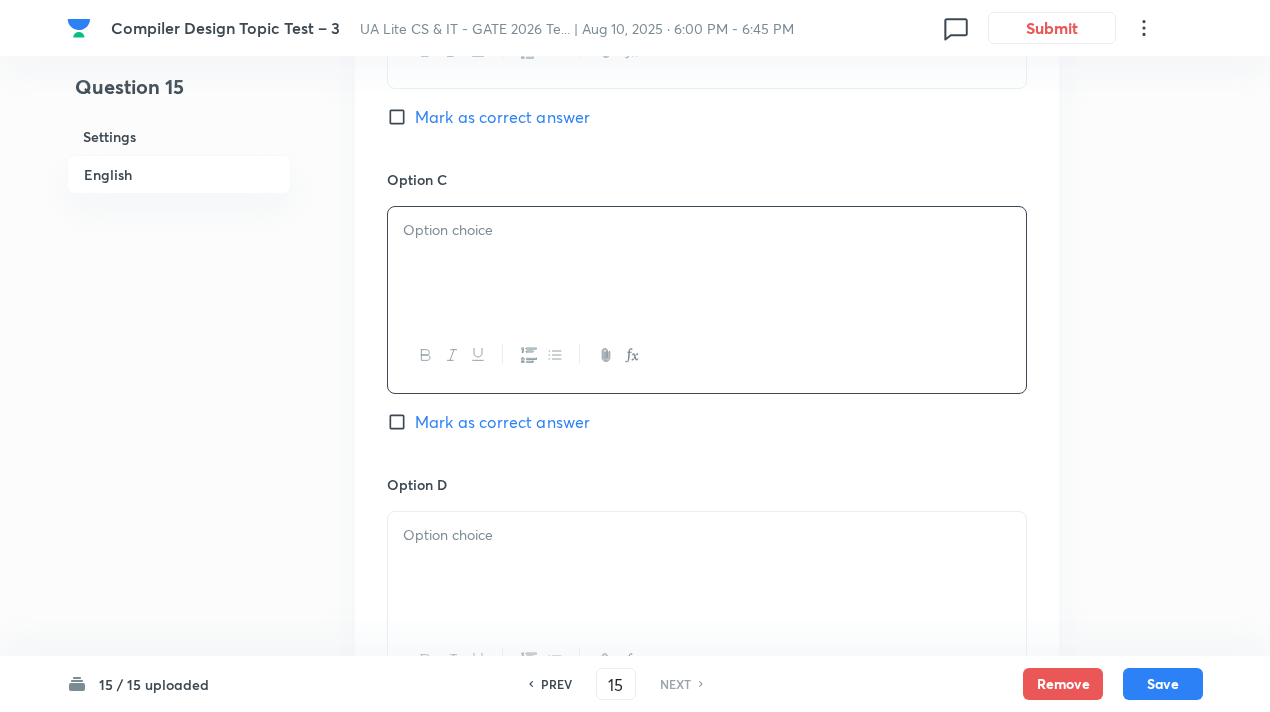 type 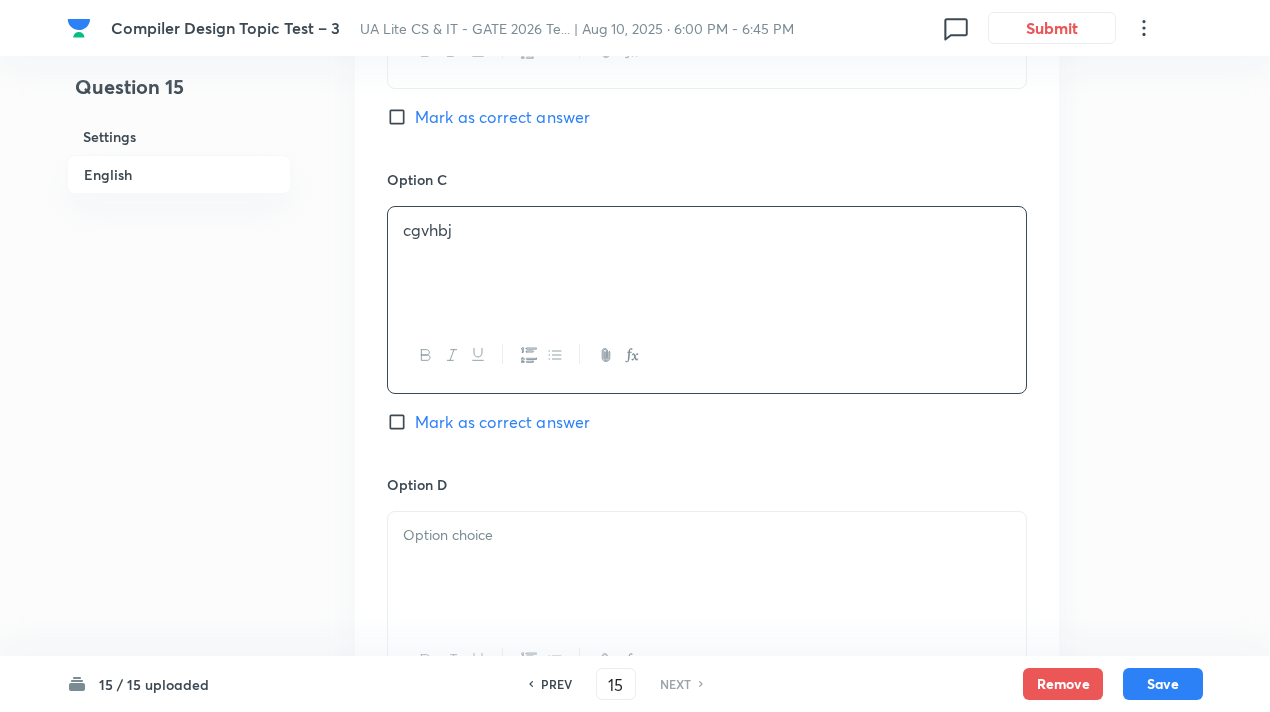 click on "Mark as correct answer" at bounding box center (401, 422) 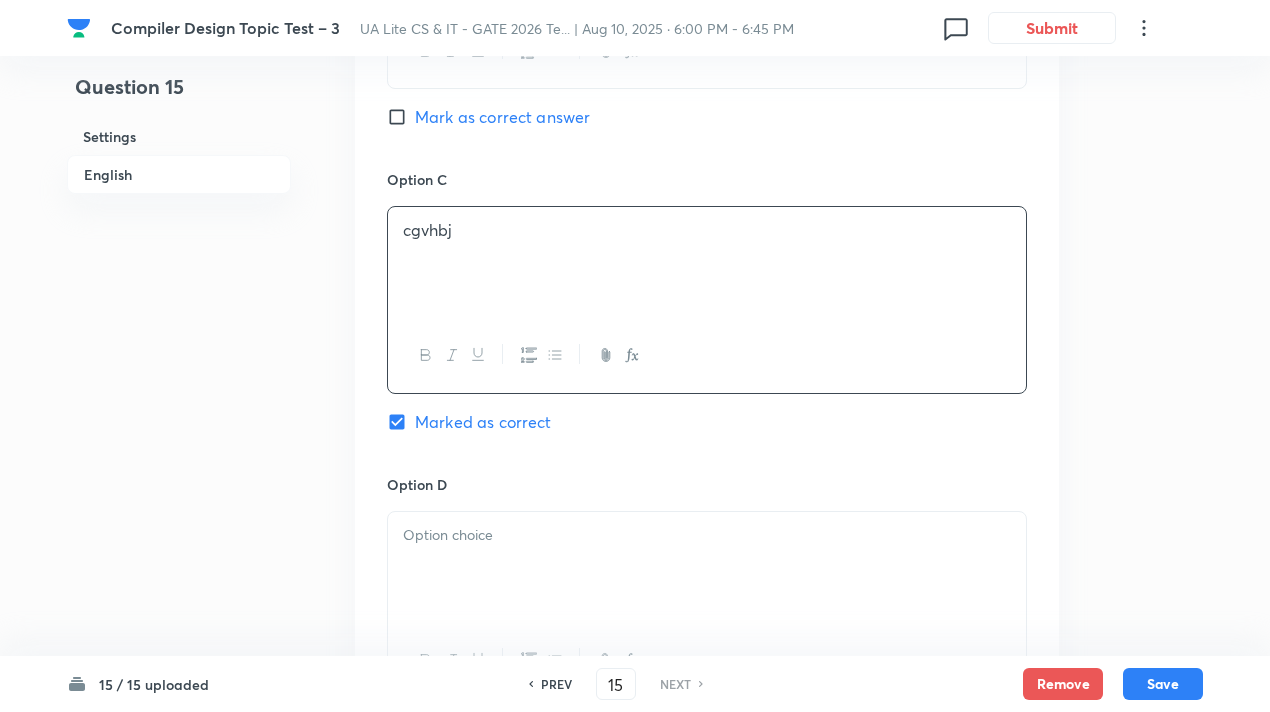 click at bounding box center [707, 568] 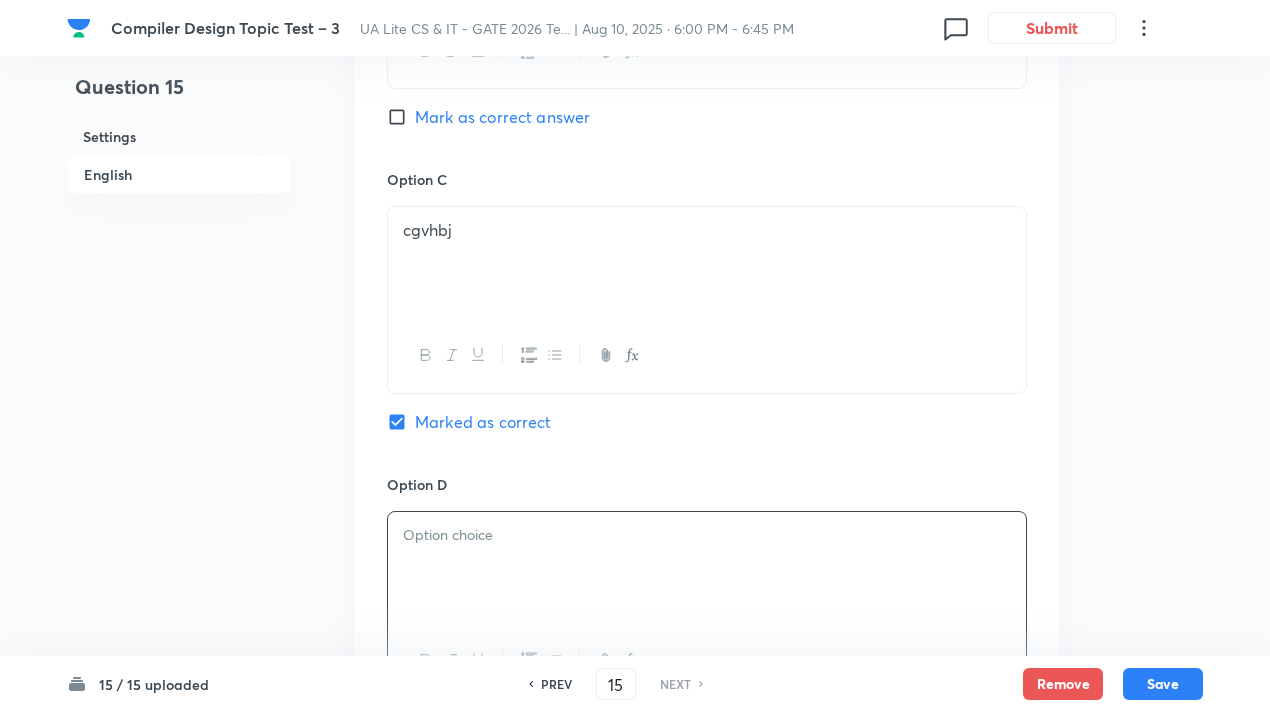 type 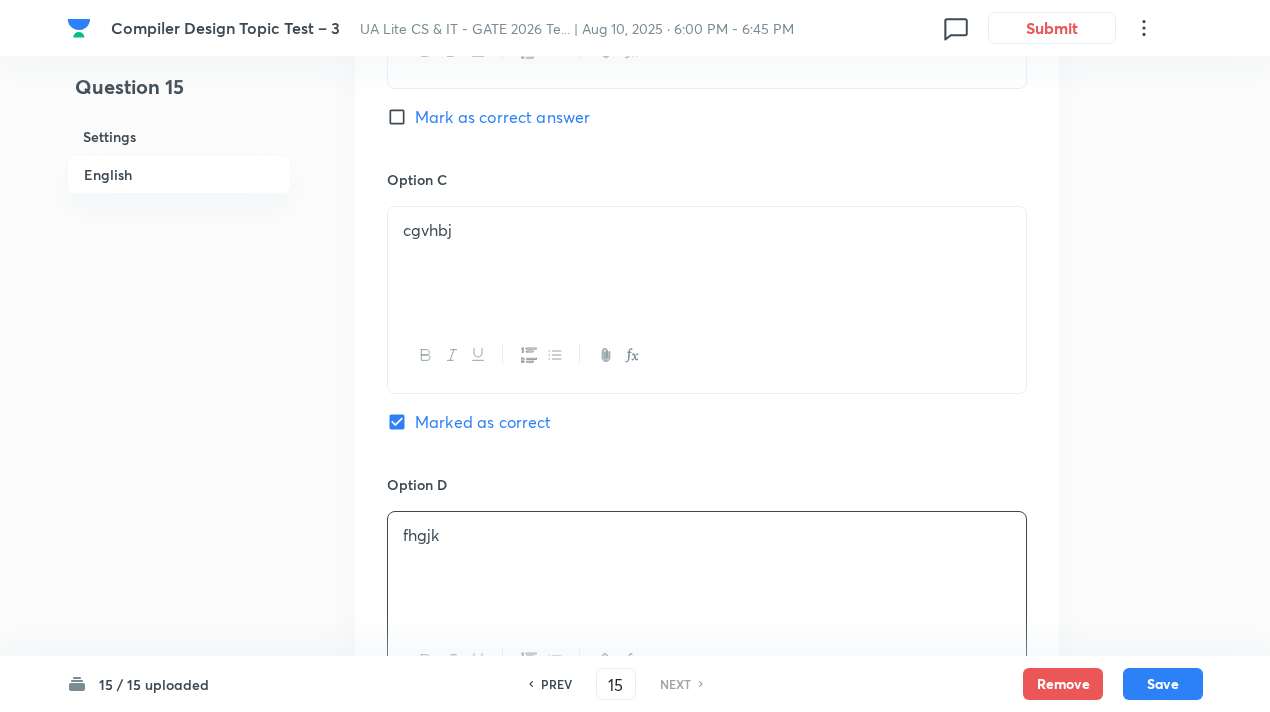 scroll, scrollTop: 1787, scrollLeft: 0, axis: vertical 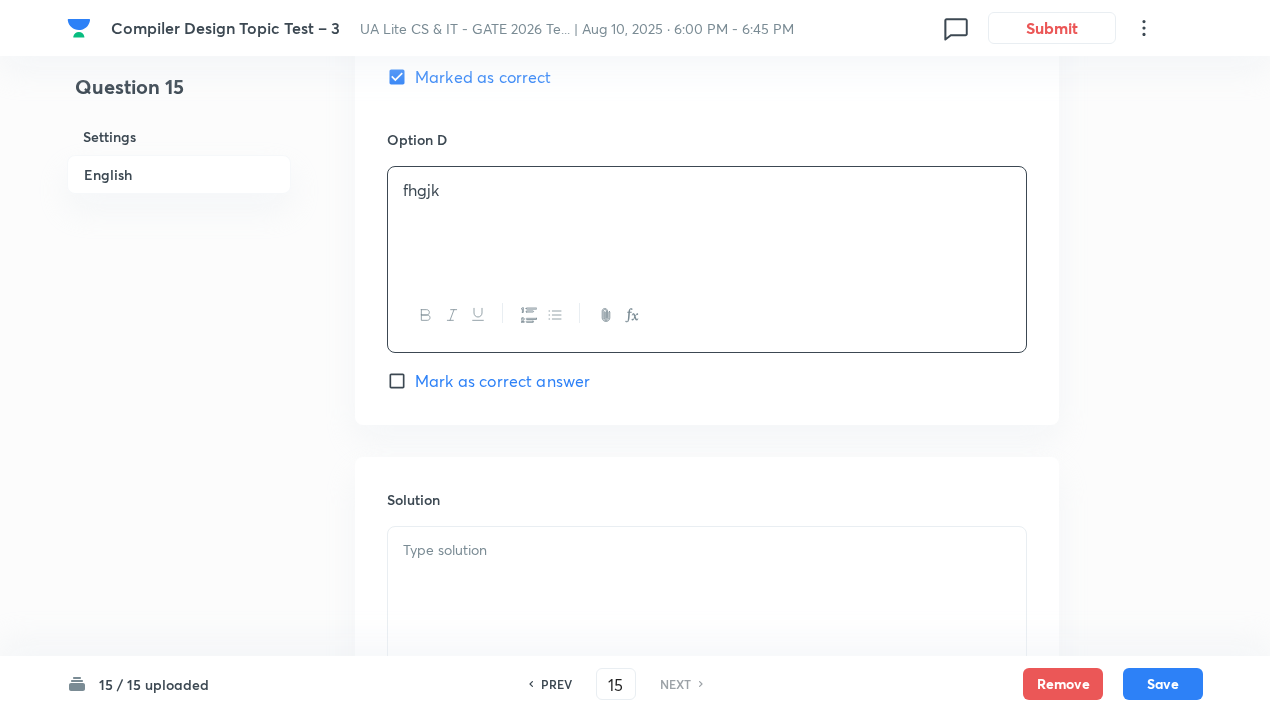 click at bounding box center (707, 550) 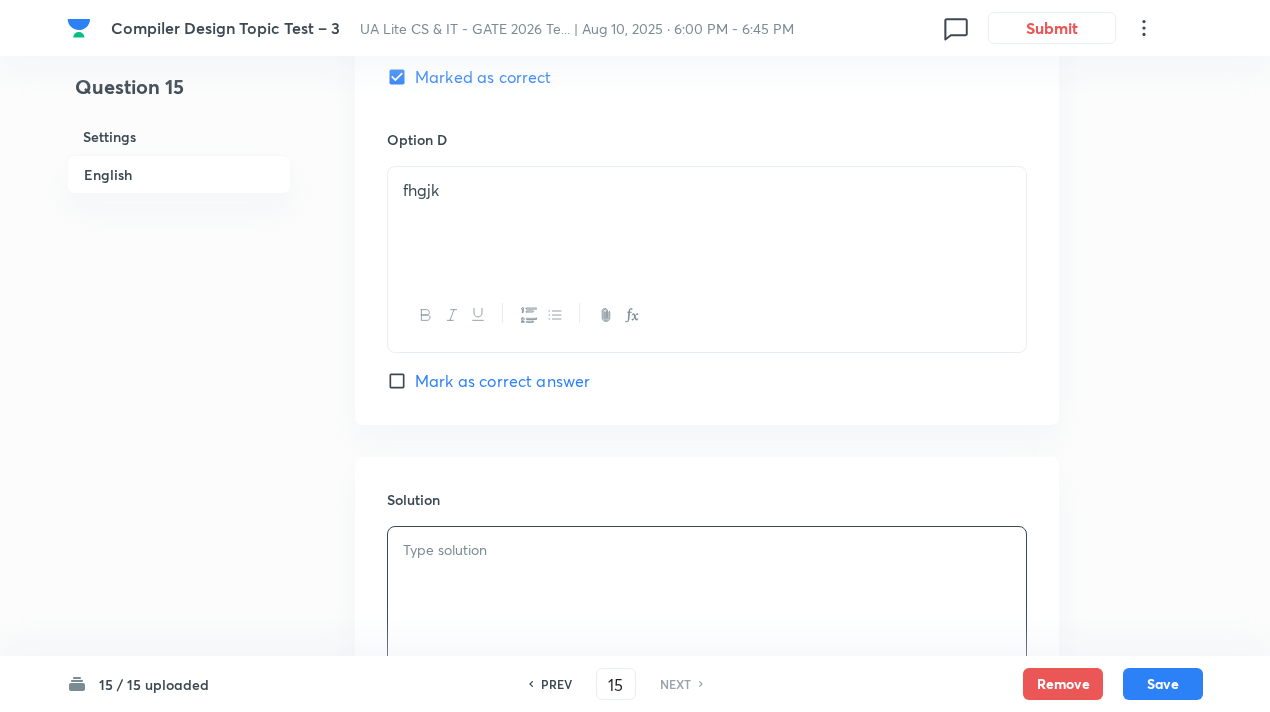 type 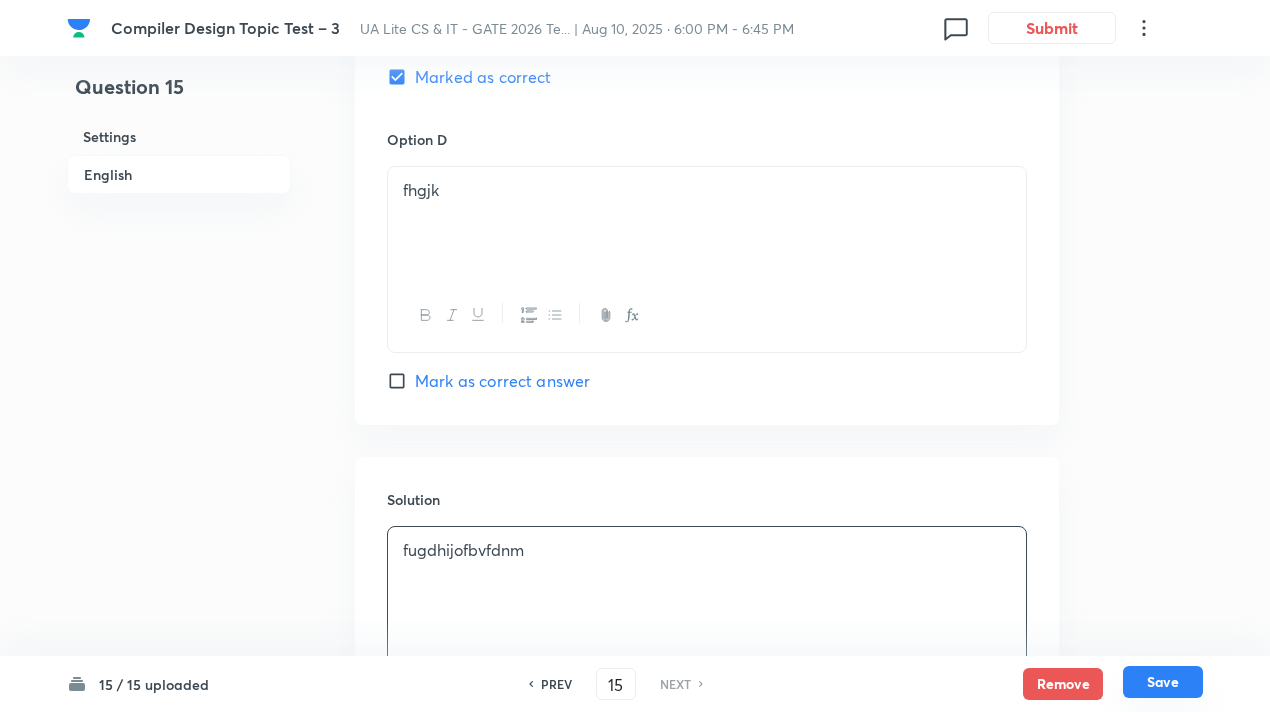 click on "Save" at bounding box center (1163, 682) 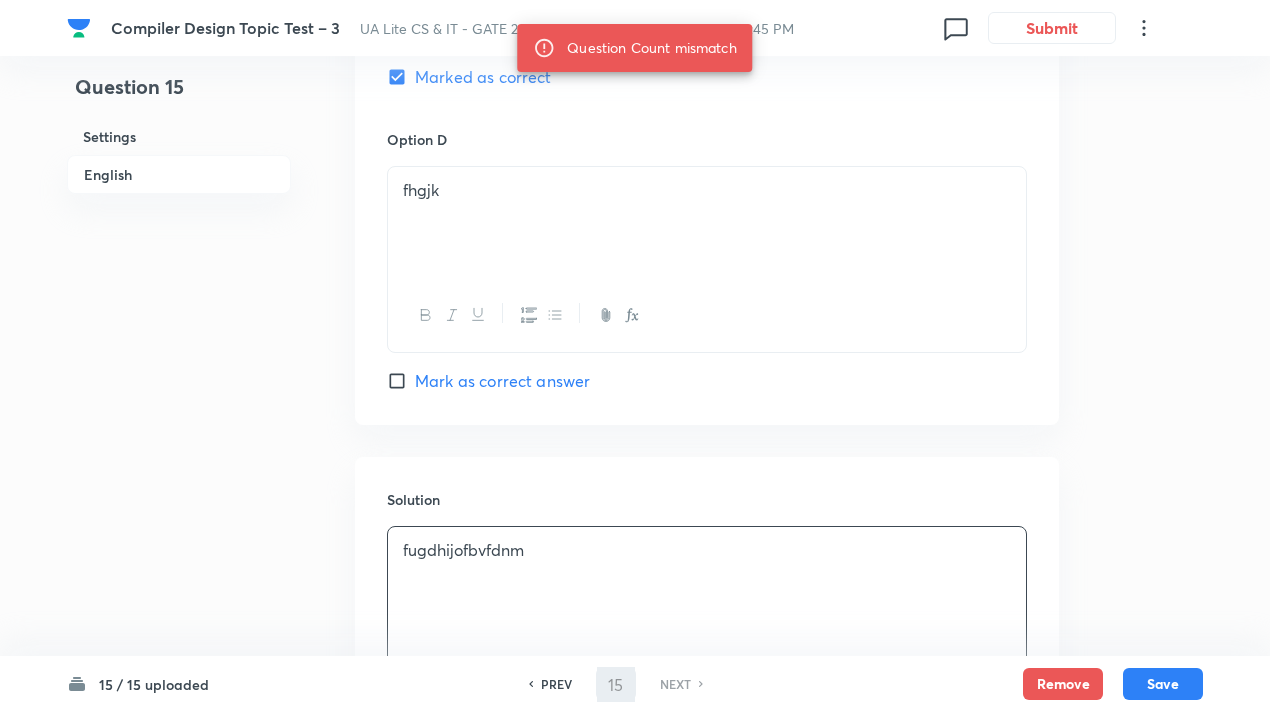 type 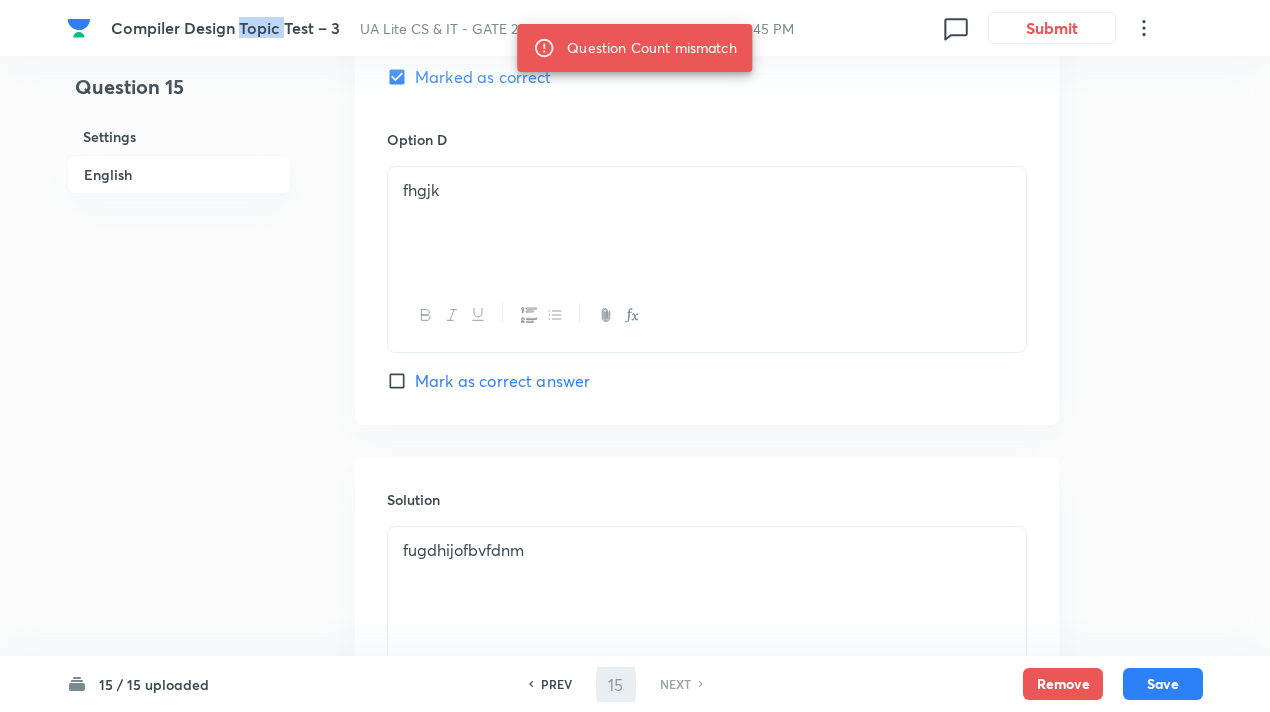 click on "Compiler Design Topic Test – 3" at bounding box center [225, 27] 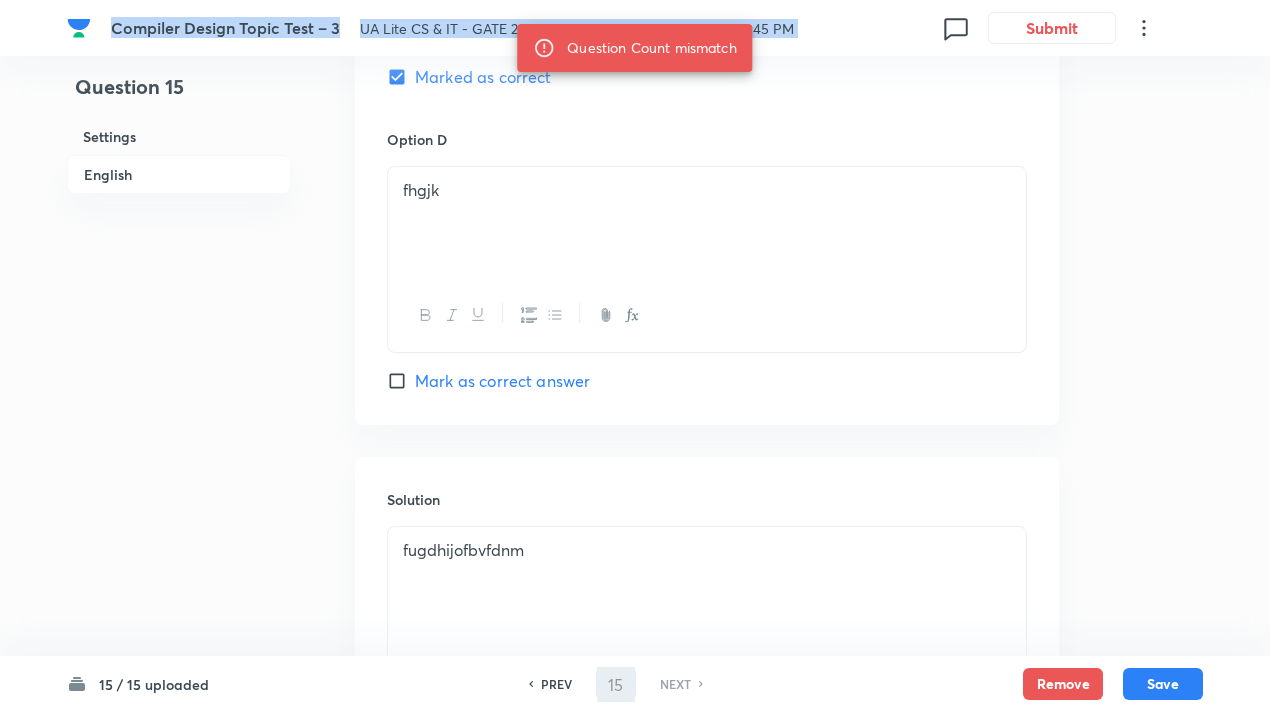 click on "Compiler Design Topic Test – 3" at bounding box center (225, 27) 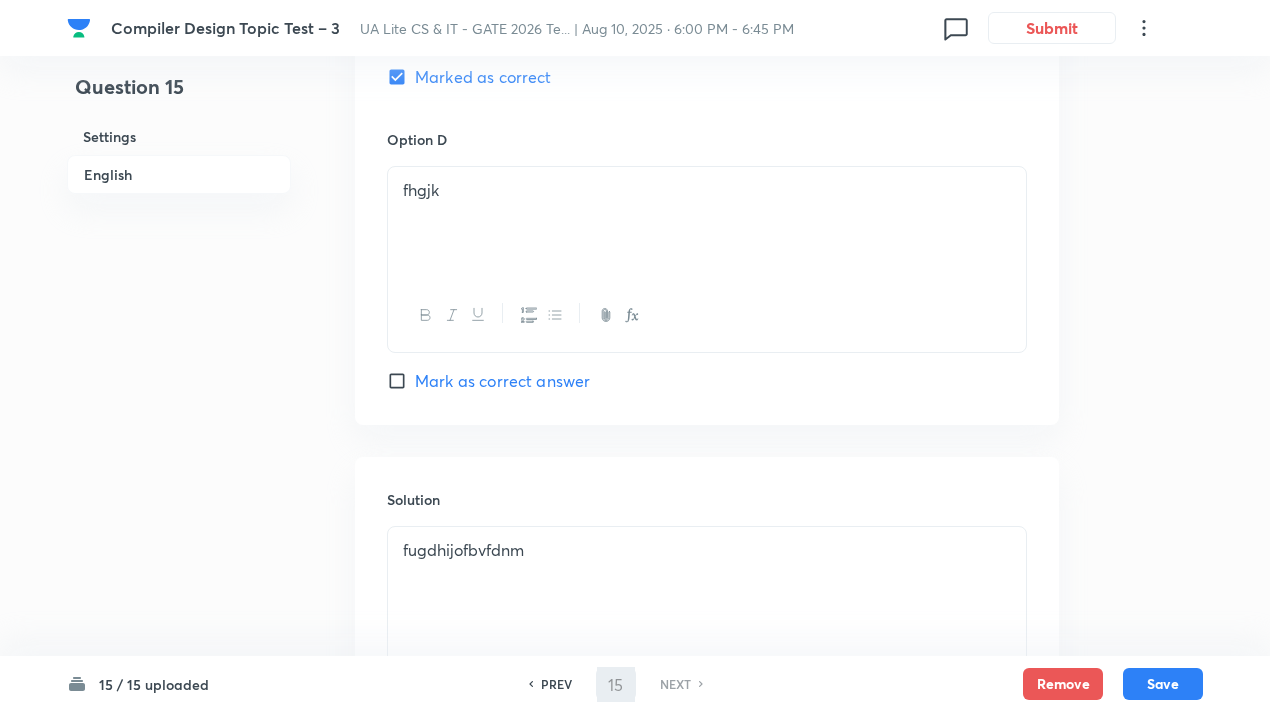 drag, startPoint x: 338, startPoint y: 30, endPoint x: 194, endPoint y: 29, distance: 144.00348 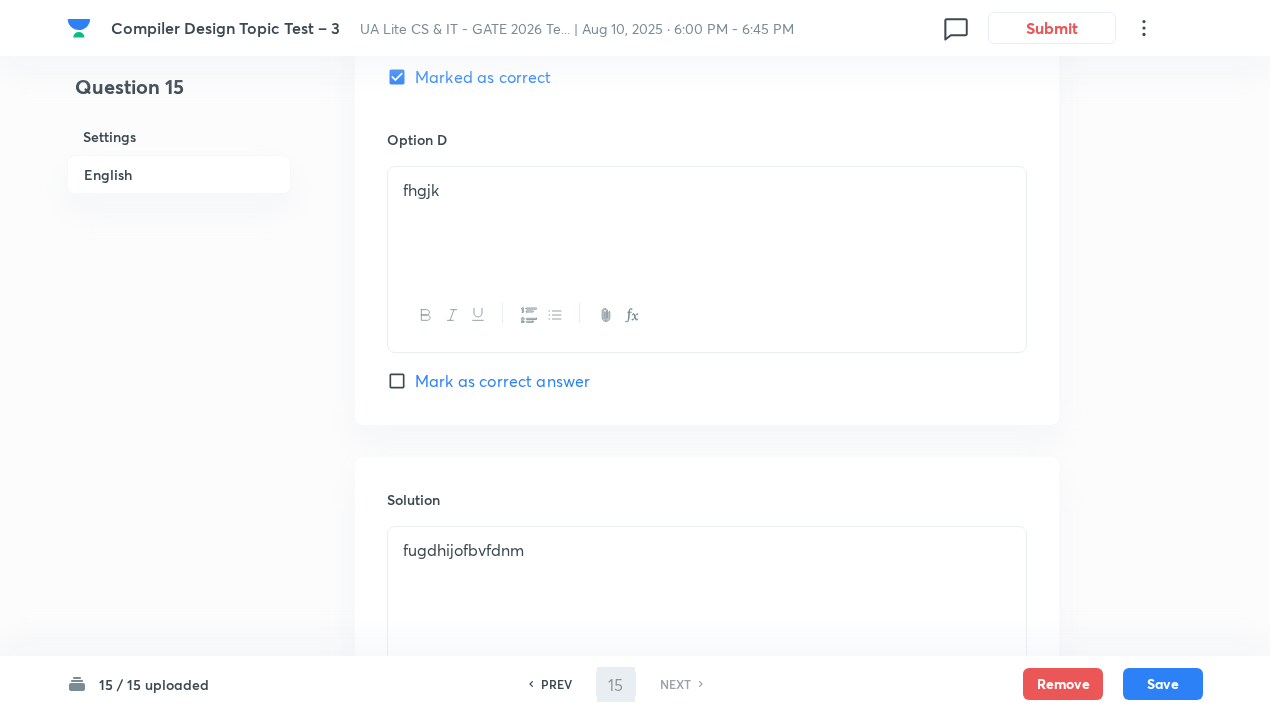 drag, startPoint x: 194, startPoint y: 29, endPoint x: 131, endPoint y: 23, distance: 63.28507 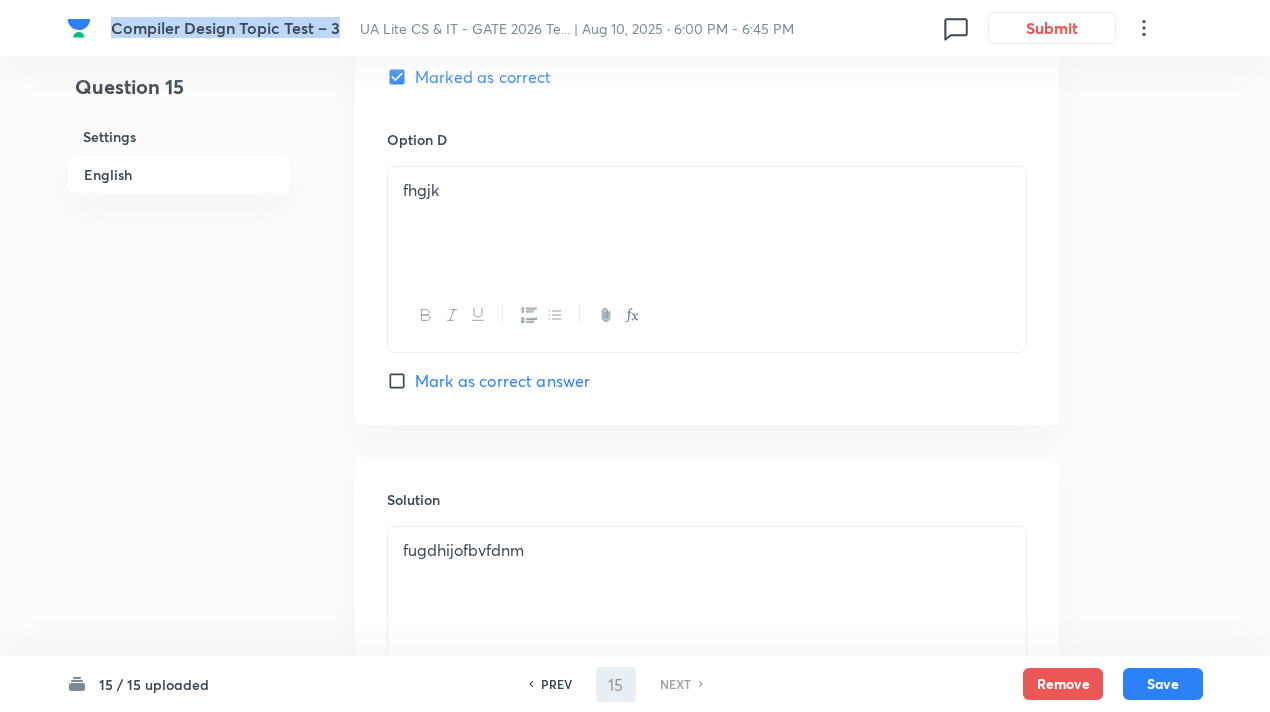 drag, startPoint x: 110, startPoint y: 24, endPoint x: 342, endPoint y: 30, distance: 232.07758 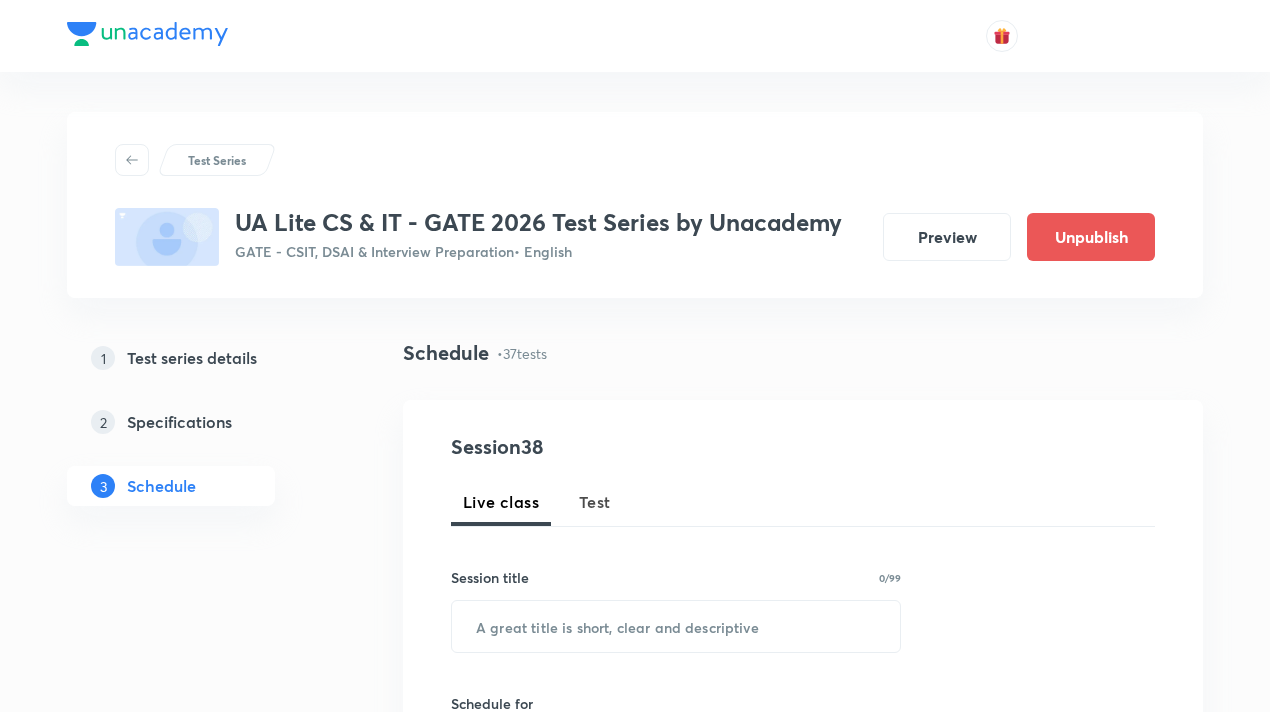 scroll, scrollTop: 8086, scrollLeft: 0, axis: vertical 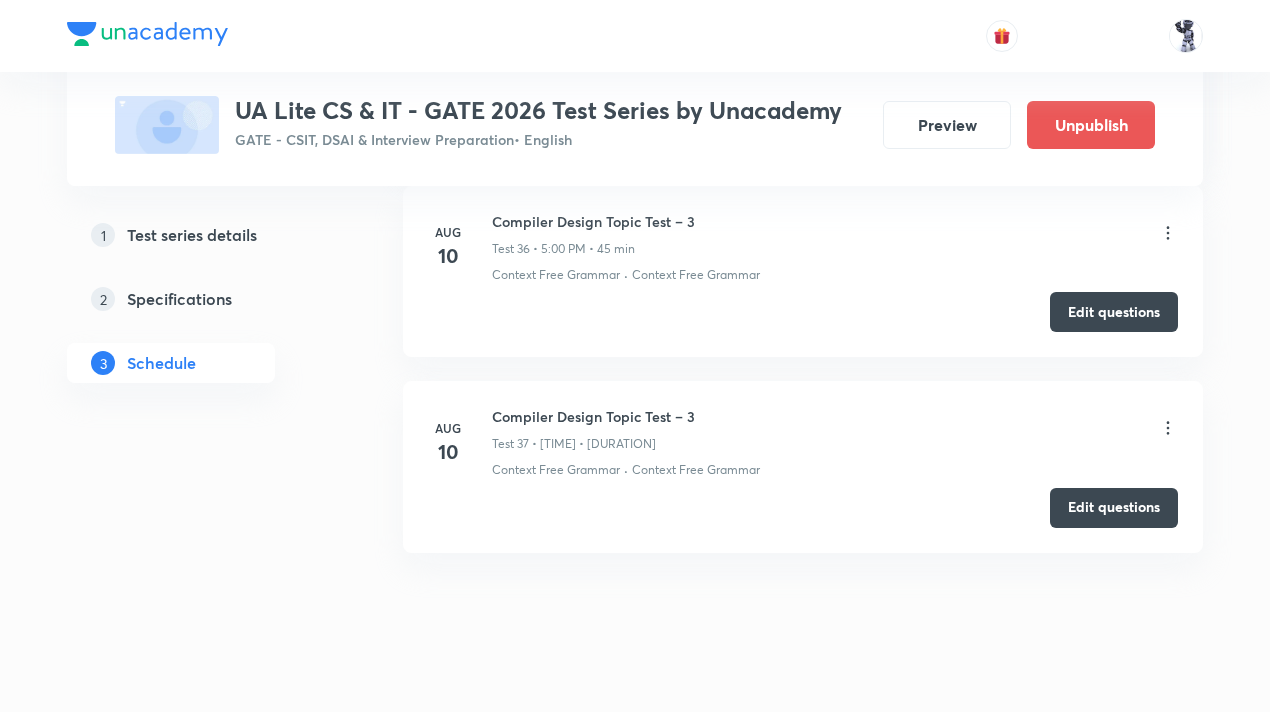click 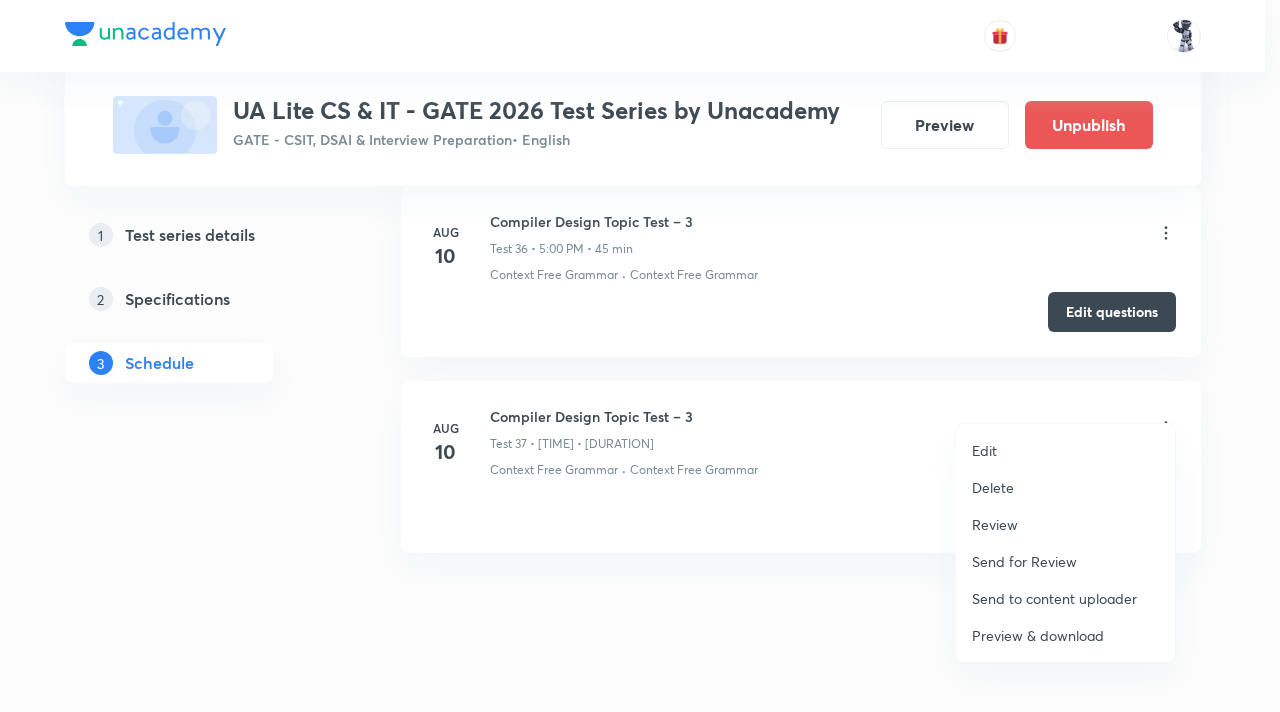 click on "Delete" at bounding box center [1065, 487] 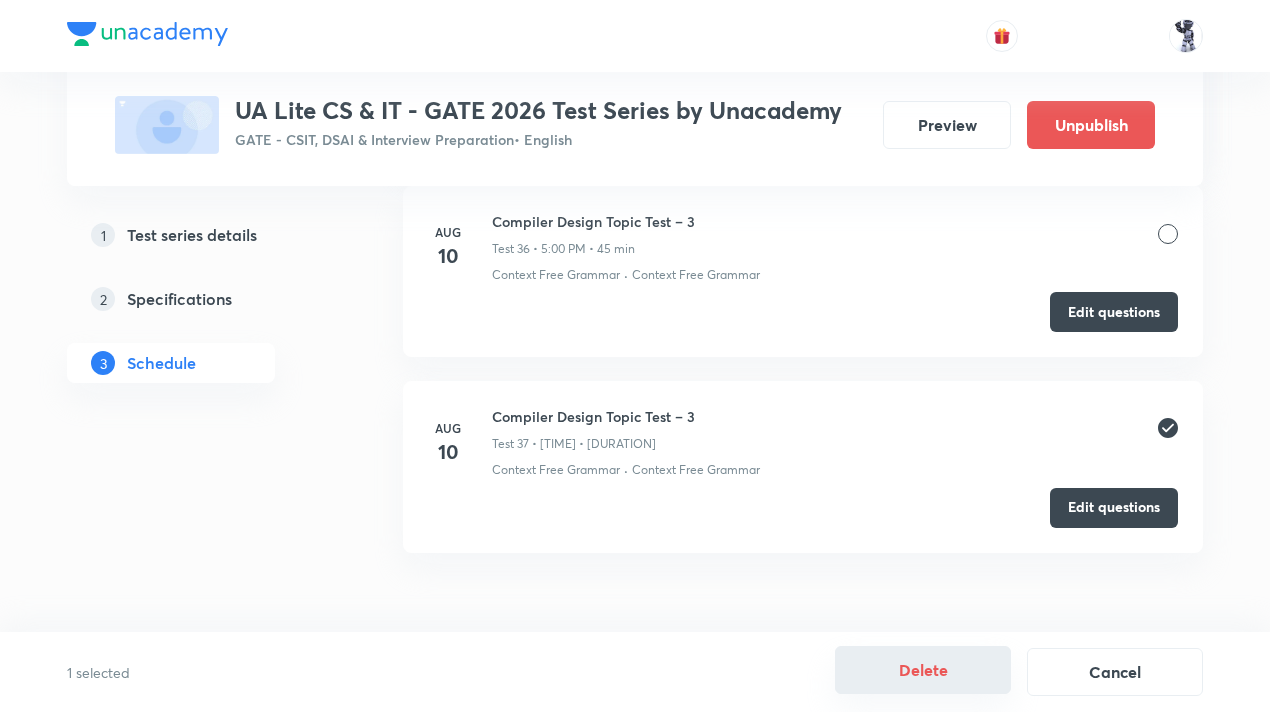 click on "Delete" at bounding box center (923, 670) 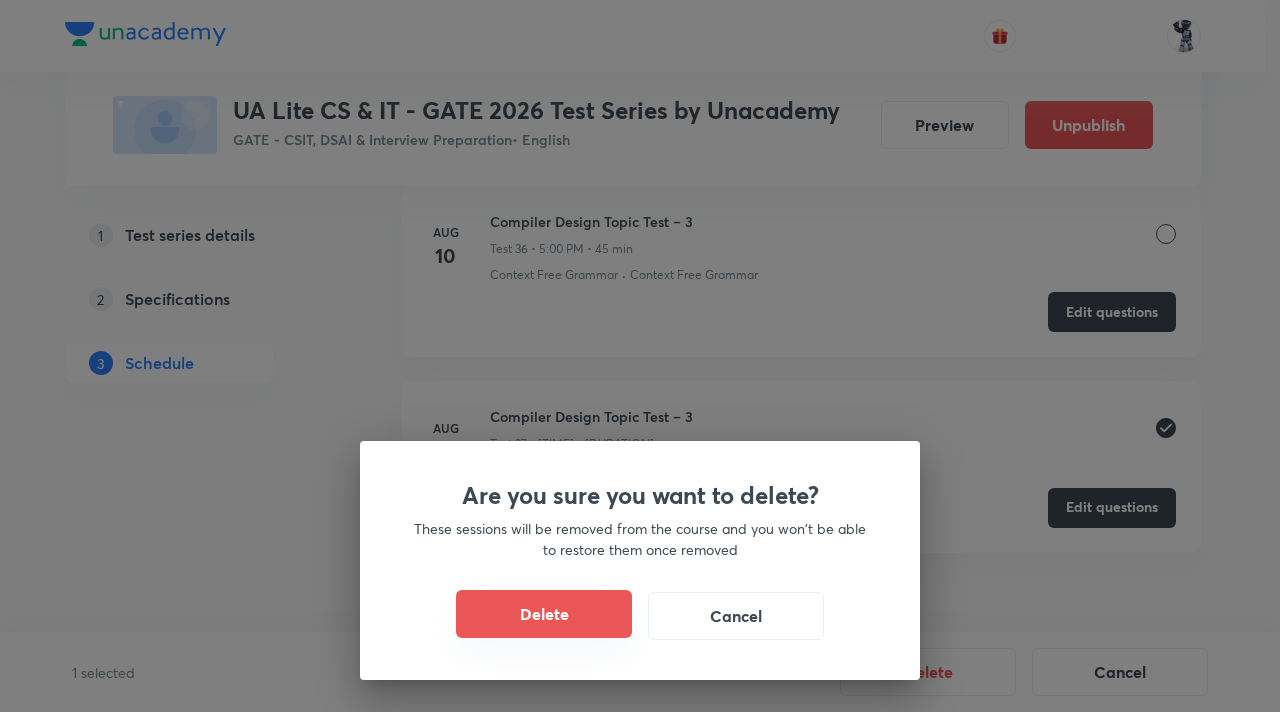 click on "Delete" at bounding box center [544, 614] 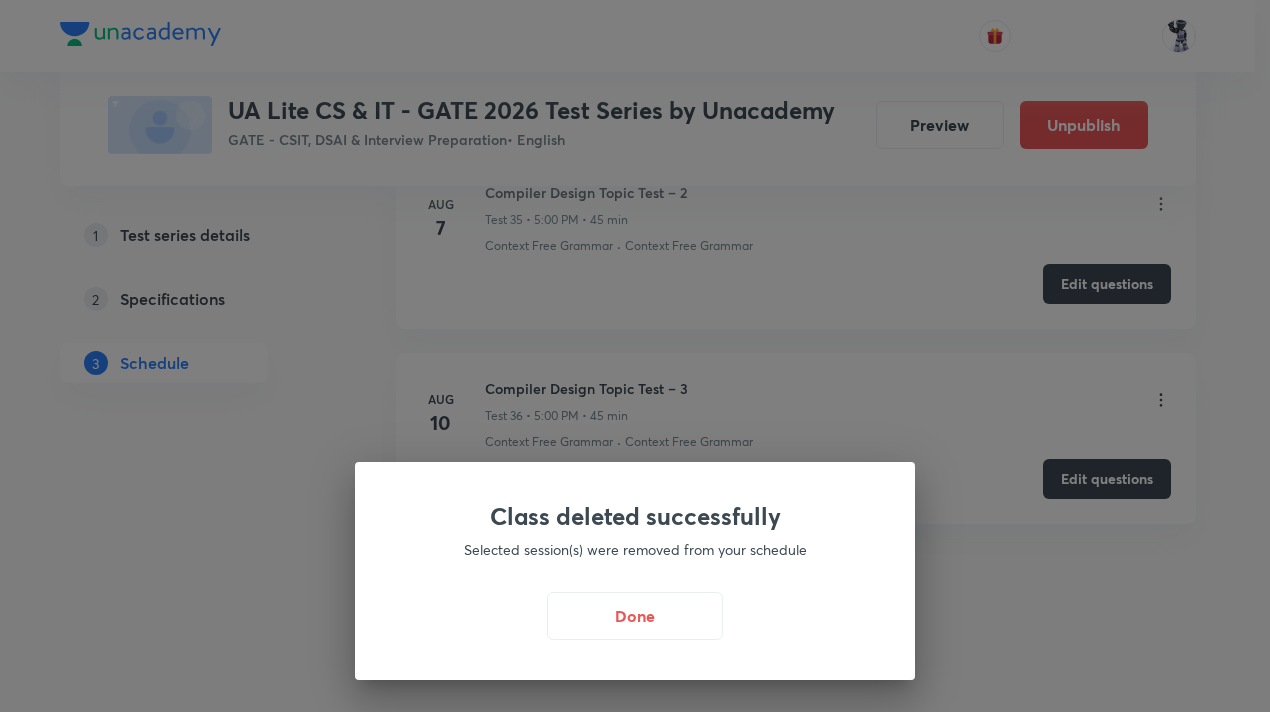 scroll, scrollTop: 7891, scrollLeft: 0, axis: vertical 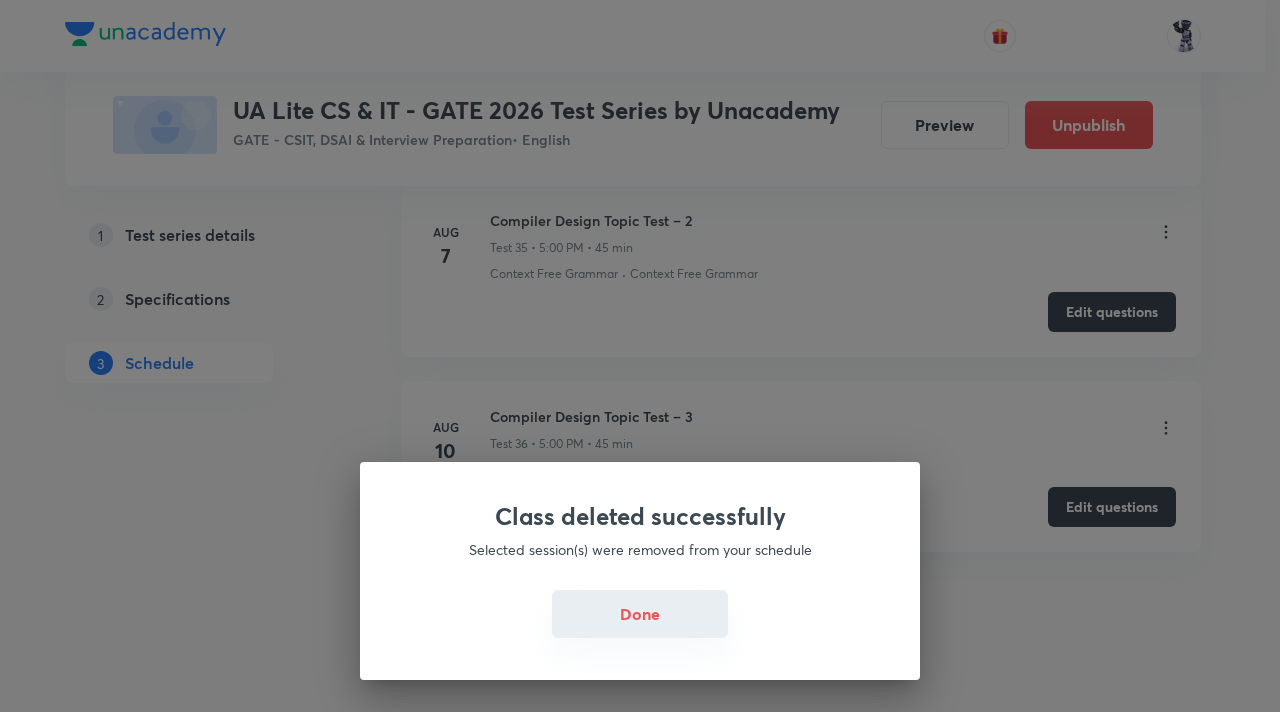 click on "Done" at bounding box center [640, 614] 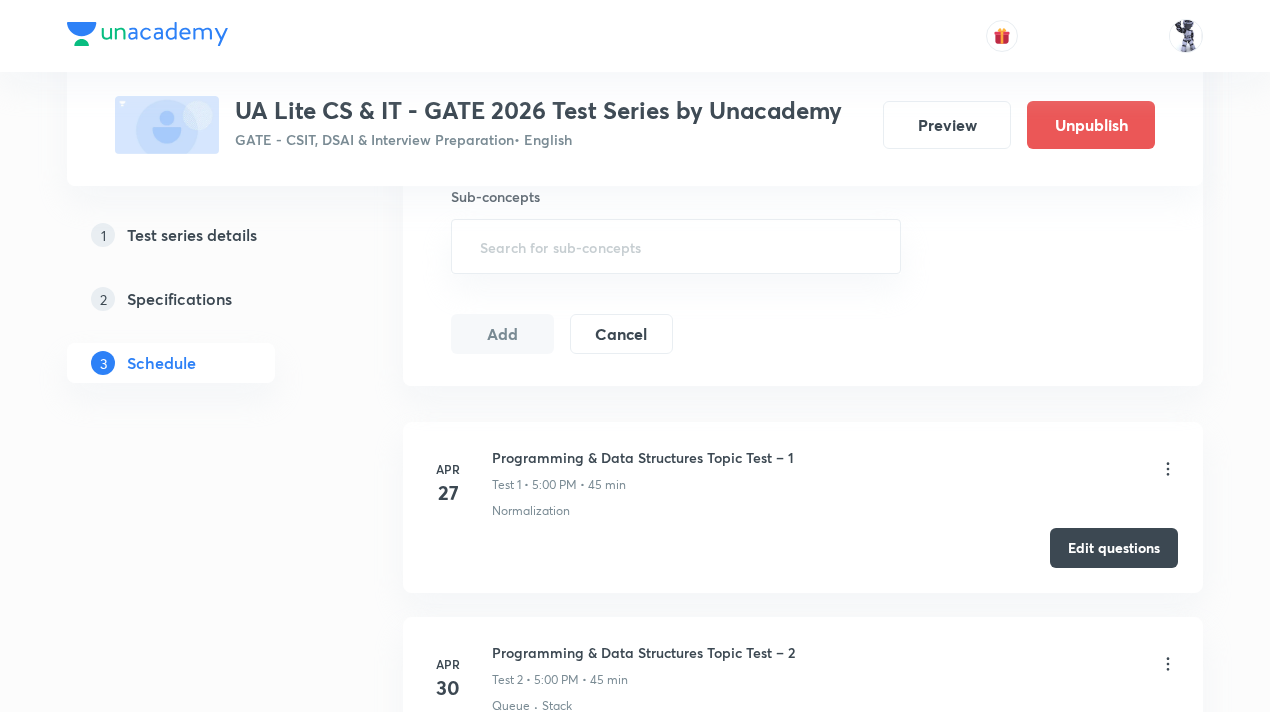 scroll, scrollTop: 0, scrollLeft: 0, axis: both 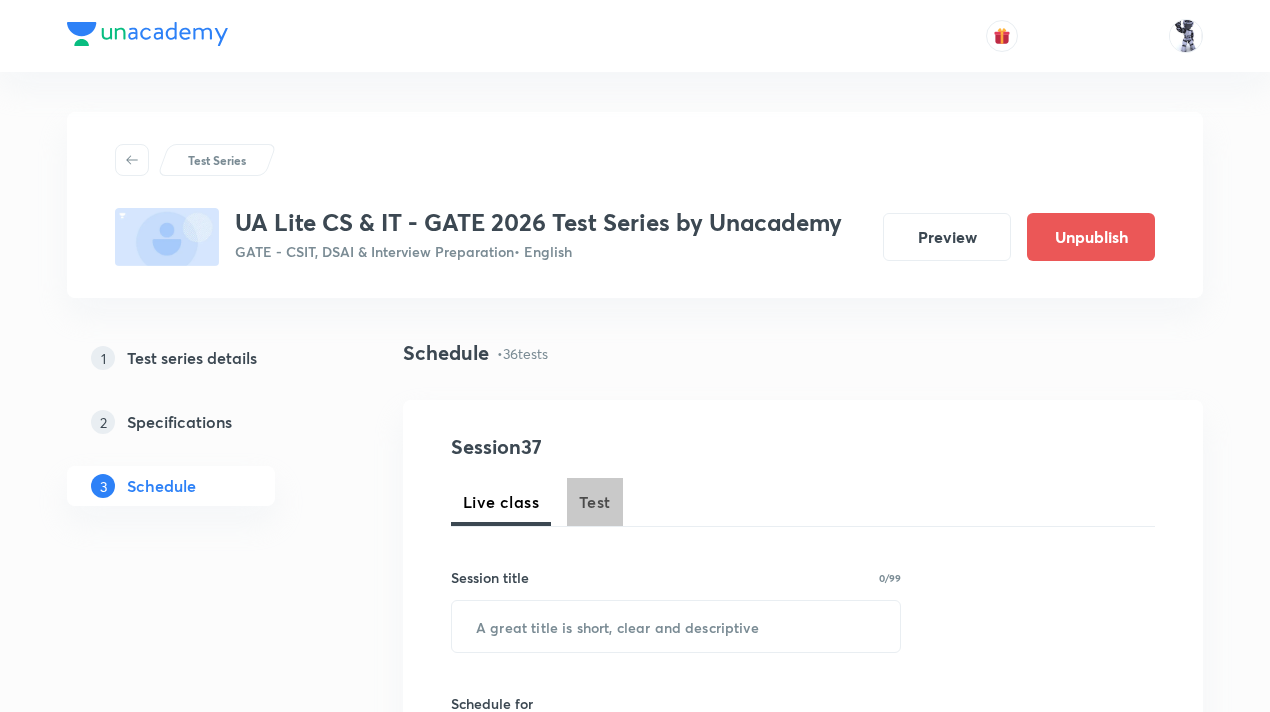 click on "Test" at bounding box center (595, 502) 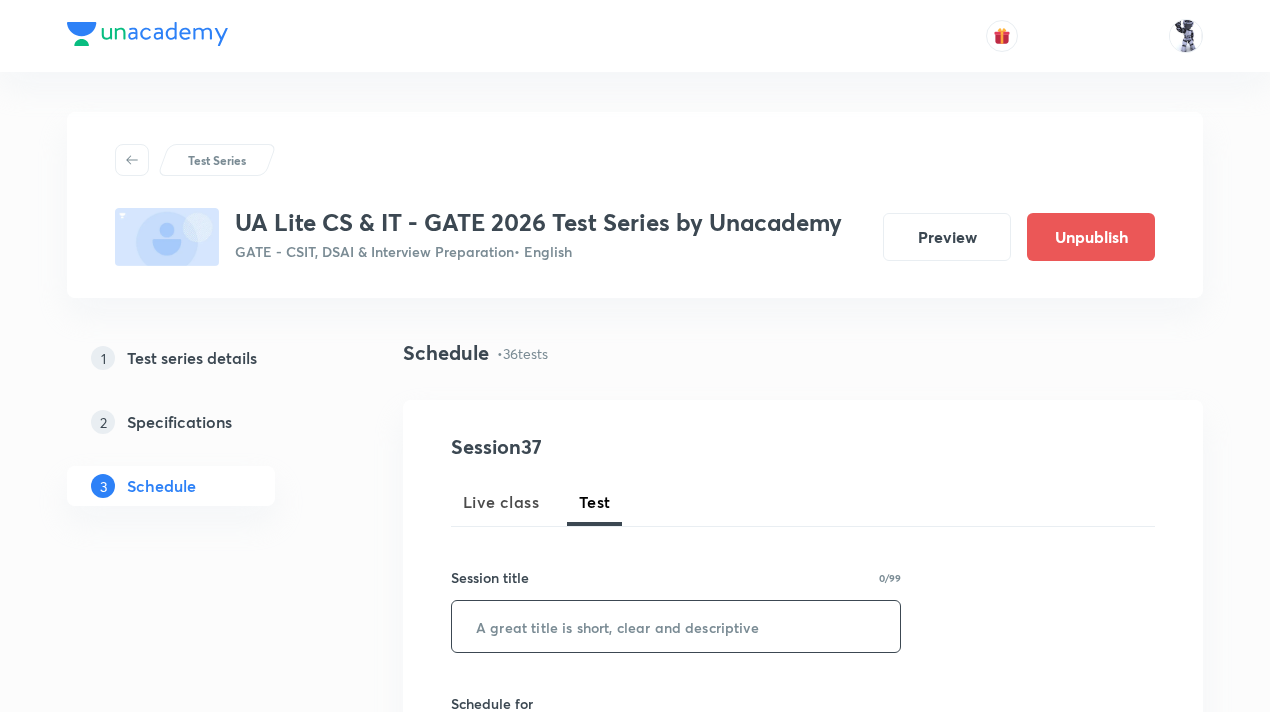 click at bounding box center [676, 626] 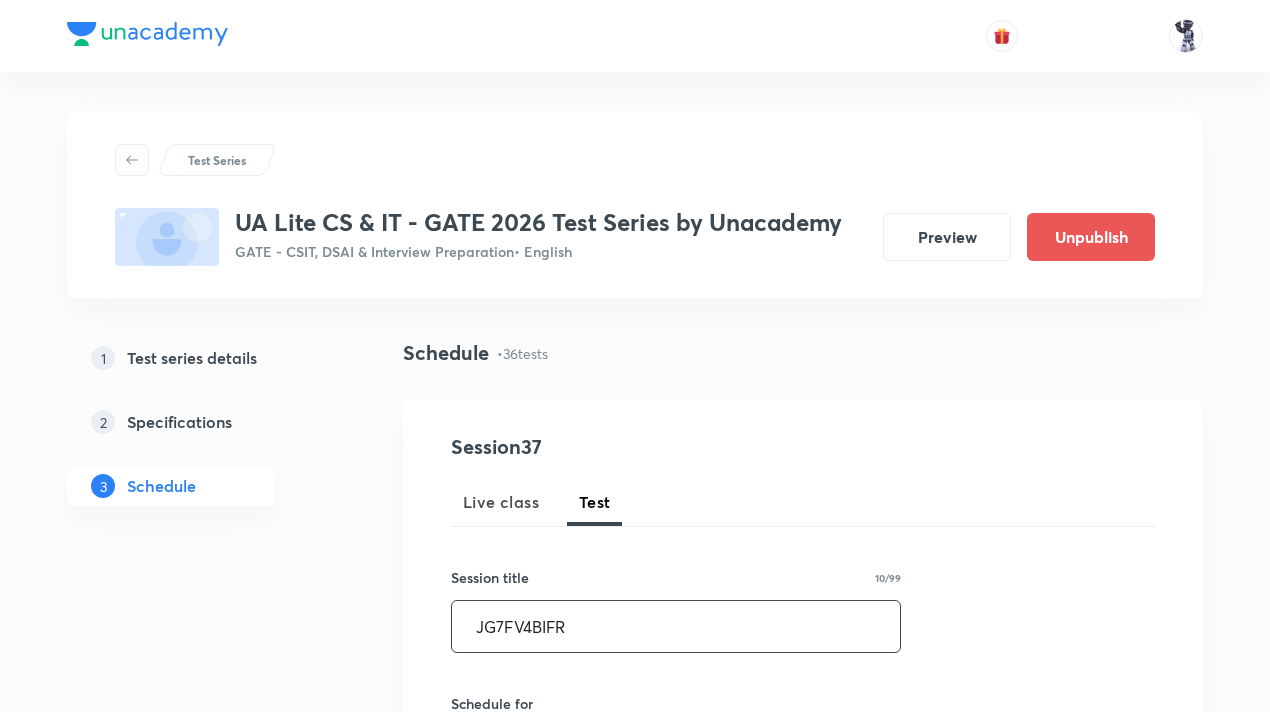 type 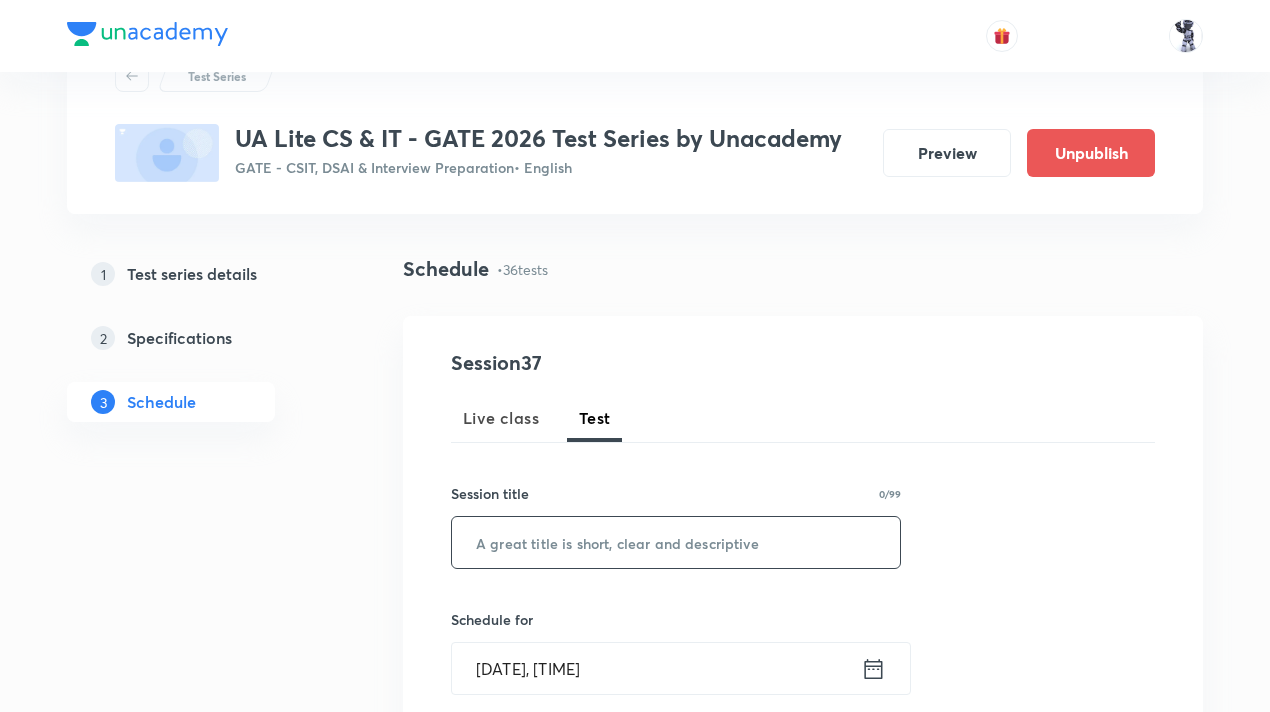 scroll, scrollTop: 88, scrollLeft: 0, axis: vertical 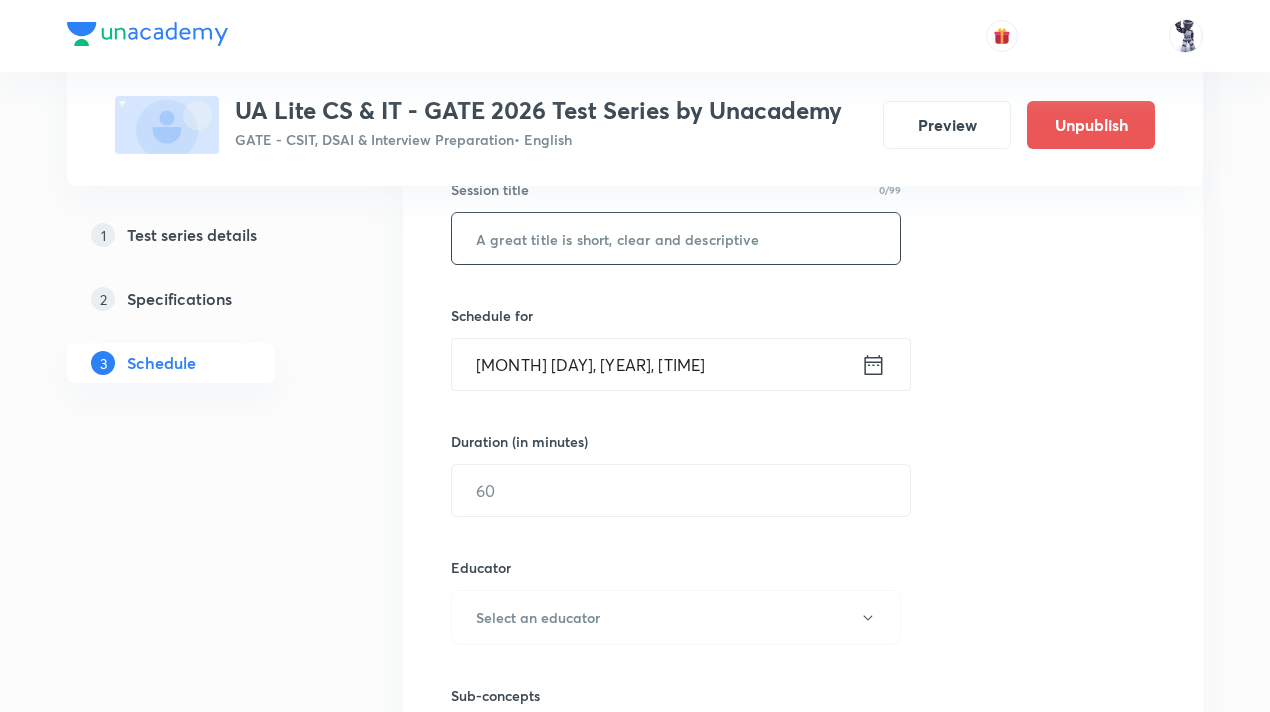 click at bounding box center (676, 238) 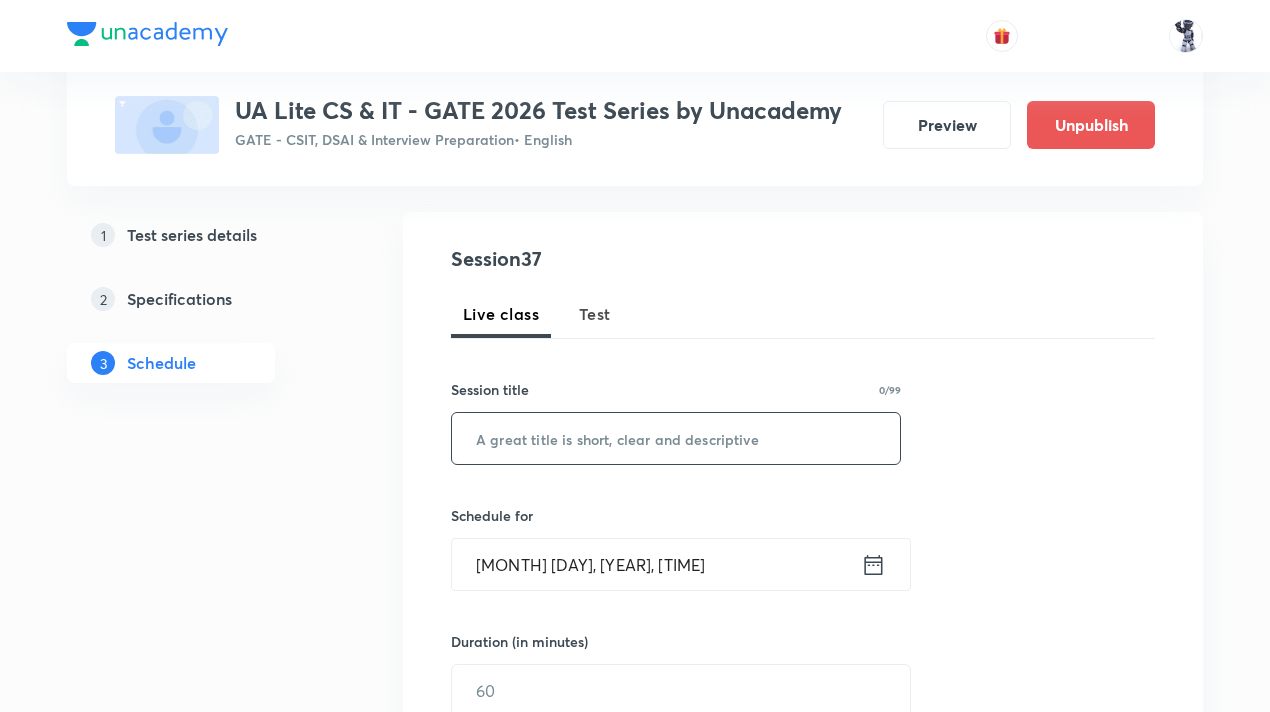 scroll, scrollTop: 188, scrollLeft: 0, axis: vertical 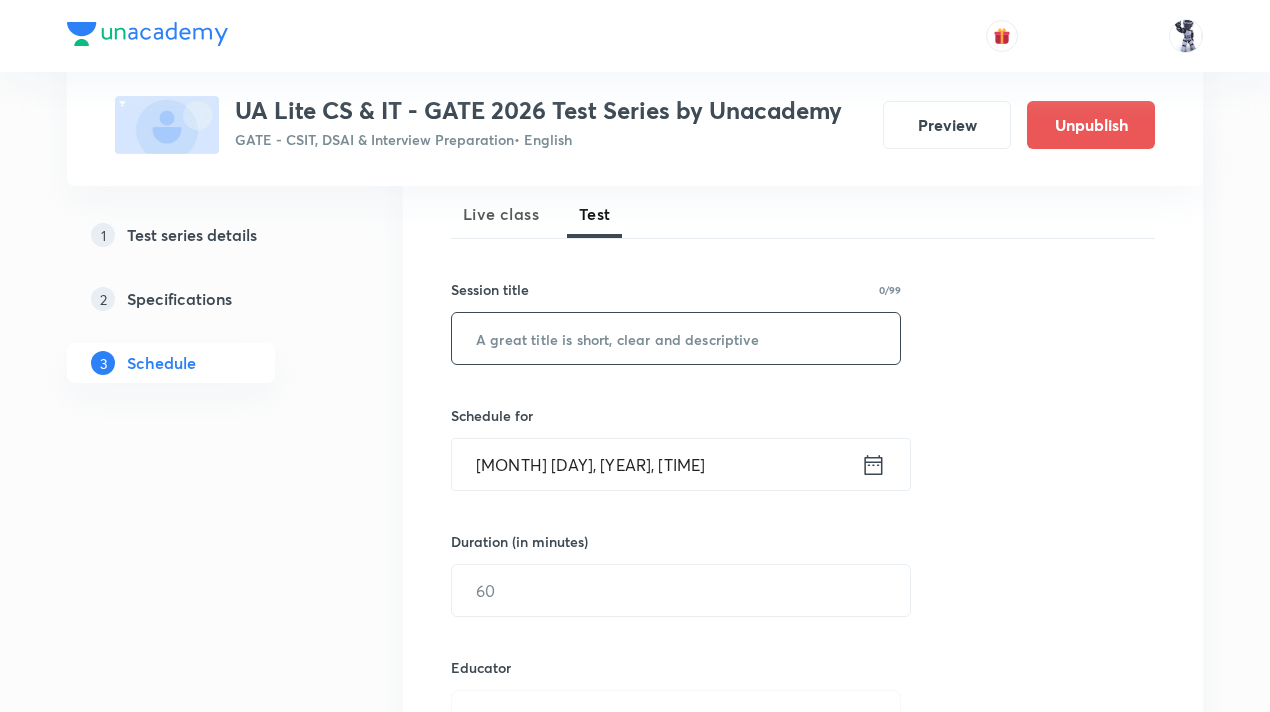 click at bounding box center (676, 338) 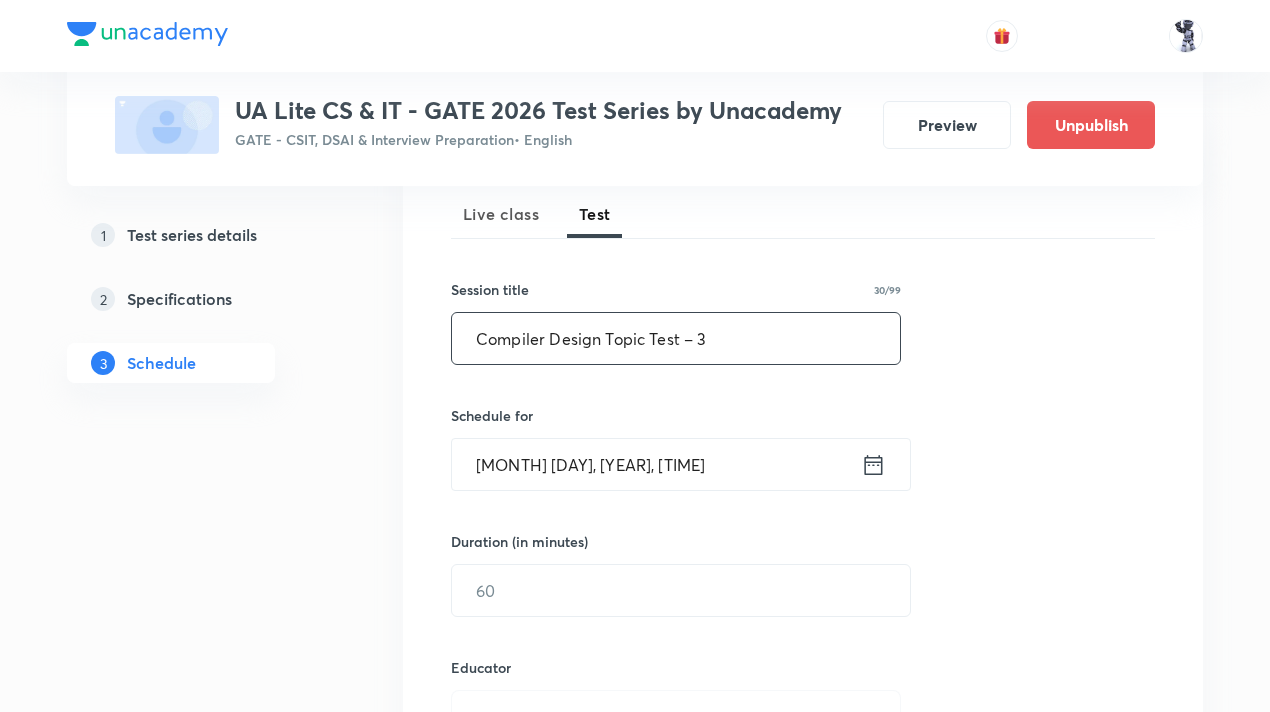 scroll, scrollTop: 388, scrollLeft: 0, axis: vertical 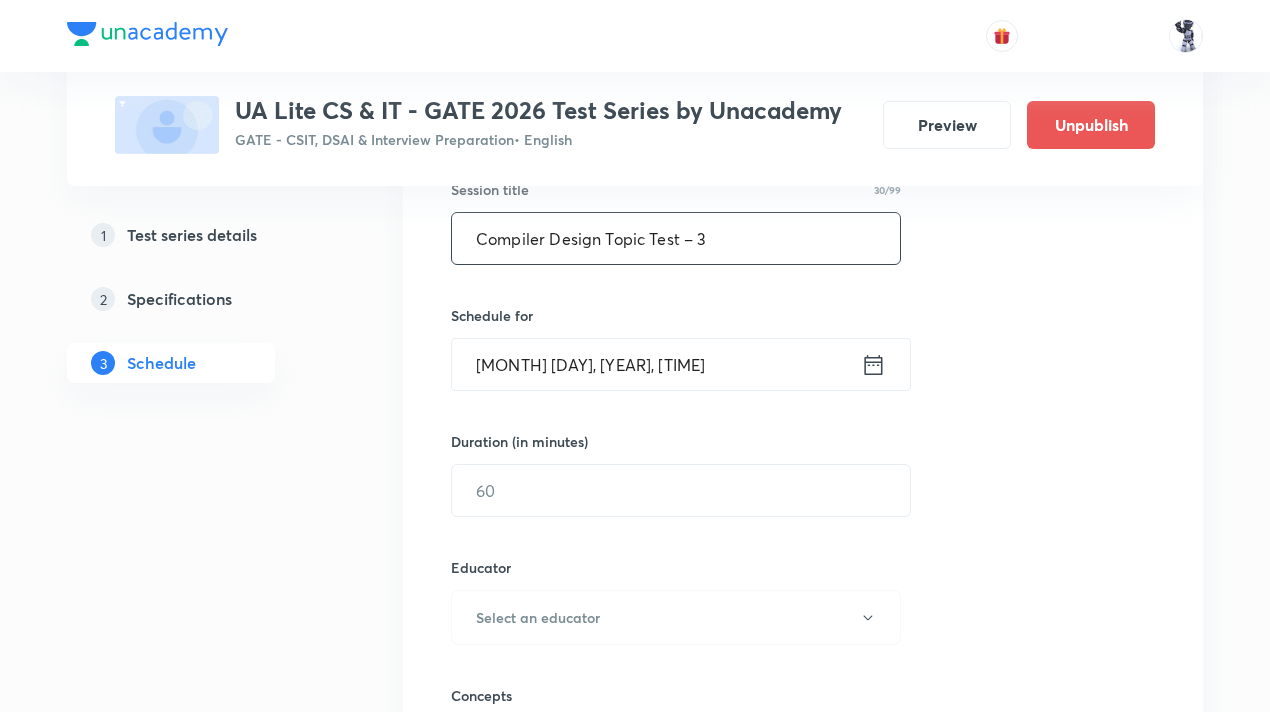 type on "Compiler Design Topic Test – 3" 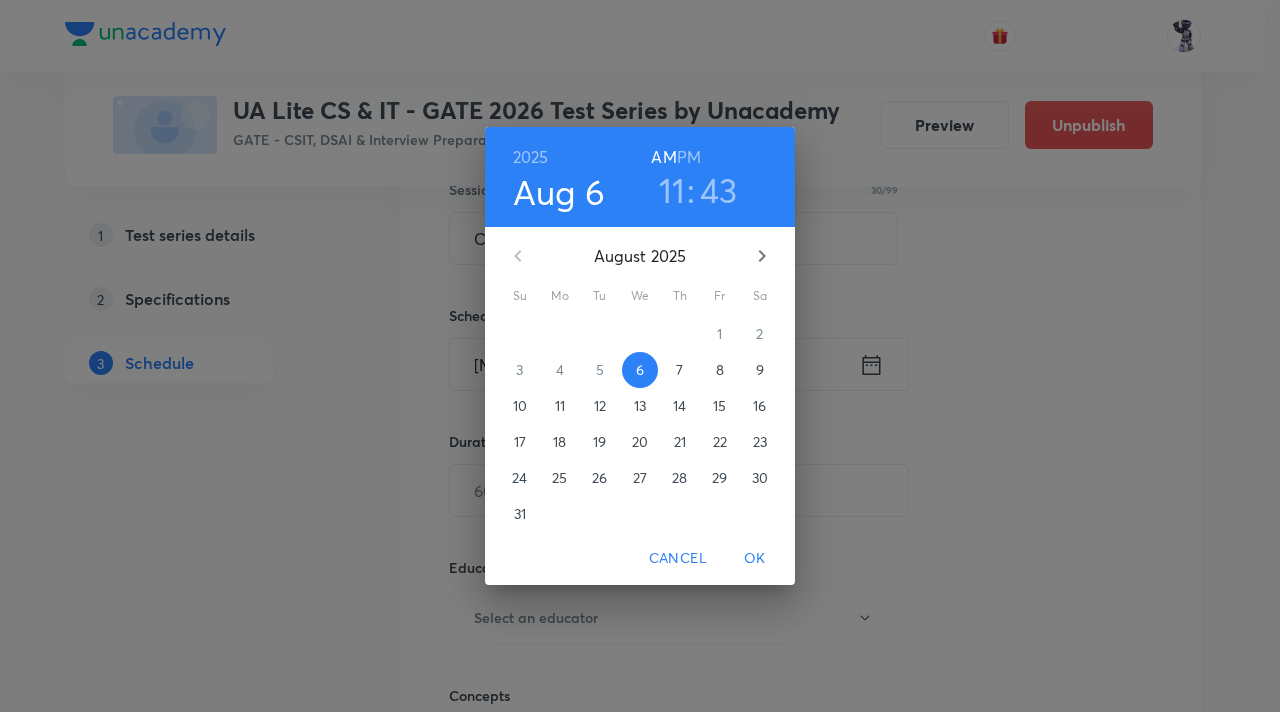 click on "10" at bounding box center (520, 406) 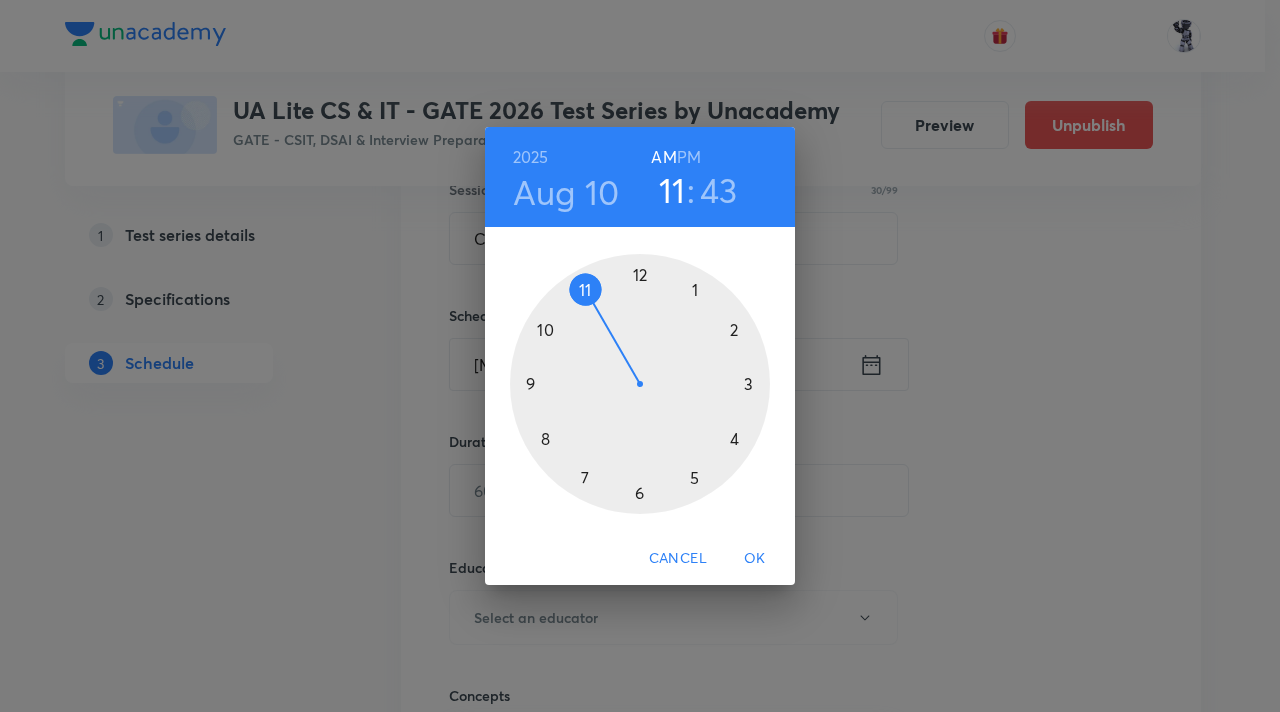 click at bounding box center (640, 384) 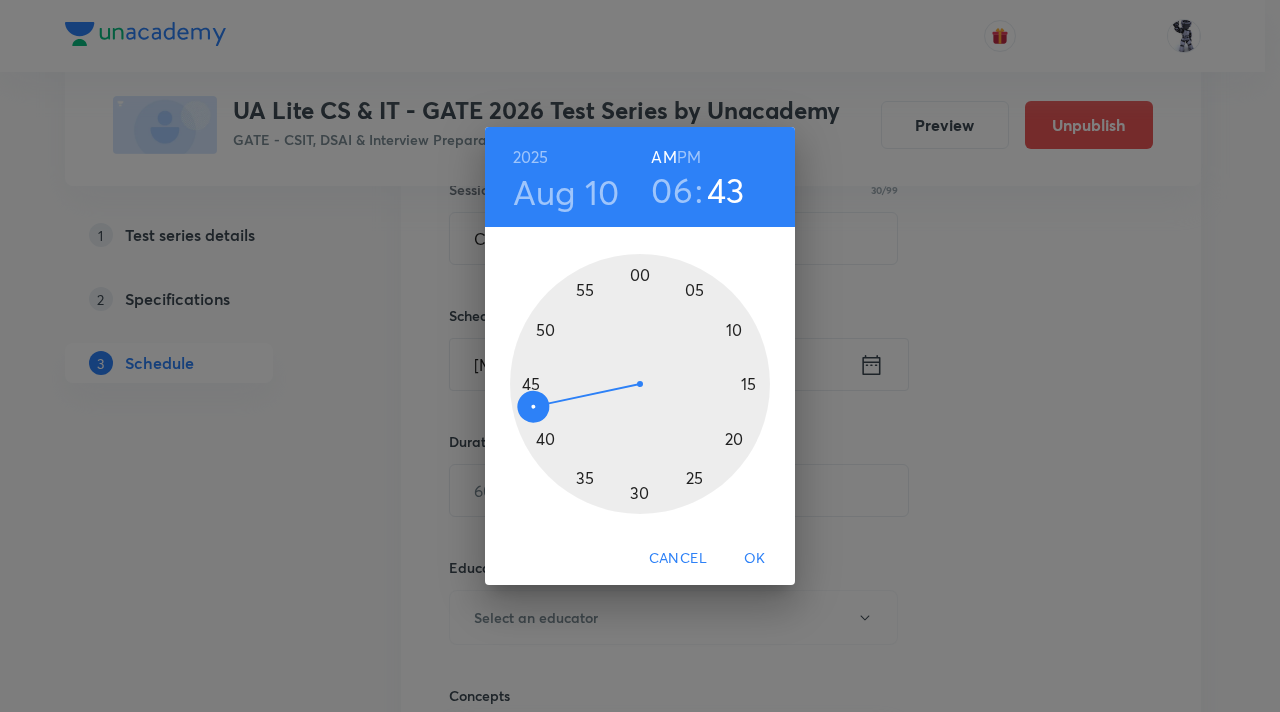 click at bounding box center (640, 384) 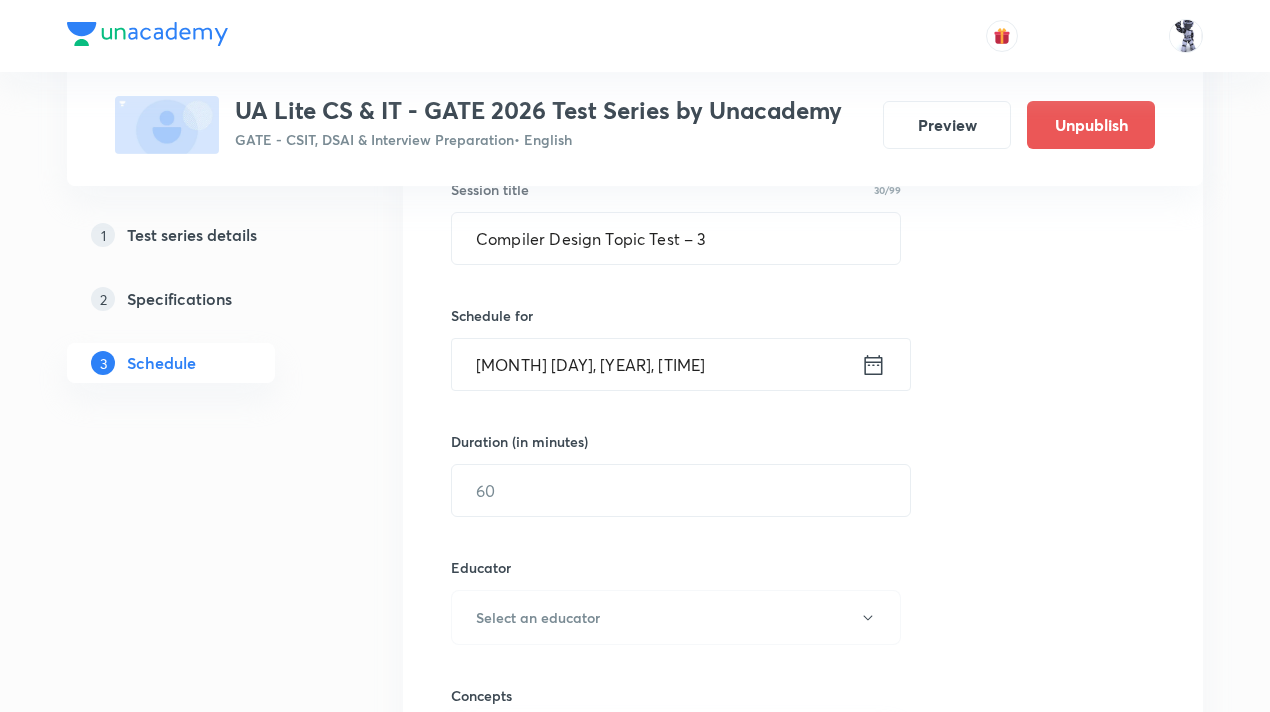 click 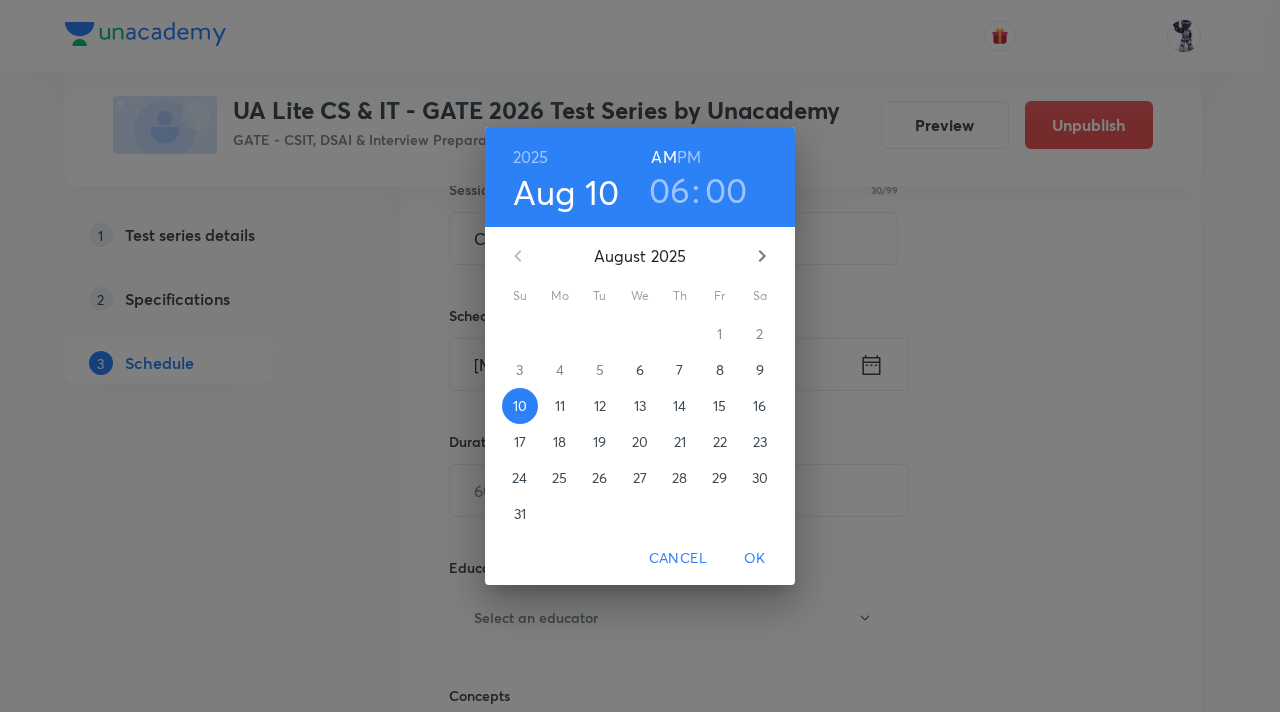 click on "PM" at bounding box center [689, 157] 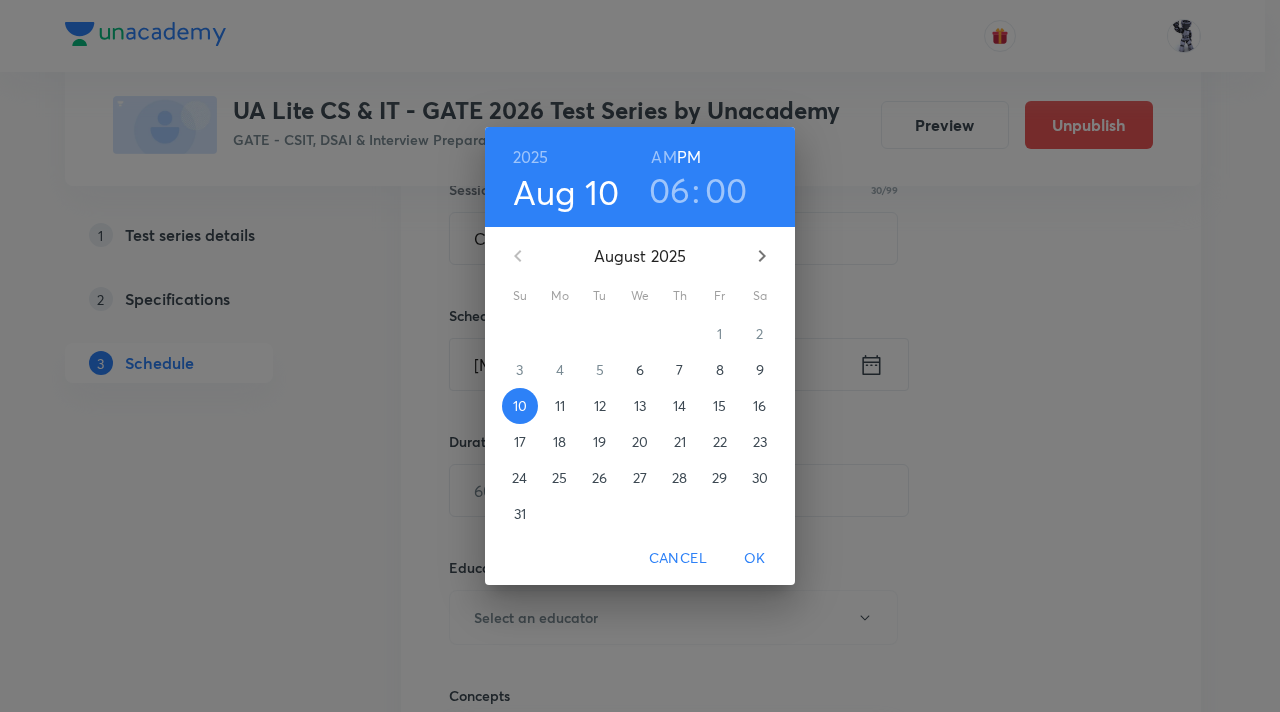 click on "OK" at bounding box center (755, 558) 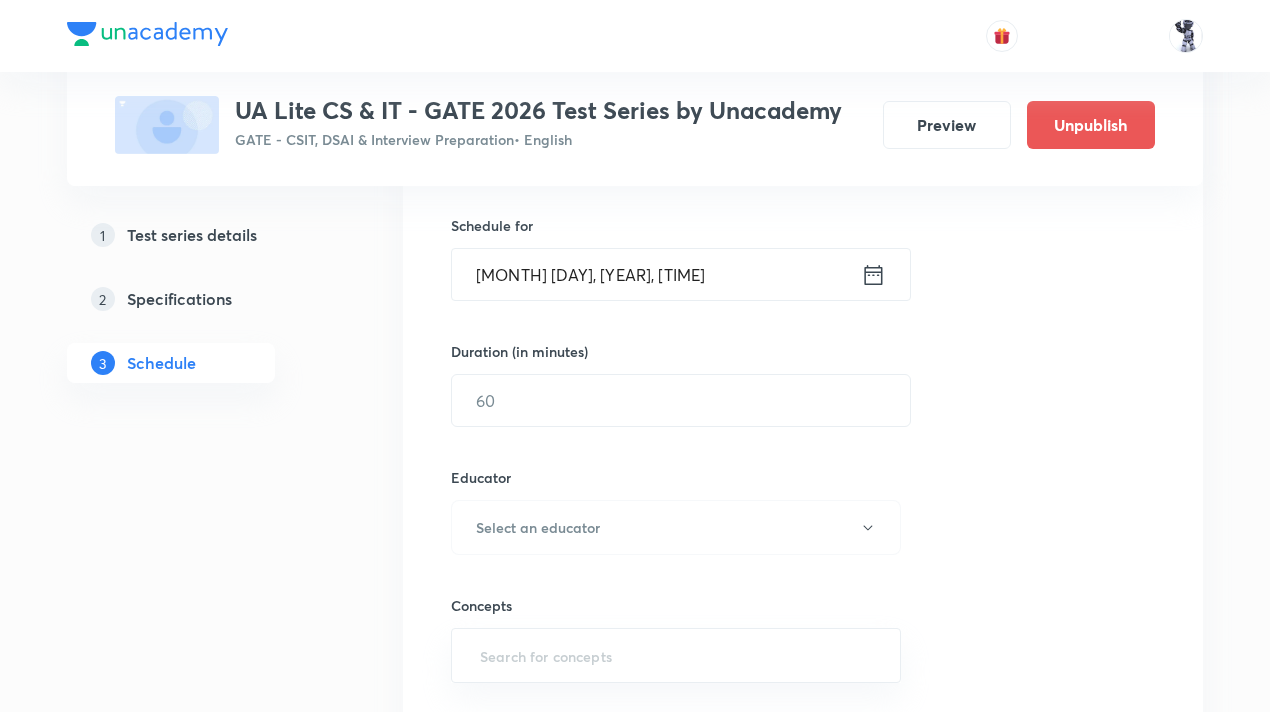 scroll, scrollTop: 588, scrollLeft: 0, axis: vertical 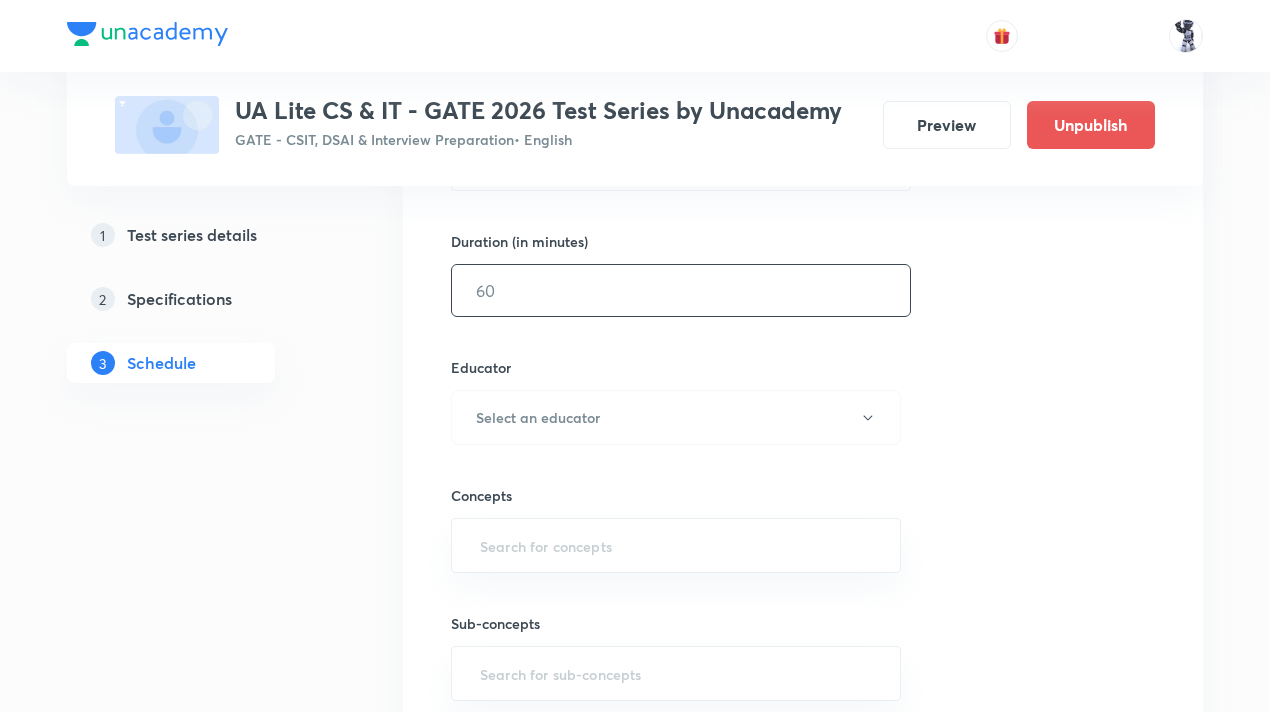 click at bounding box center (681, 290) 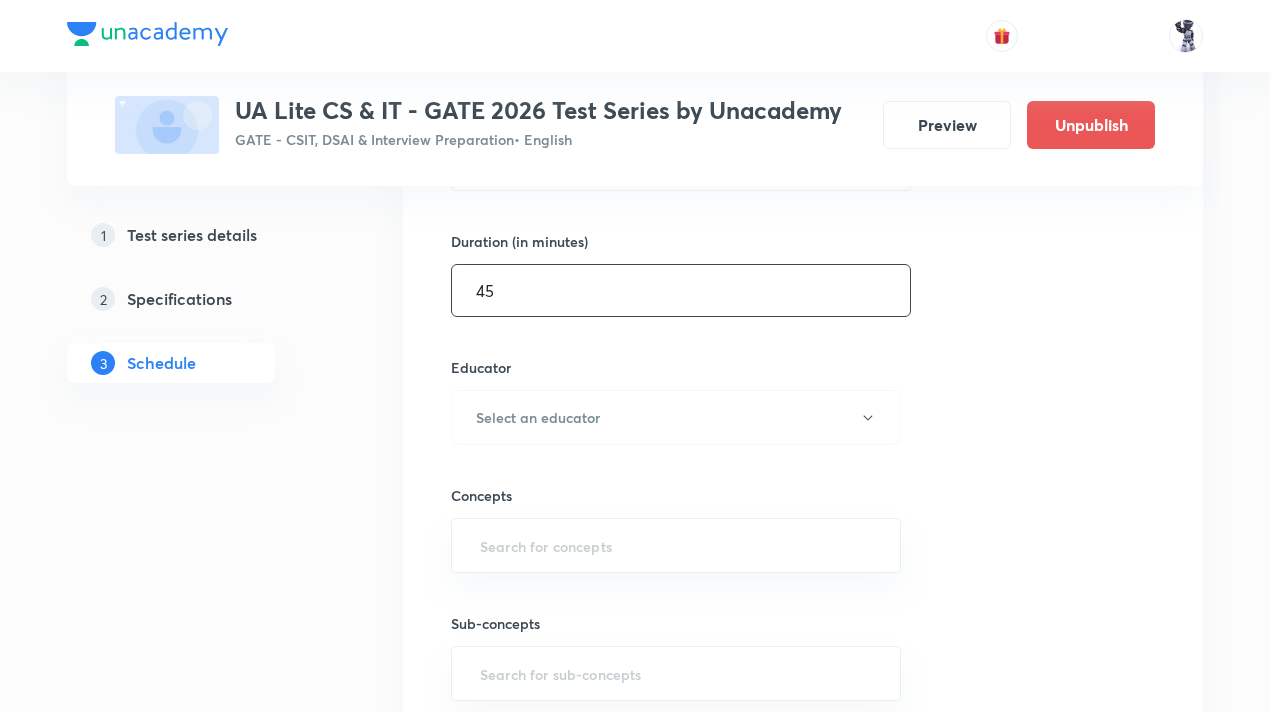 scroll, scrollTop: 788, scrollLeft: 0, axis: vertical 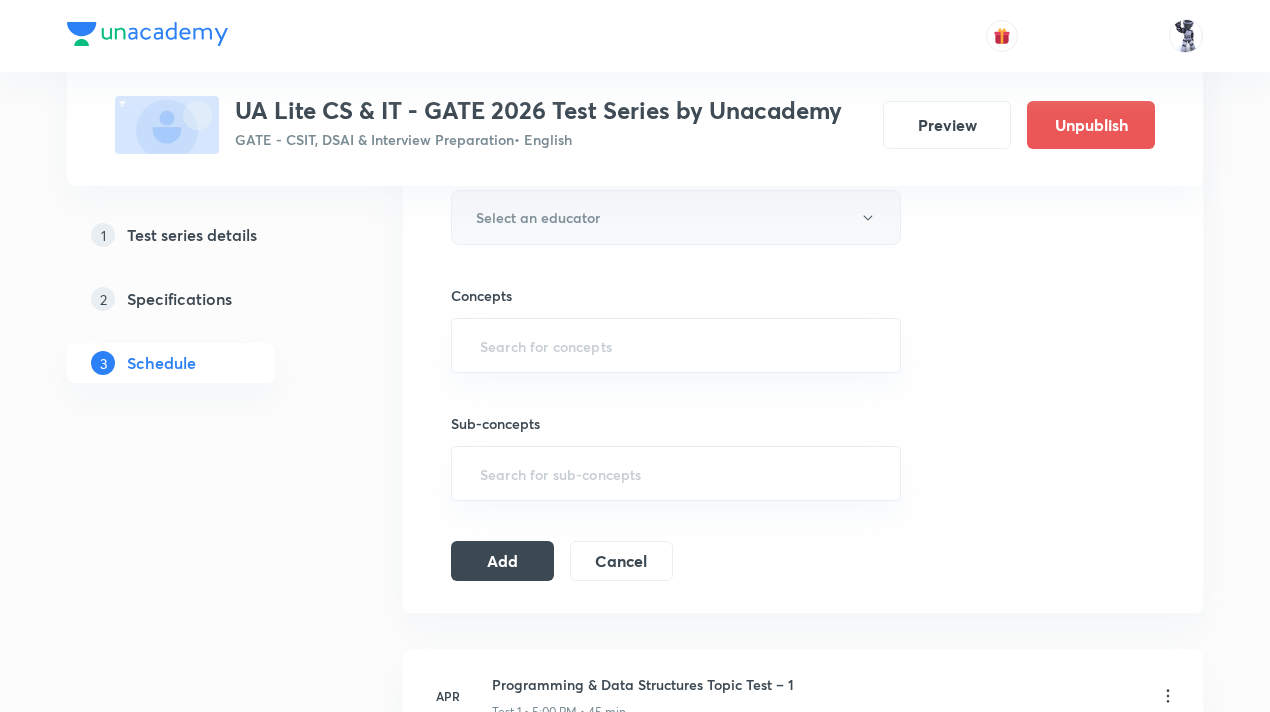 type on "45" 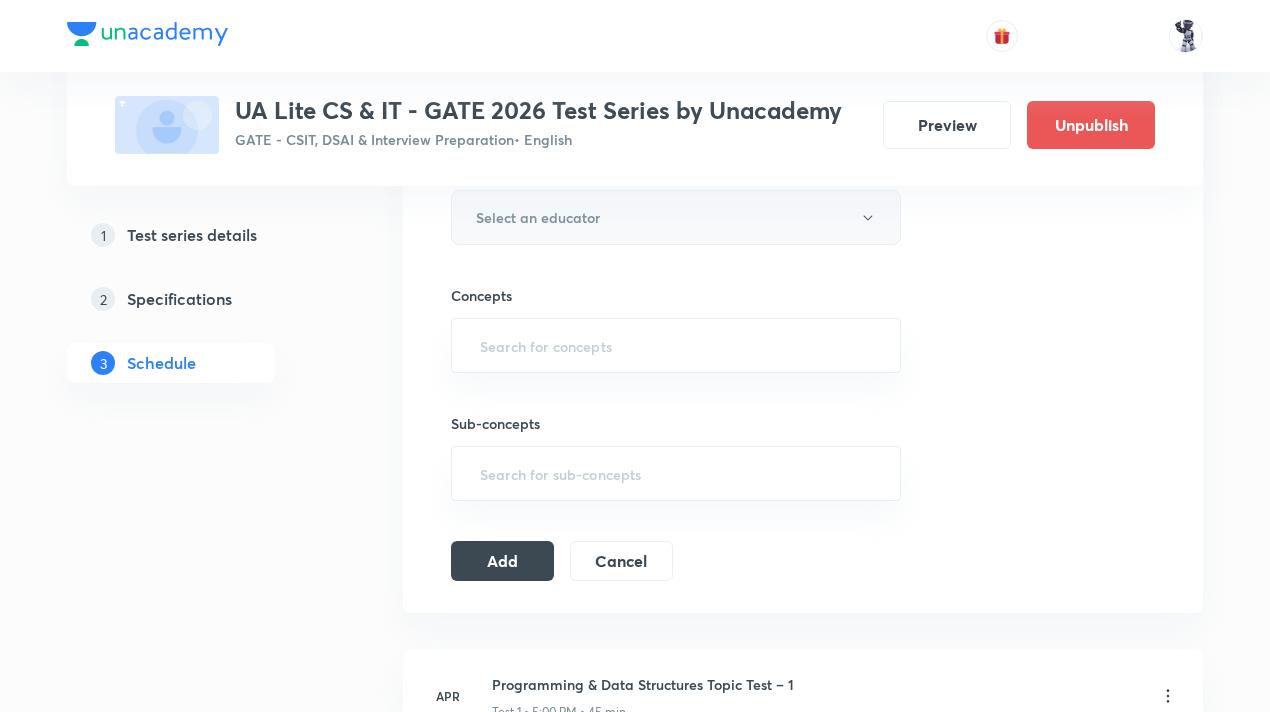click on "Select an educator" at bounding box center [676, 217] 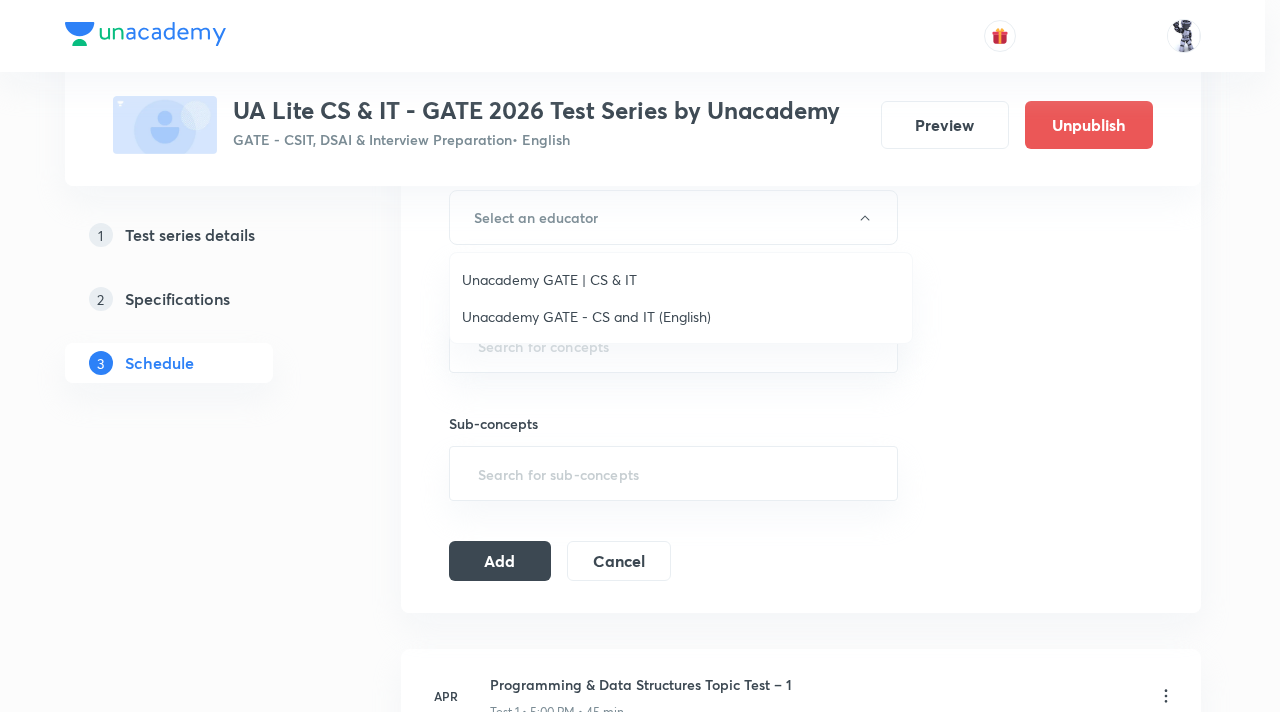 click on "Unacademy GATE | CS & IT" at bounding box center (681, 279) 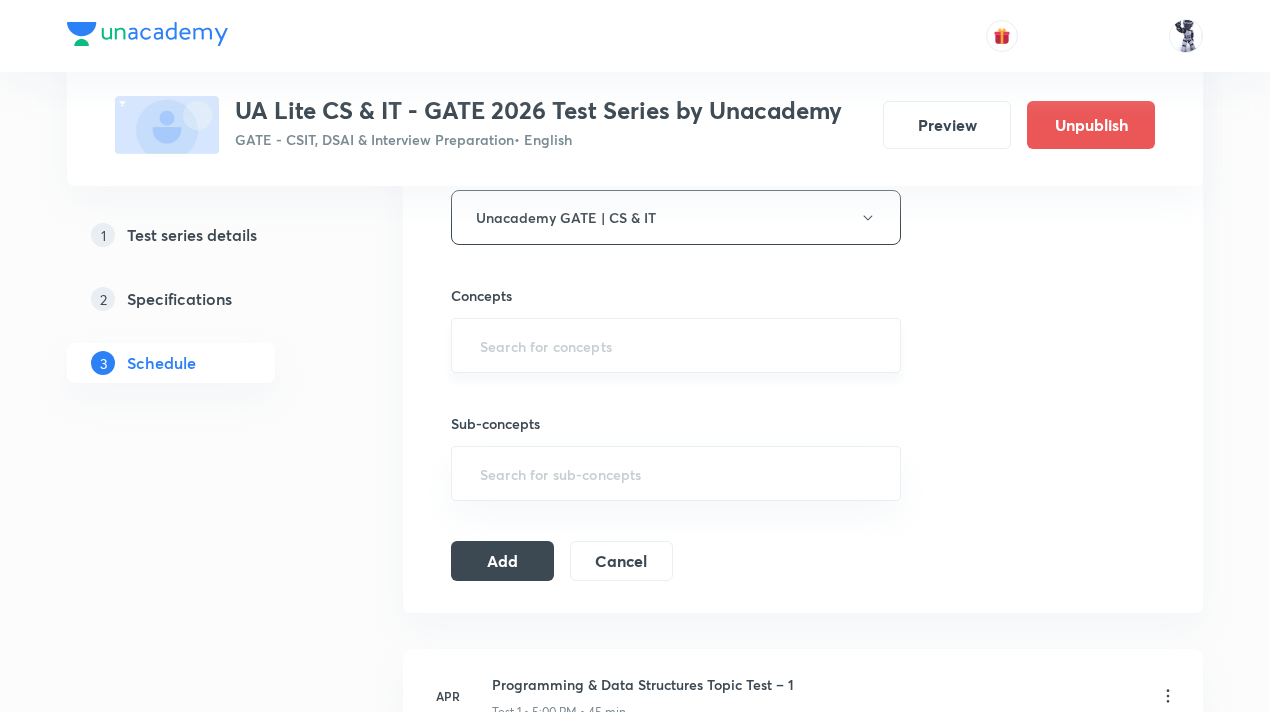 click at bounding box center (676, 345) 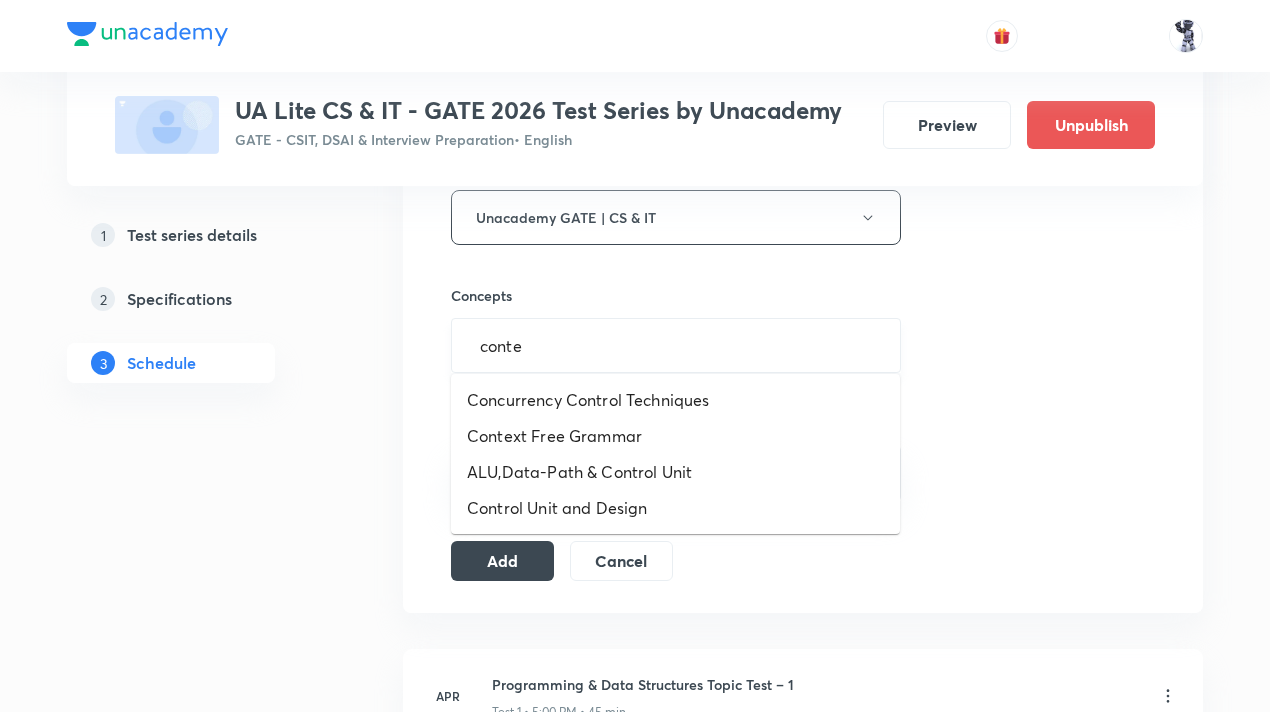 type on "contex" 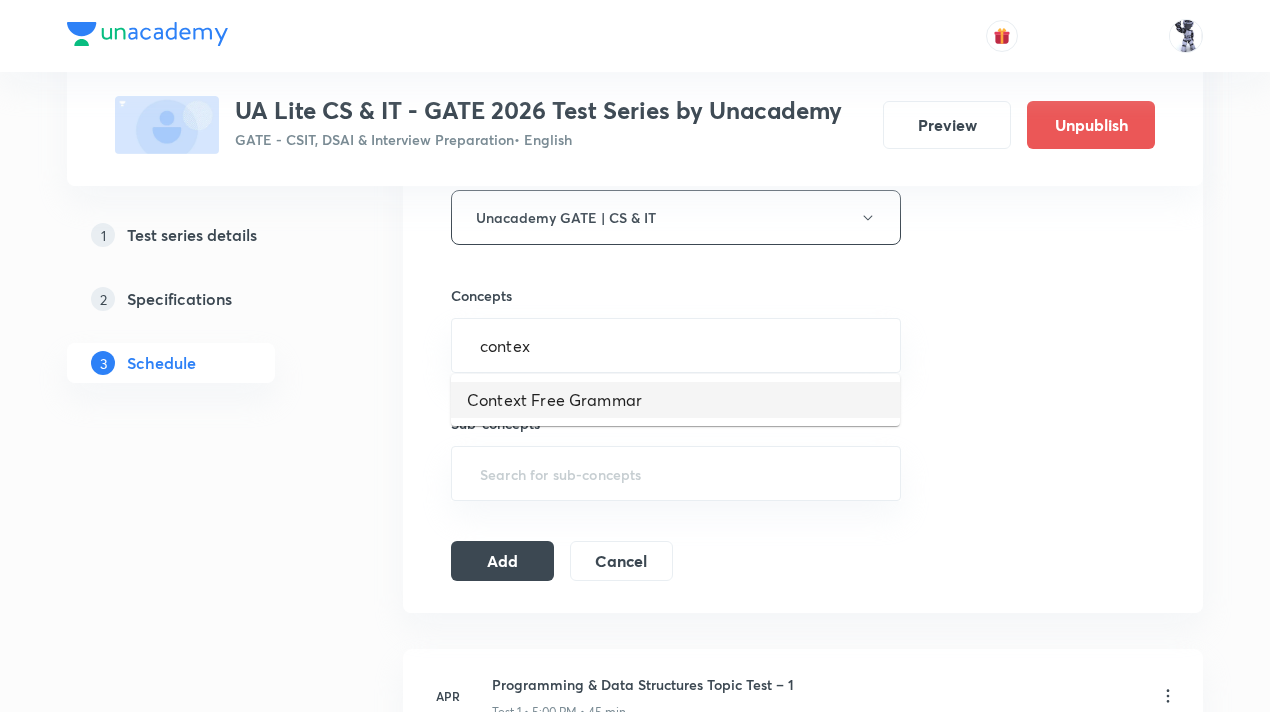click on "Context Free Grammar" at bounding box center [675, 400] 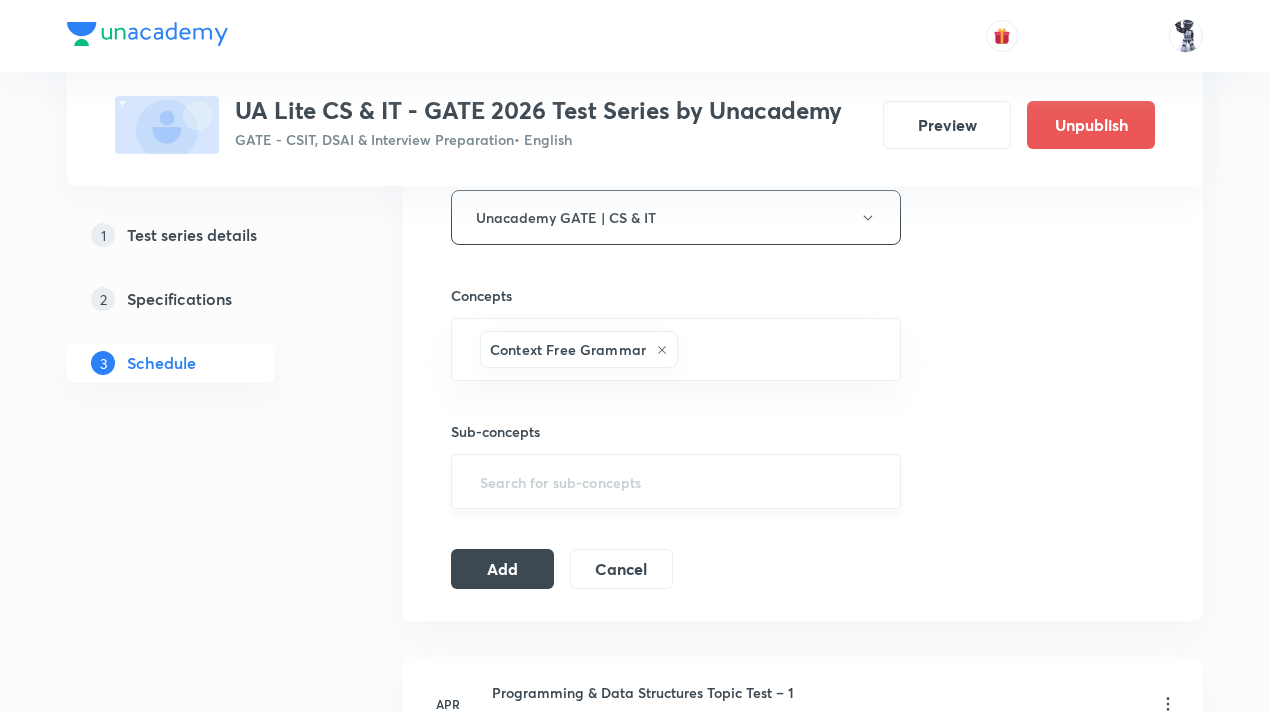 click at bounding box center [676, 481] 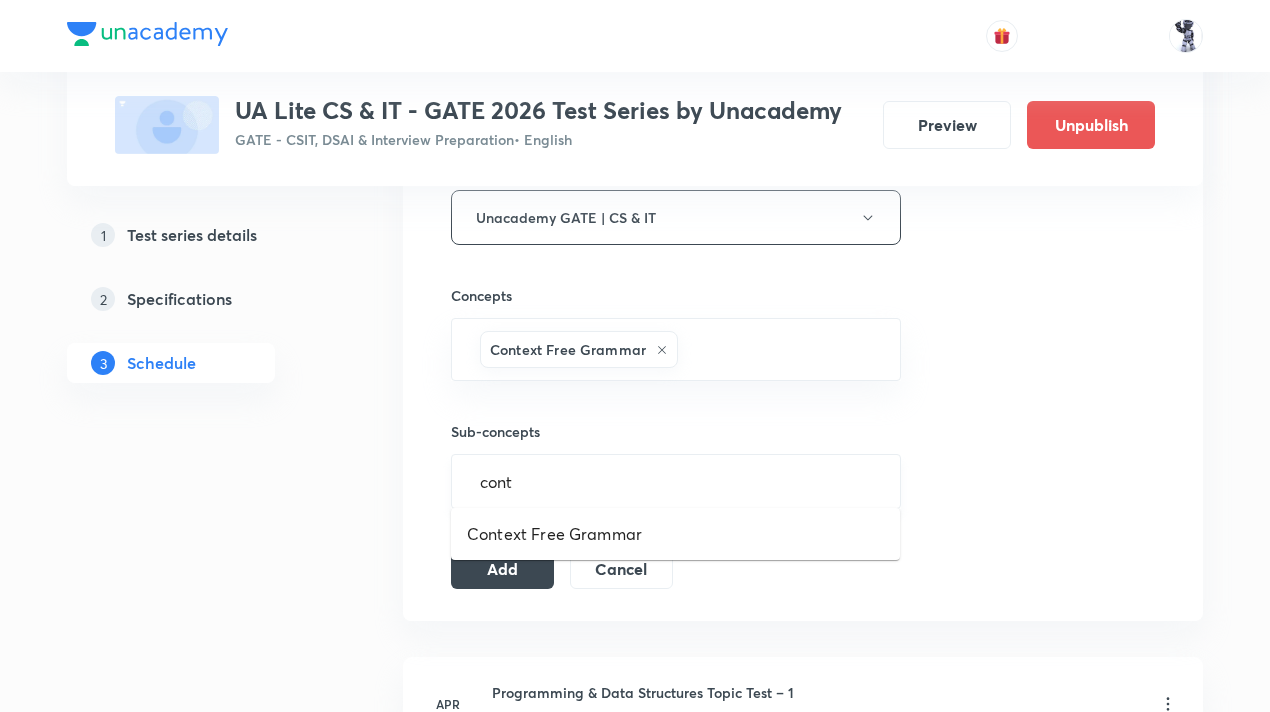 type on "conte" 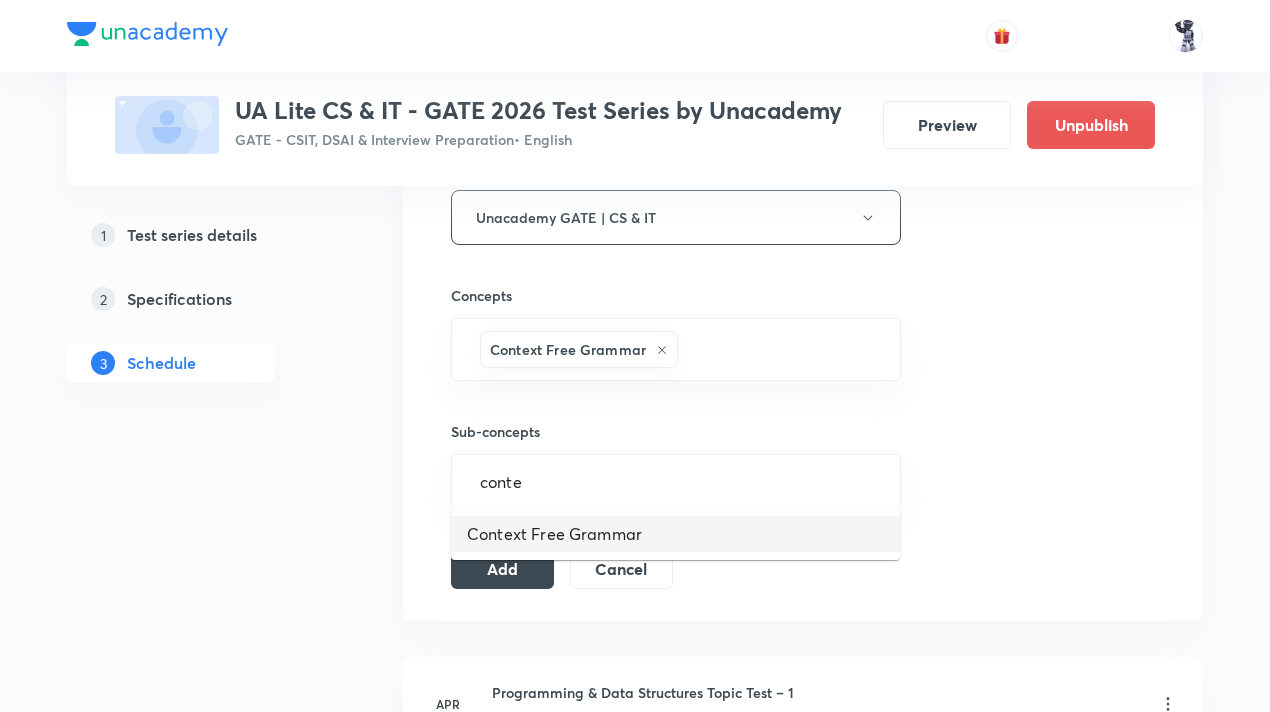 click on "Context Free Grammar" at bounding box center (675, 534) 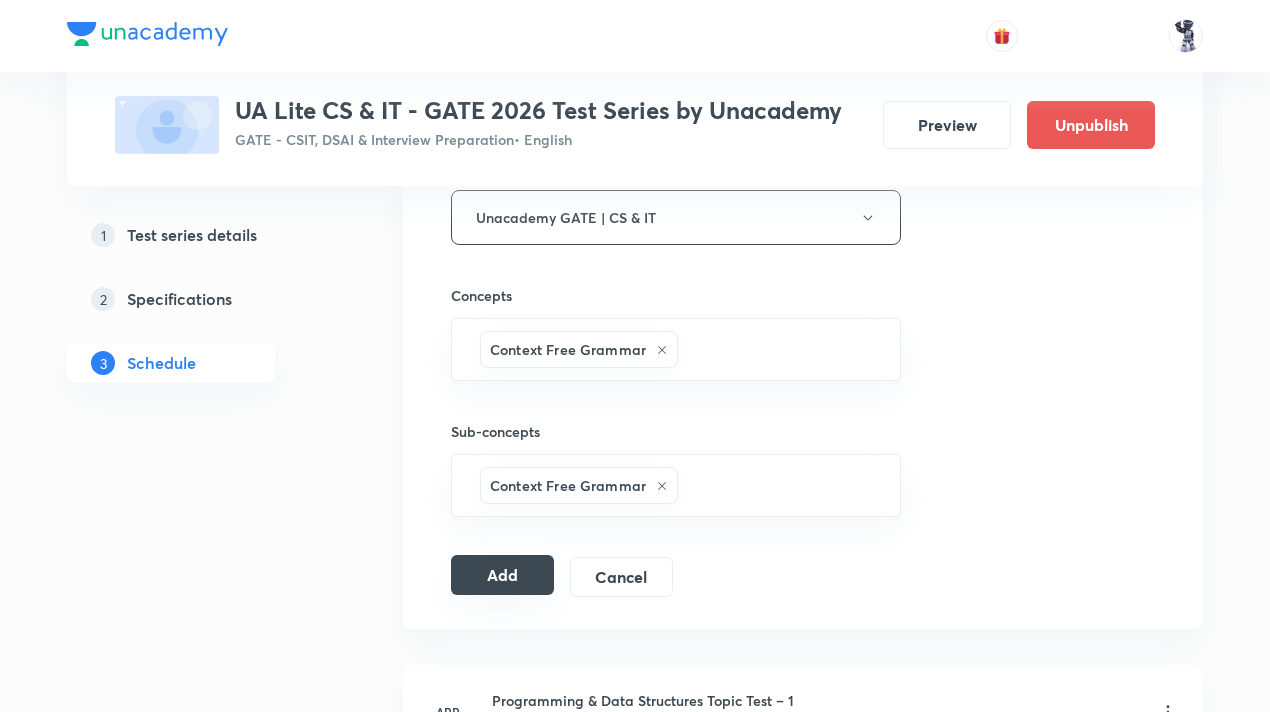 click on "Add" at bounding box center (502, 575) 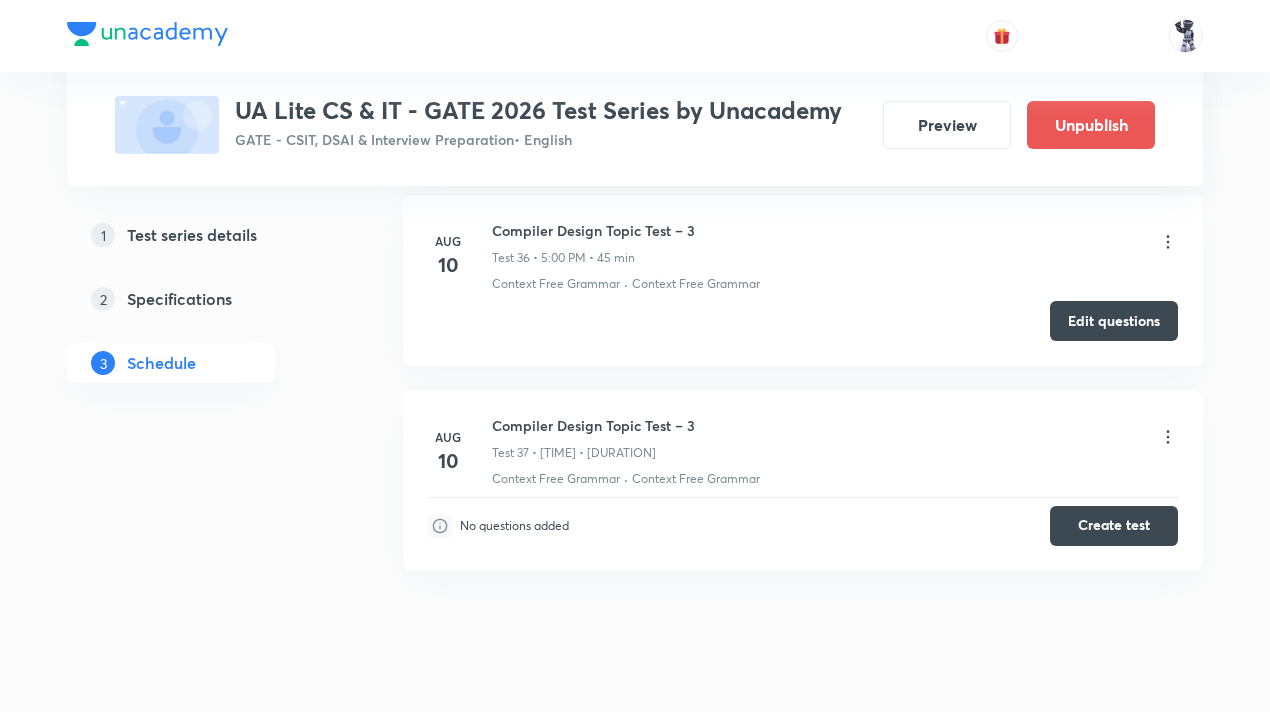scroll, scrollTop: 7310, scrollLeft: 0, axis: vertical 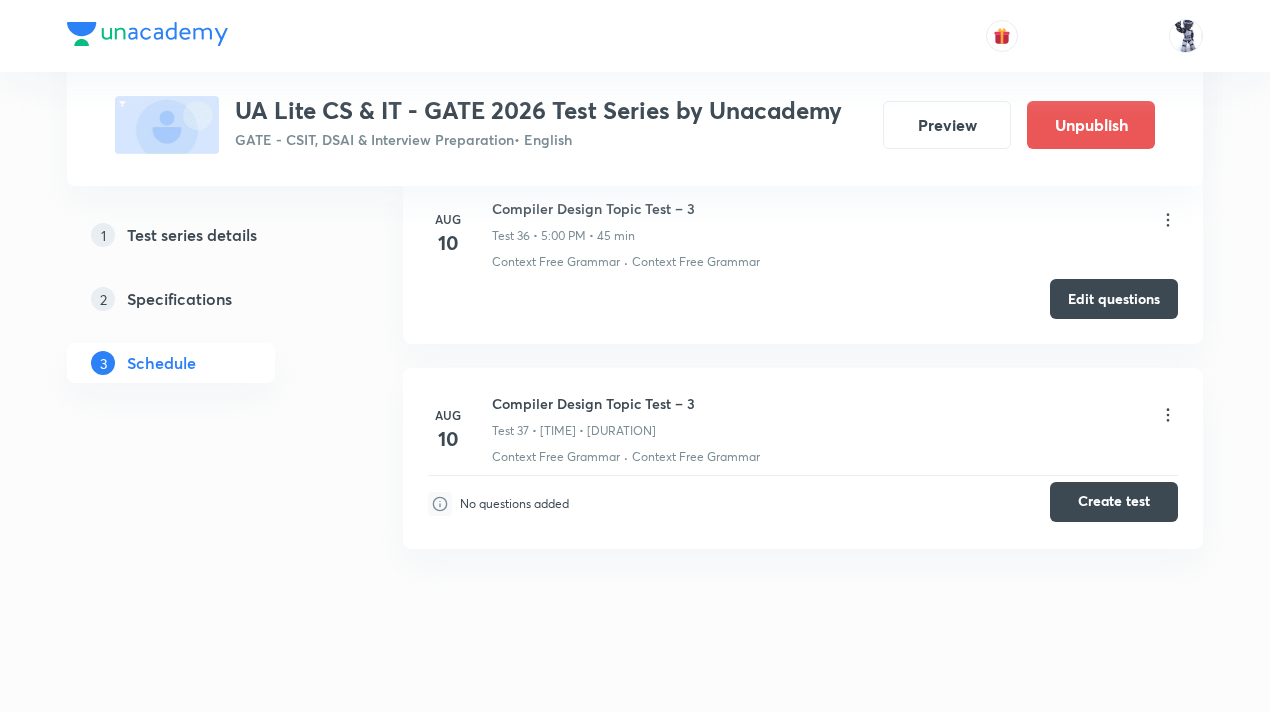 click on "Create test" at bounding box center [1114, 502] 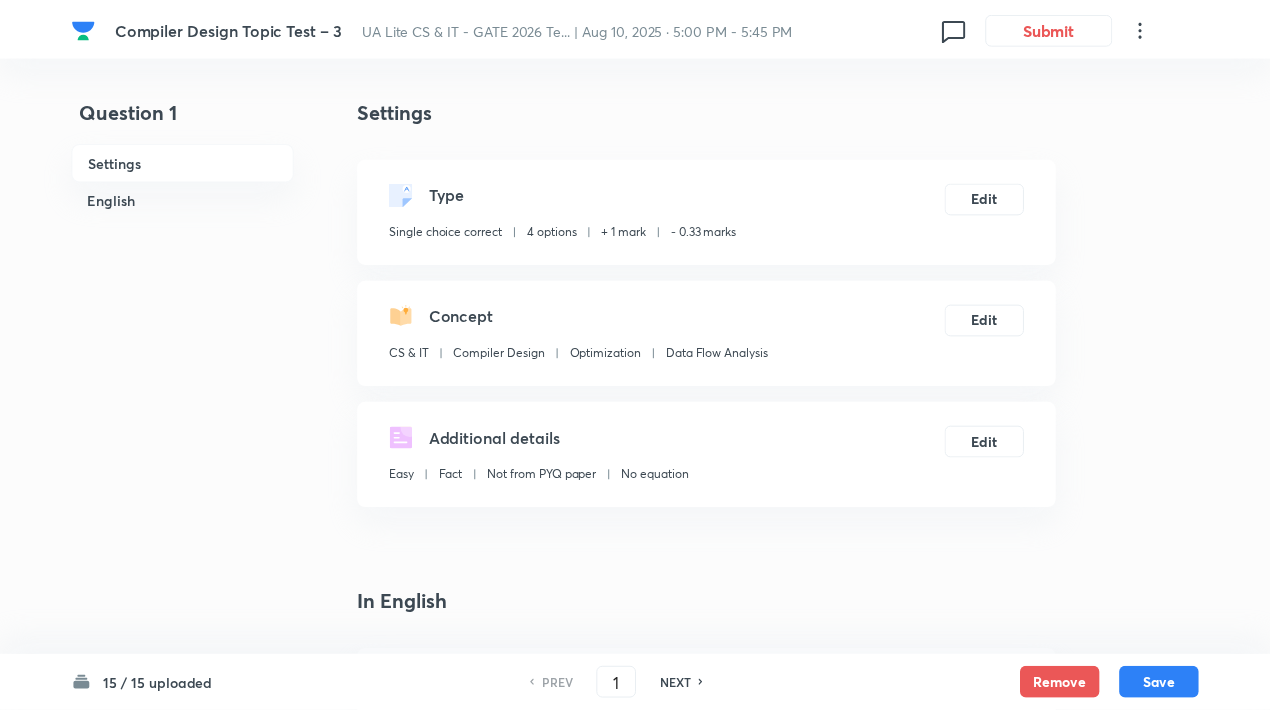 scroll, scrollTop: 0, scrollLeft: 0, axis: both 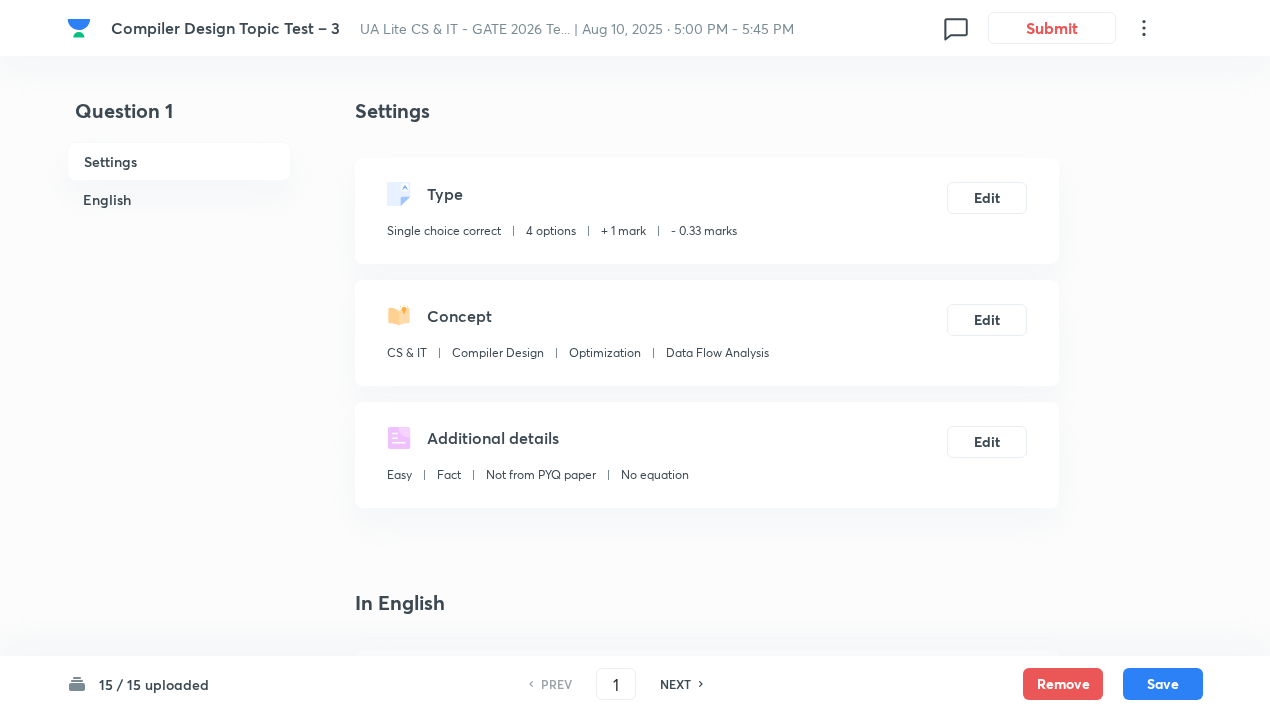 checkbox on "true" 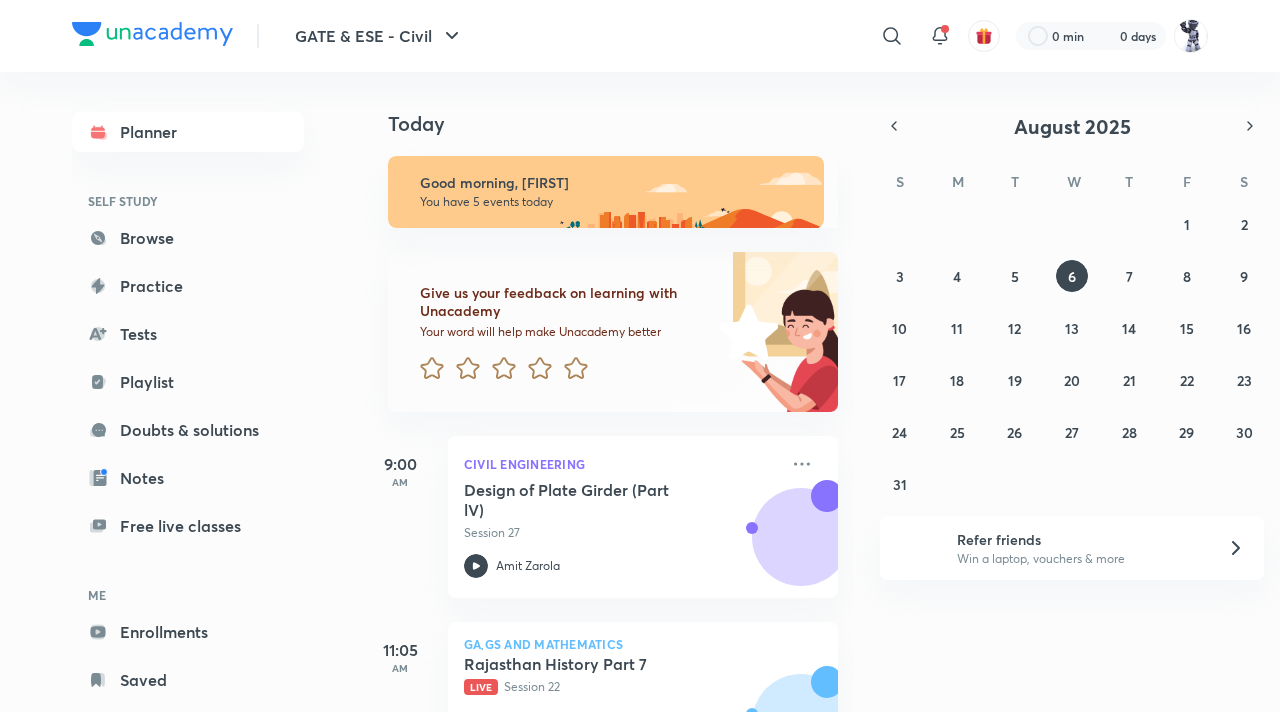 scroll, scrollTop: 0, scrollLeft: 0, axis: both 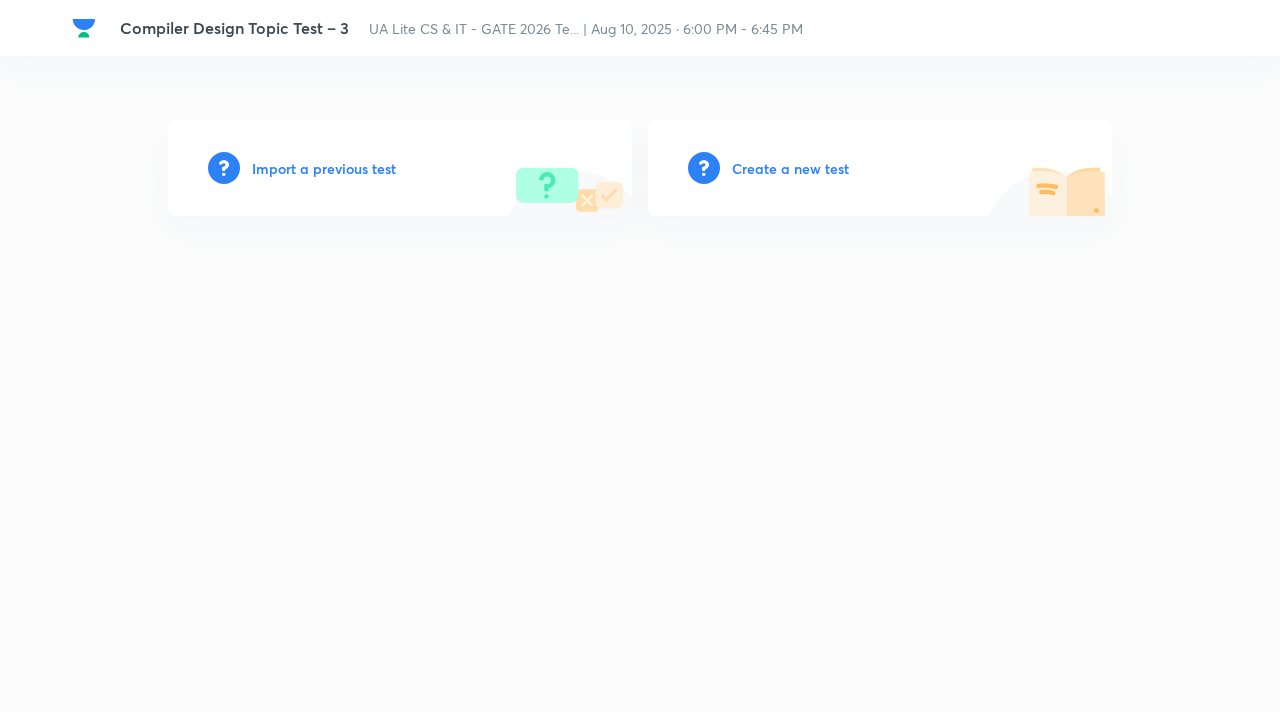 click on "Create a new test" at bounding box center [790, 168] 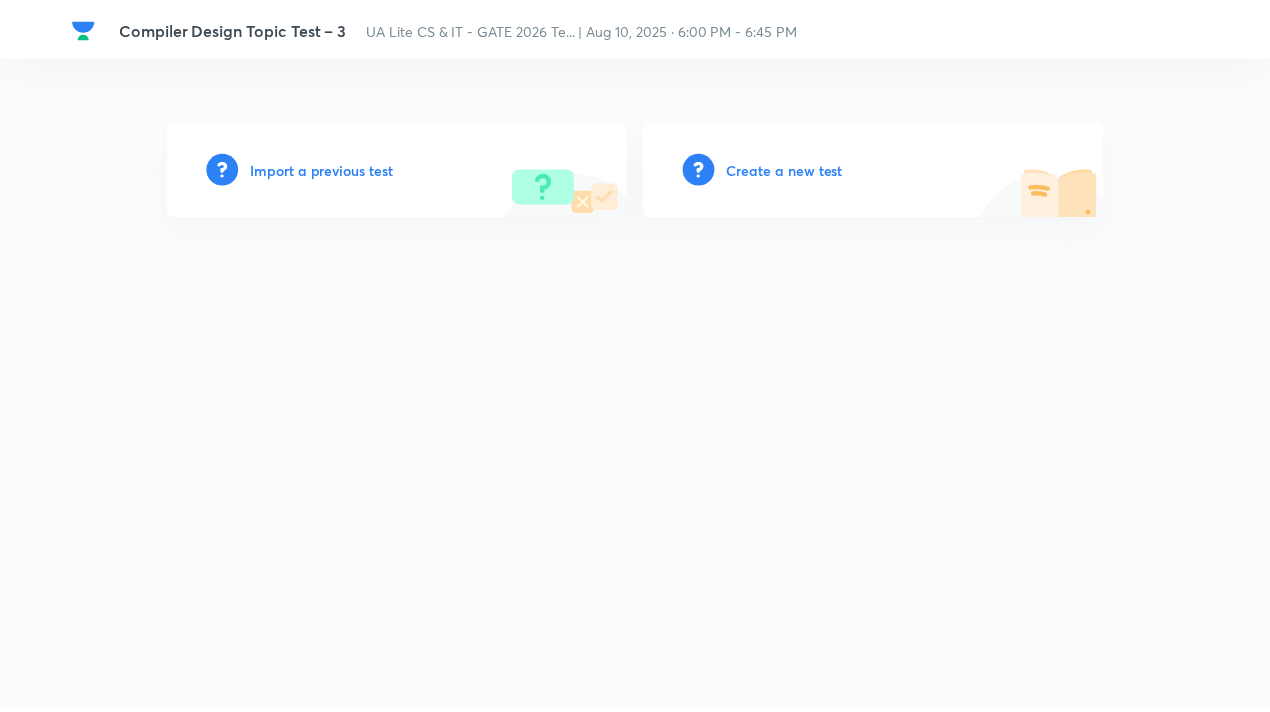 scroll, scrollTop: 0, scrollLeft: 0, axis: both 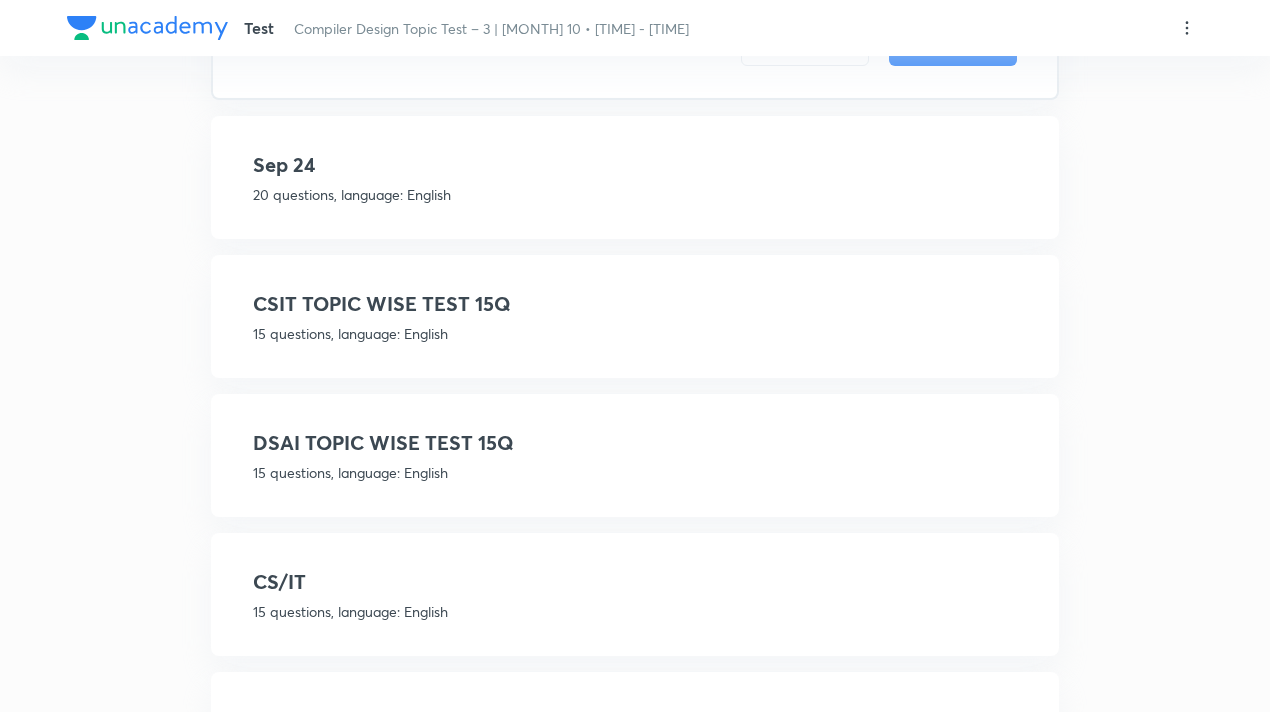 click on "CSIT TOPIC WISE TEST 15Q" at bounding box center [635, 304] 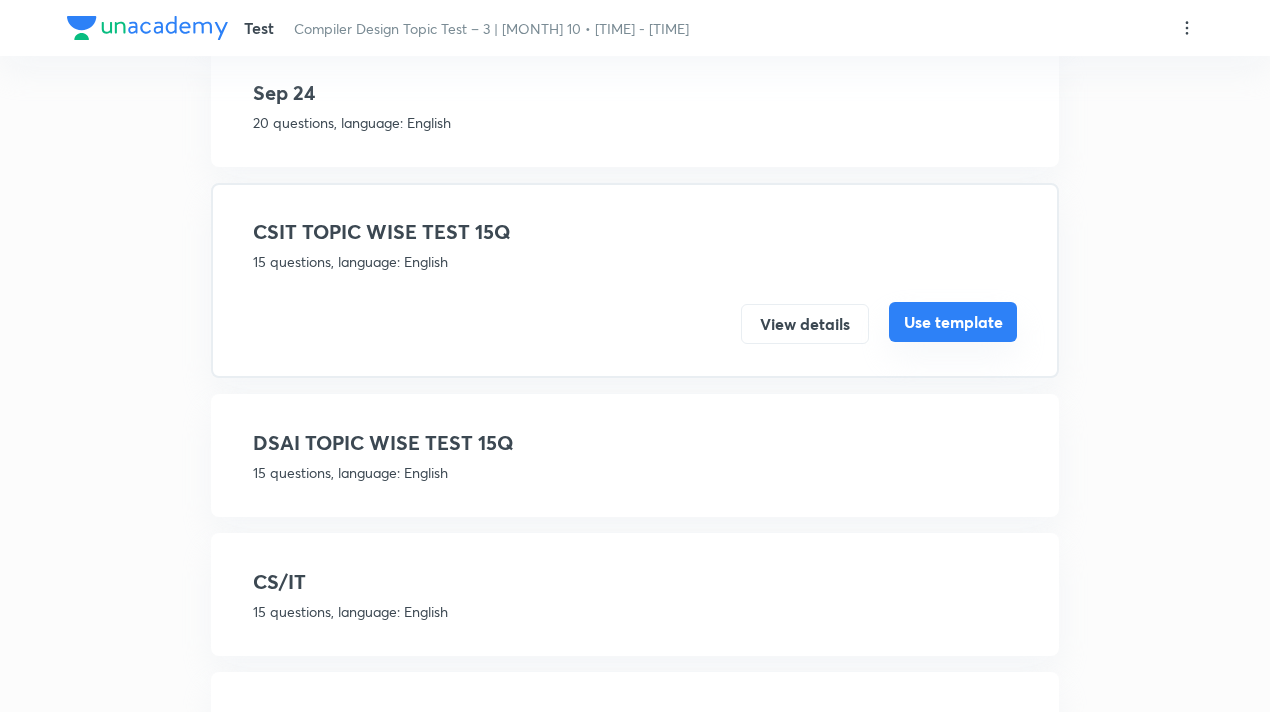 click on "Use template" at bounding box center [953, 322] 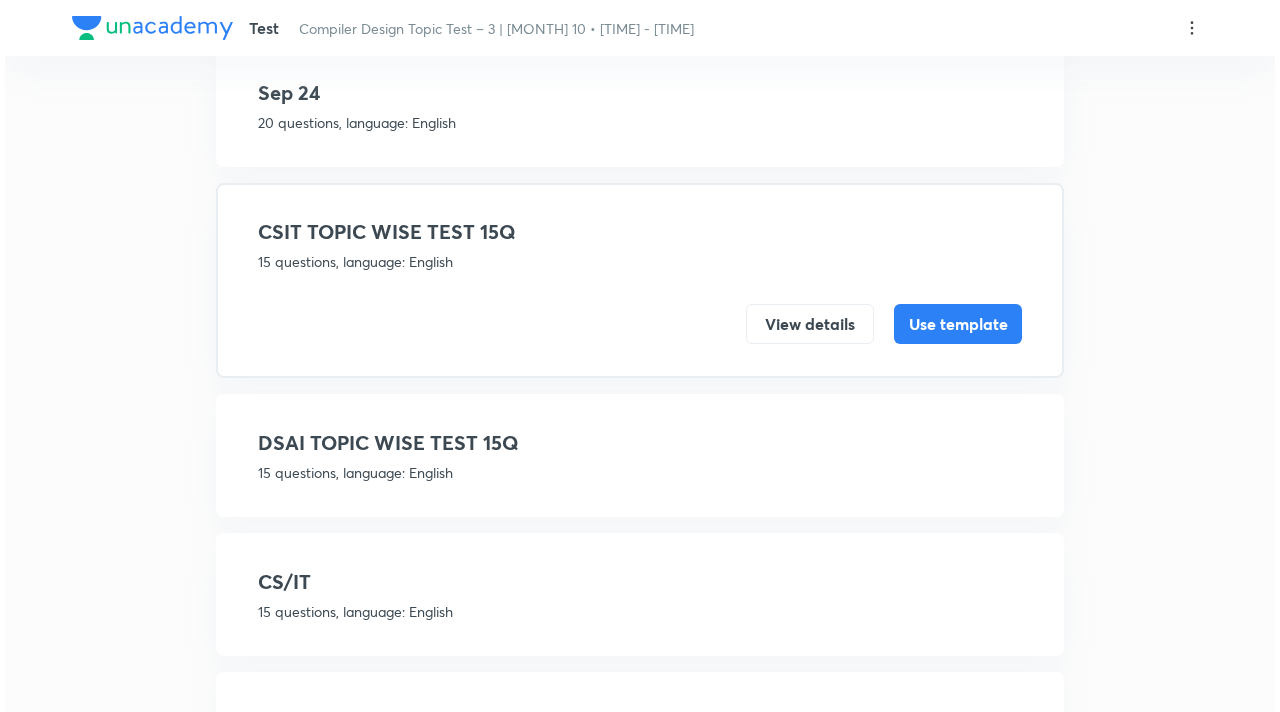 scroll, scrollTop: 0, scrollLeft: 0, axis: both 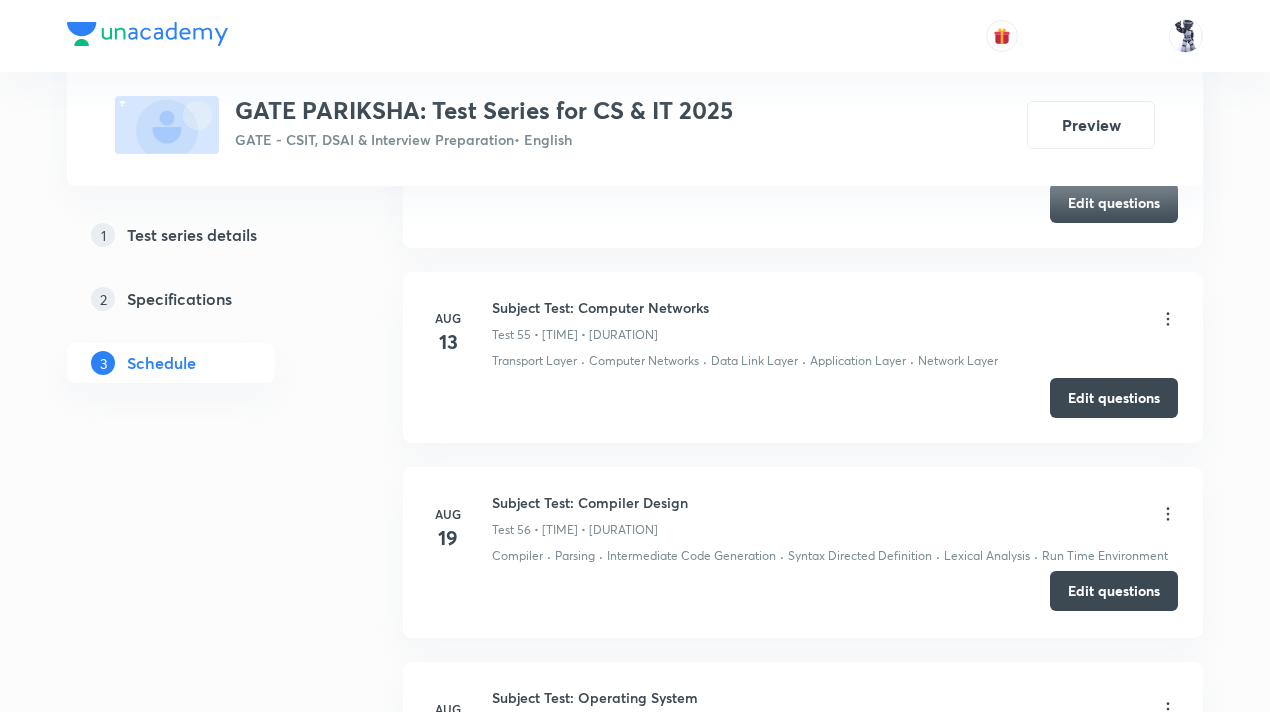 click on "Edit questions" at bounding box center [1114, 591] 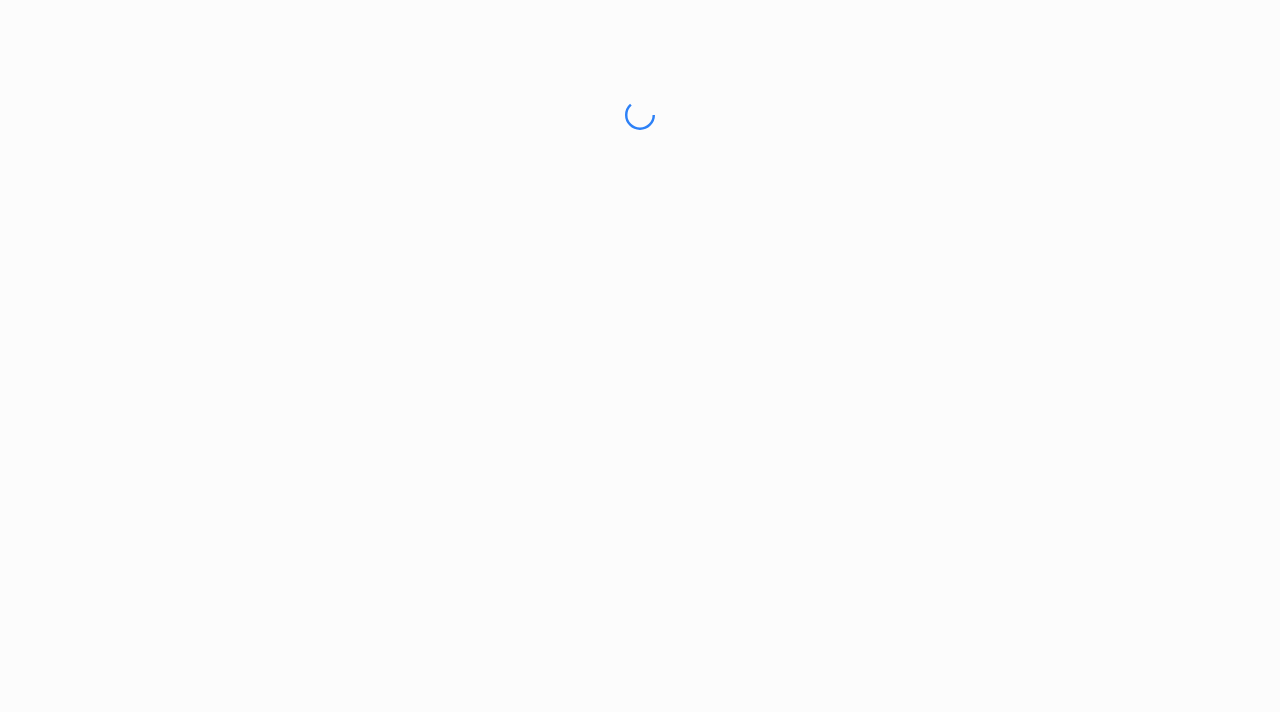 scroll, scrollTop: 0, scrollLeft: 0, axis: both 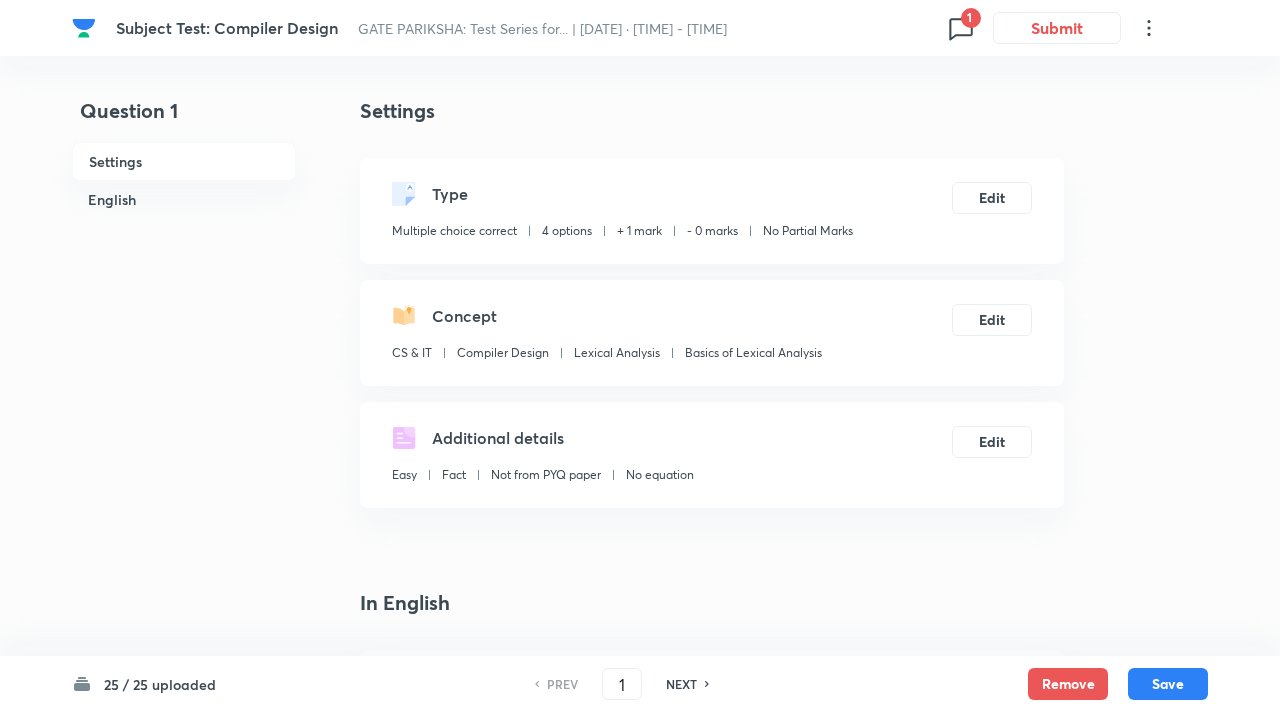 checkbox on "true" 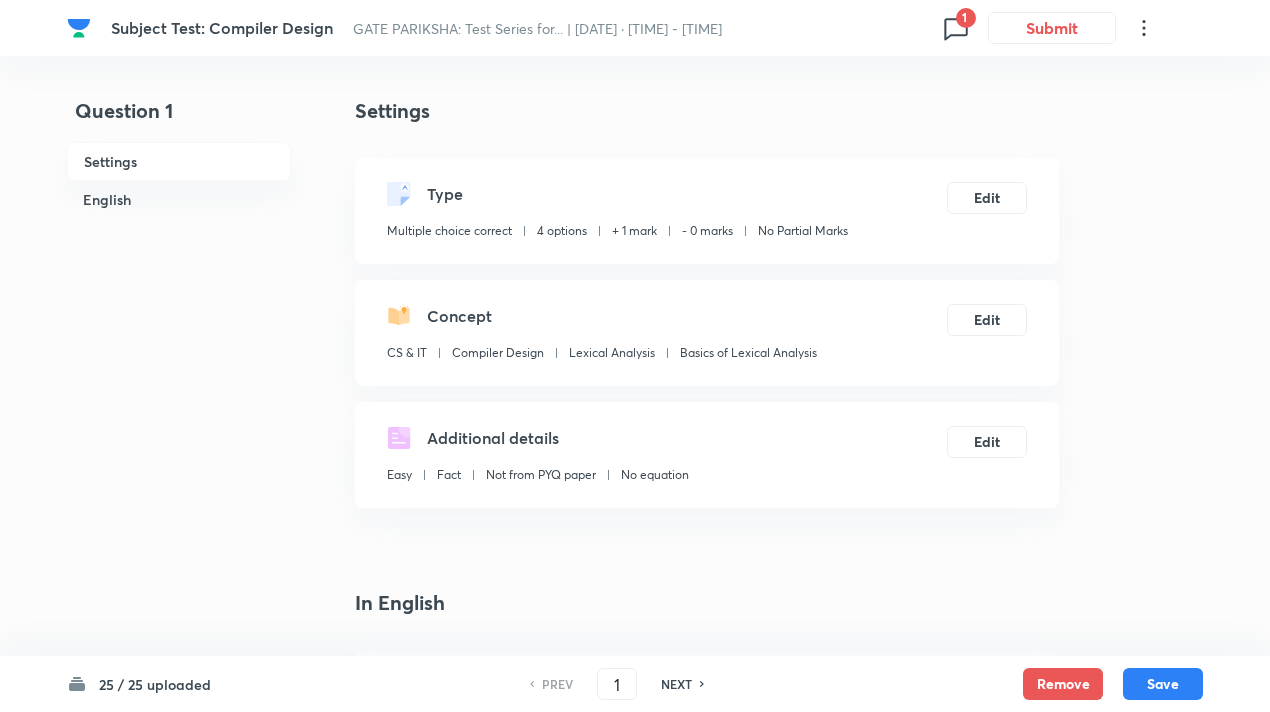 click on "1" at bounding box center (966, 18) 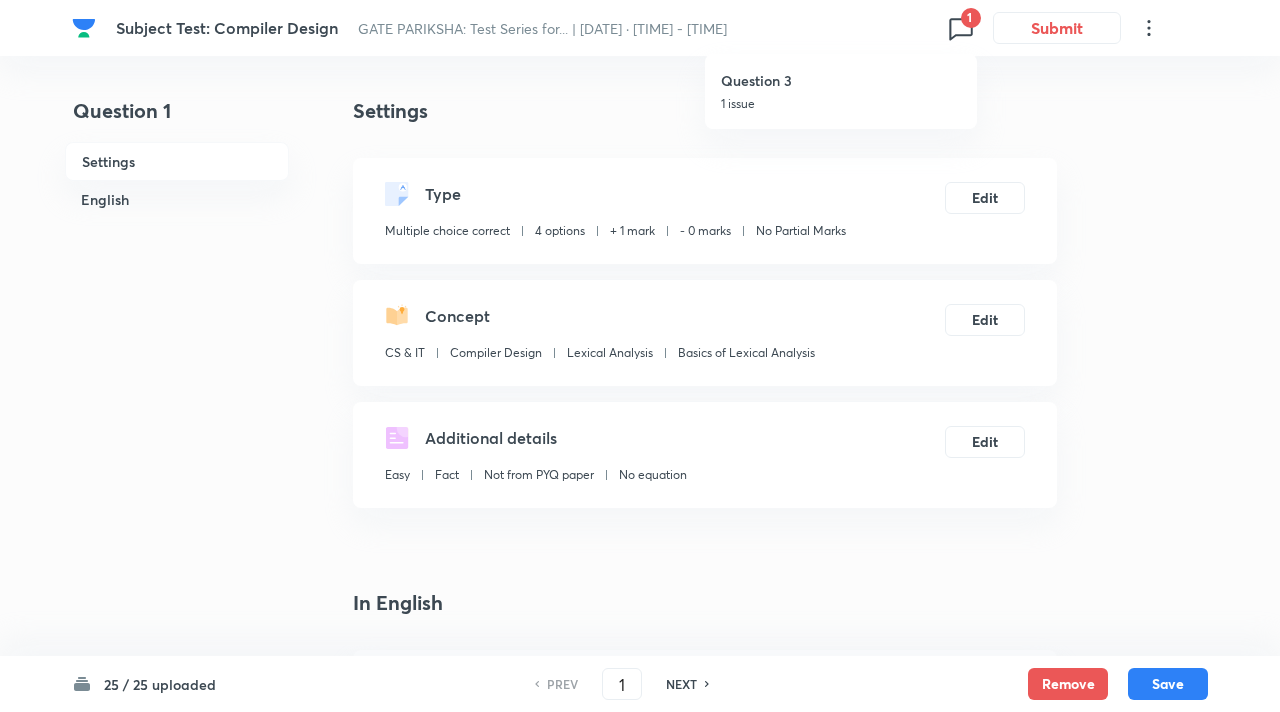 click on "Question 3" at bounding box center [841, 80] 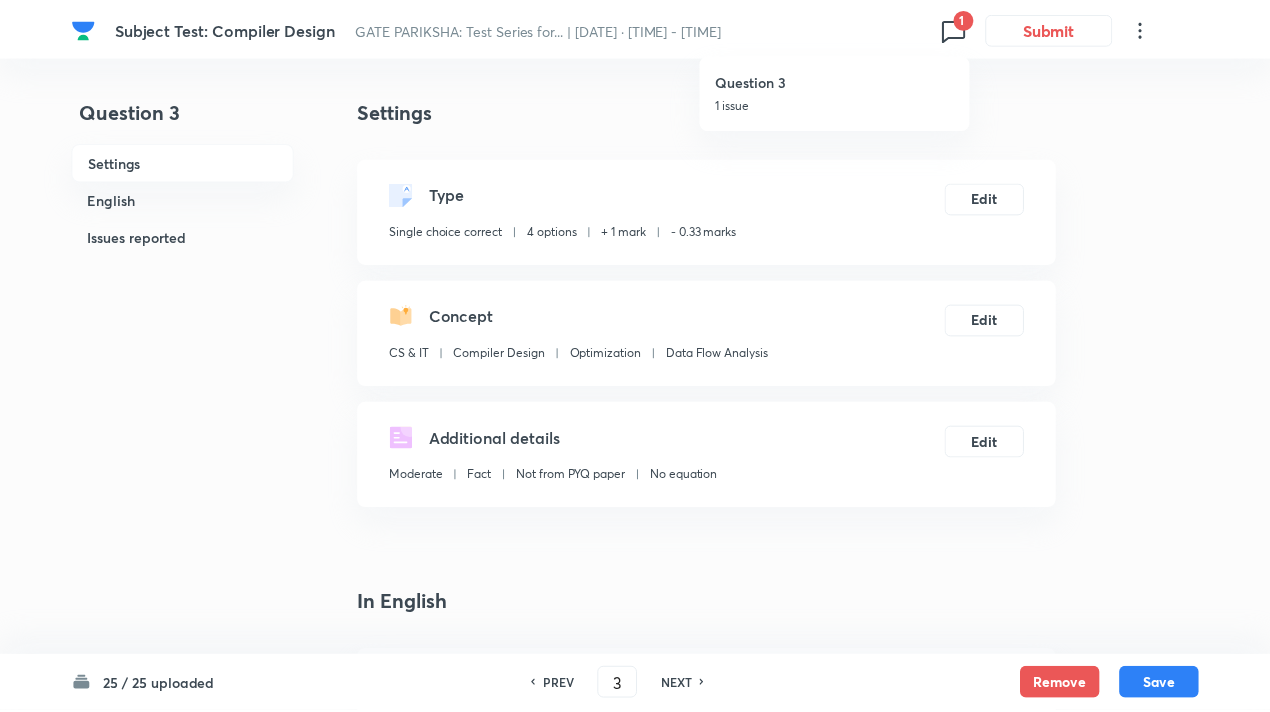 checkbox on "true" 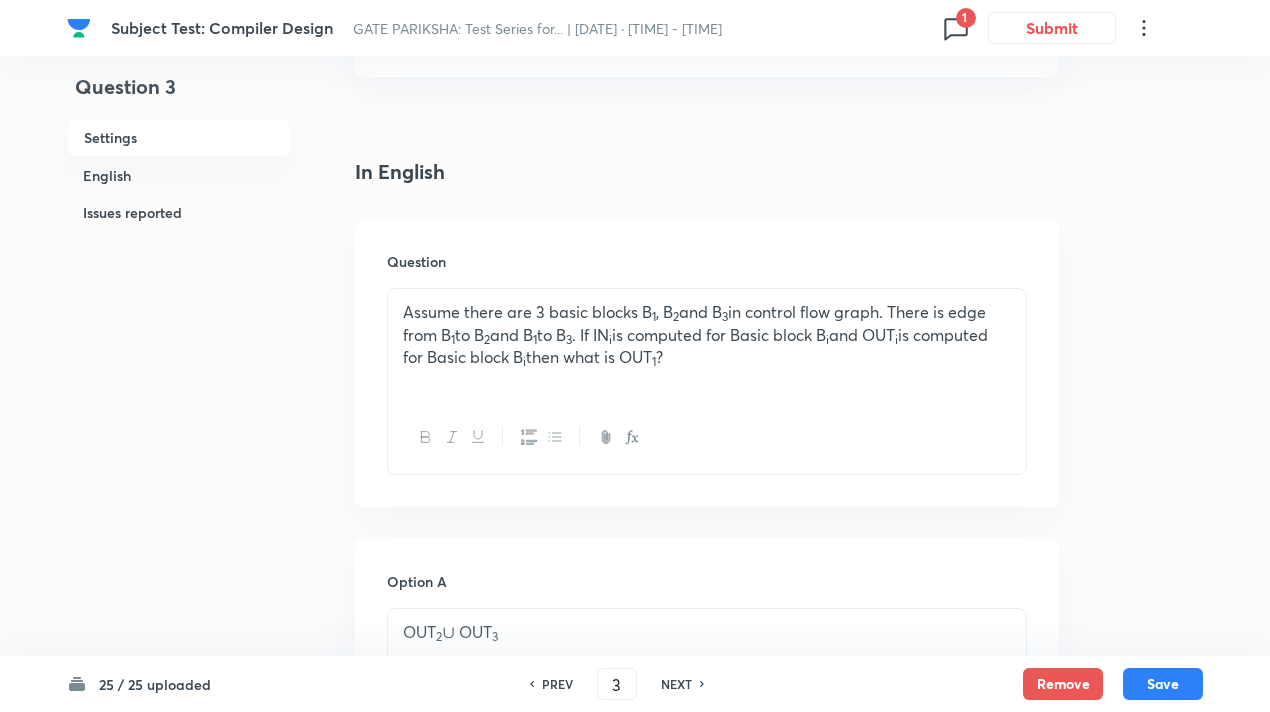 scroll, scrollTop: 432, scrollLeft: 0, axis: vertical 